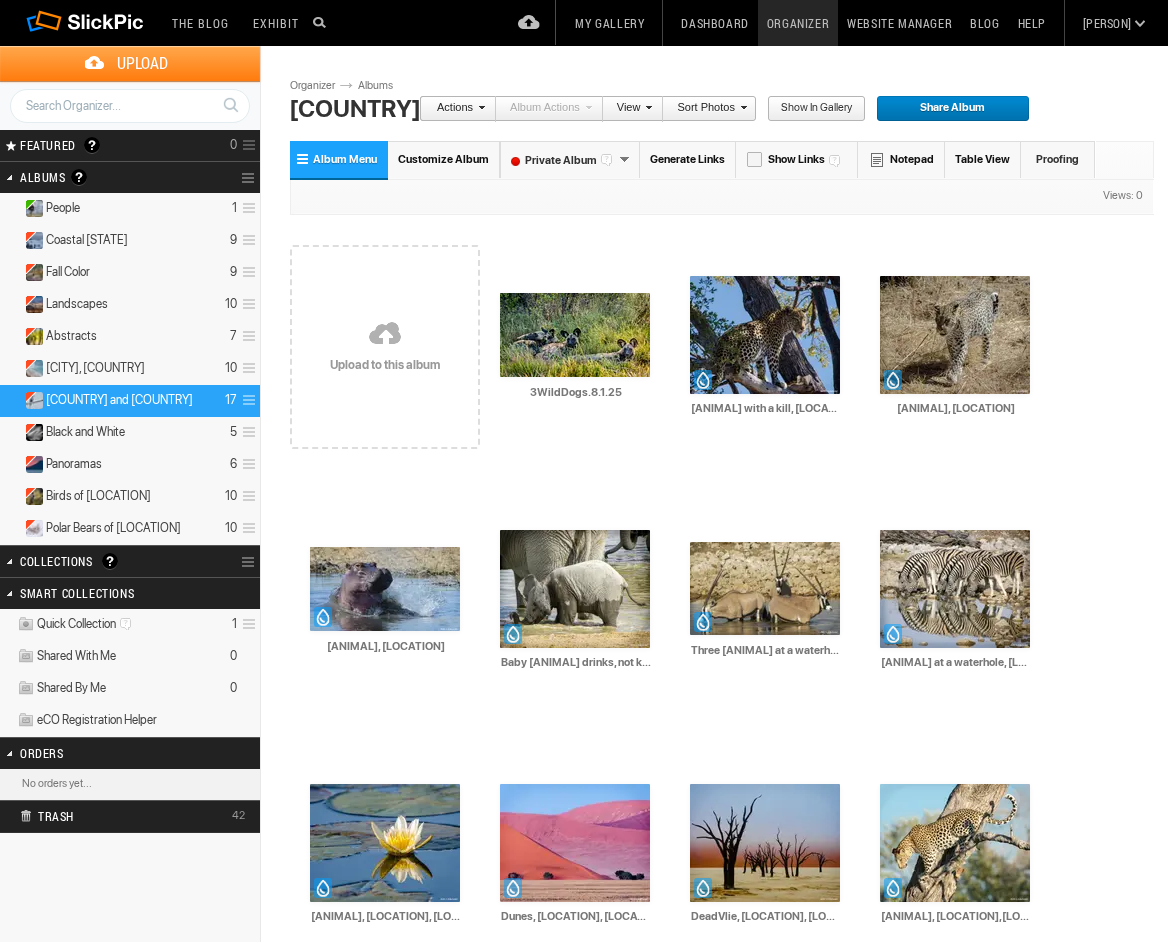 scroll, scrollTop: 0, scrollLeft: 0, axis: both 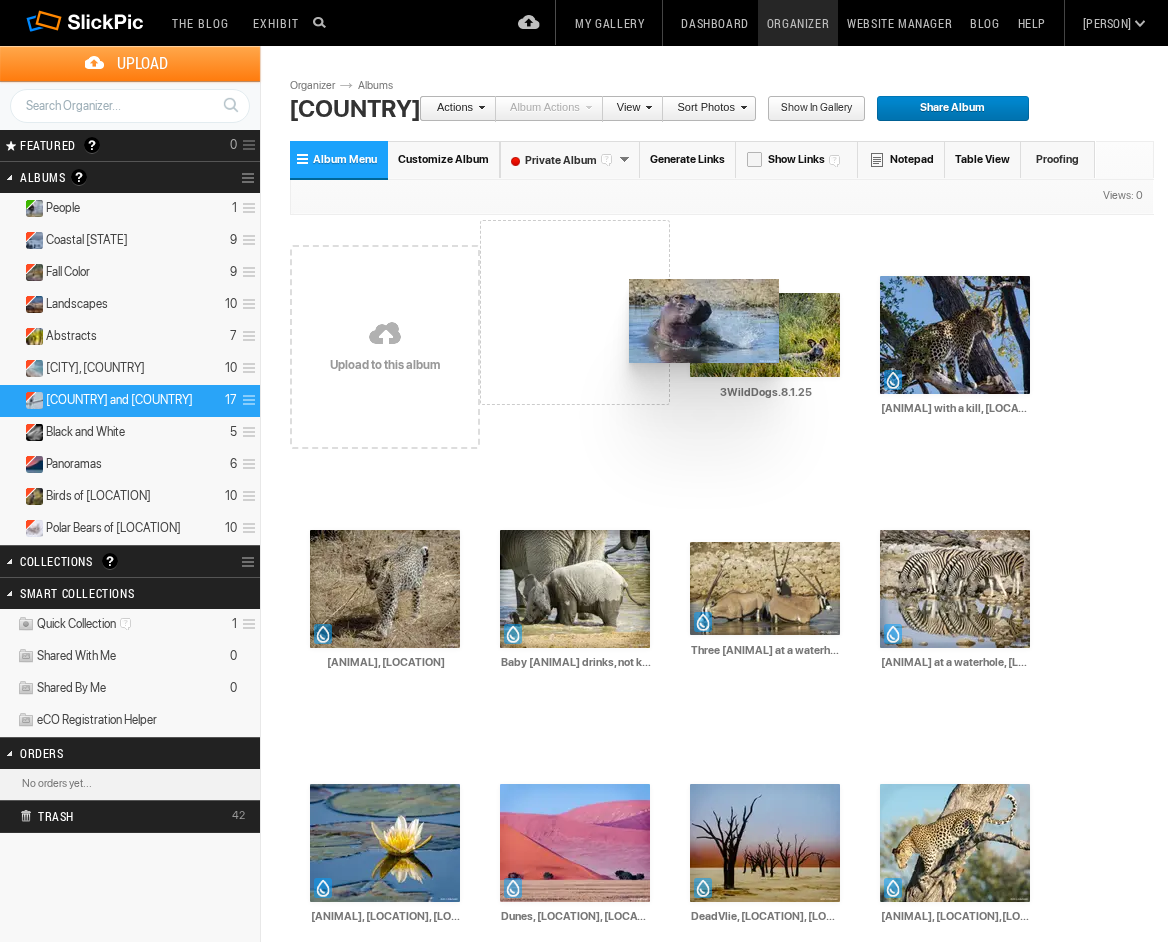 drag, startPoint x: 410, startPoint y: 556, endPoint x: 627, endPoint y: 280, distance: 351.09116 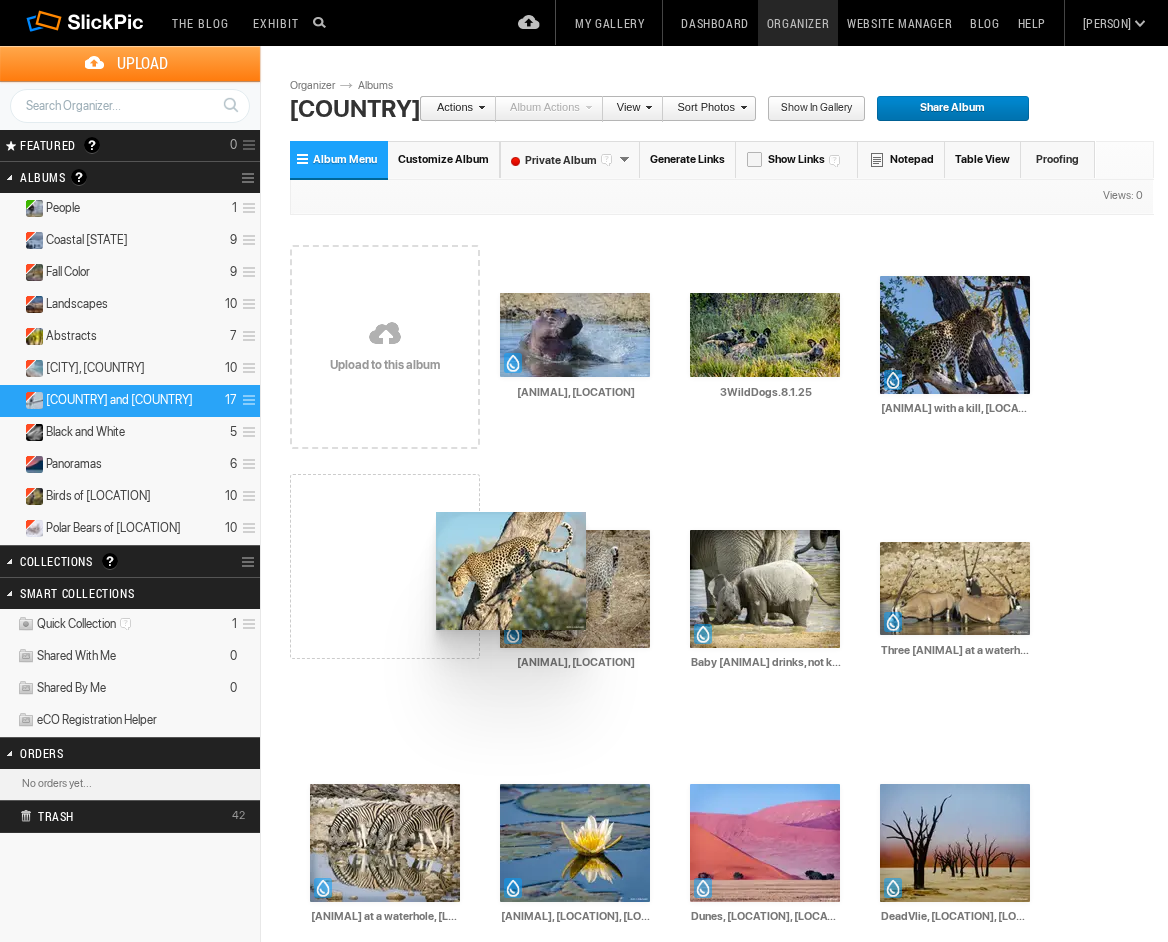 drag, startPoint x: 987, startPoint y: 831, endPoint x: 433, endPoint y: 512, distance: 639.2785 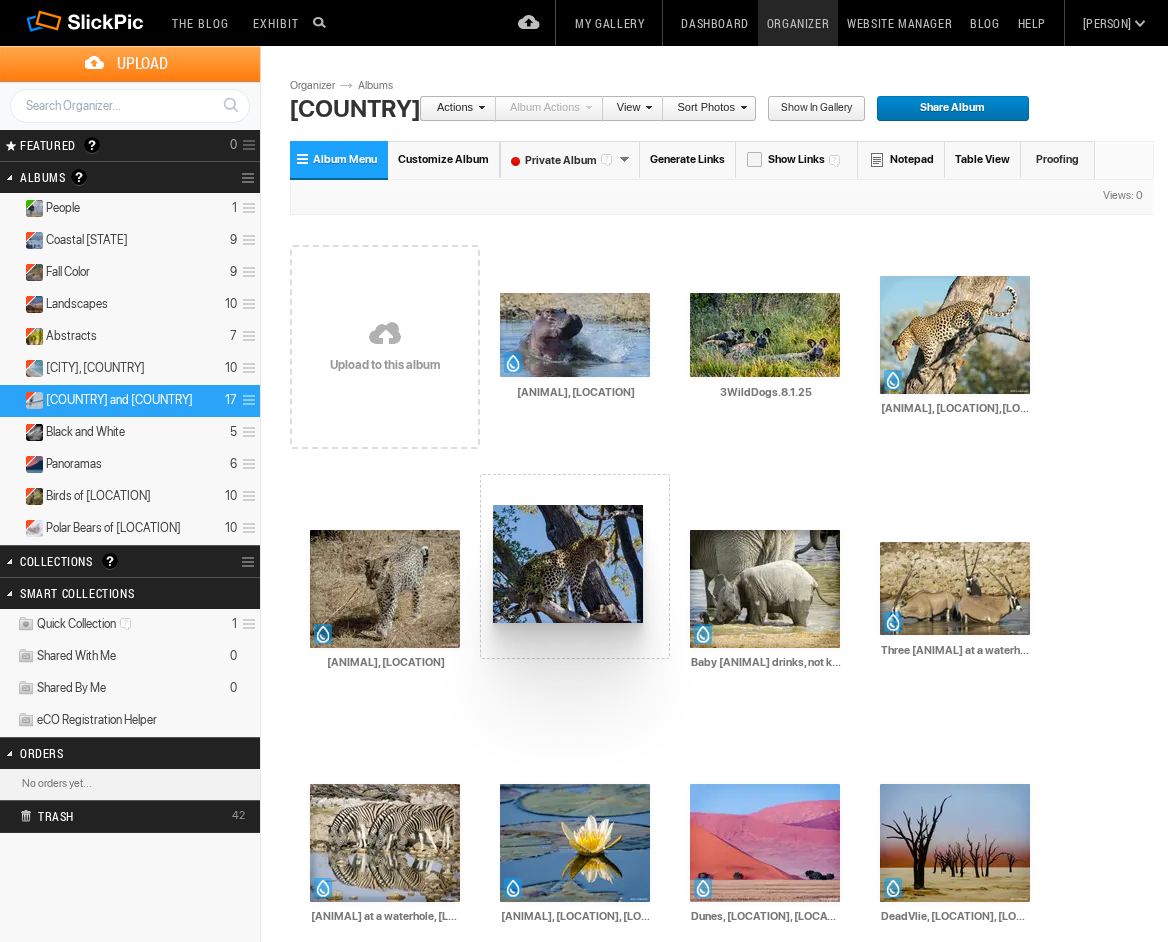 drag, startPoint x: 1002, startPoint y: 307, endPoint x: 490, endPoint y: 505, distance: 548.9517 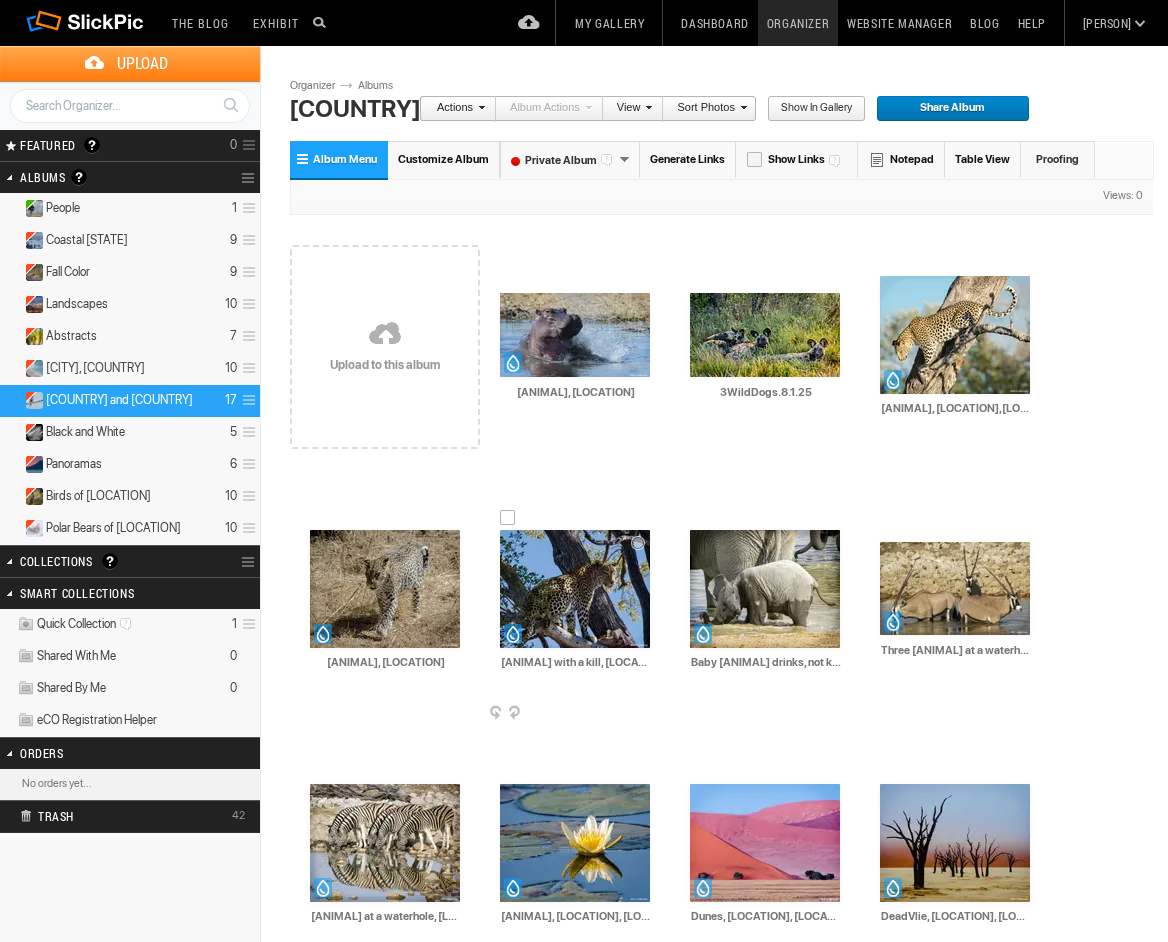 scroll, scrollTop: 1, scrollLeft: 0, axis: vertical 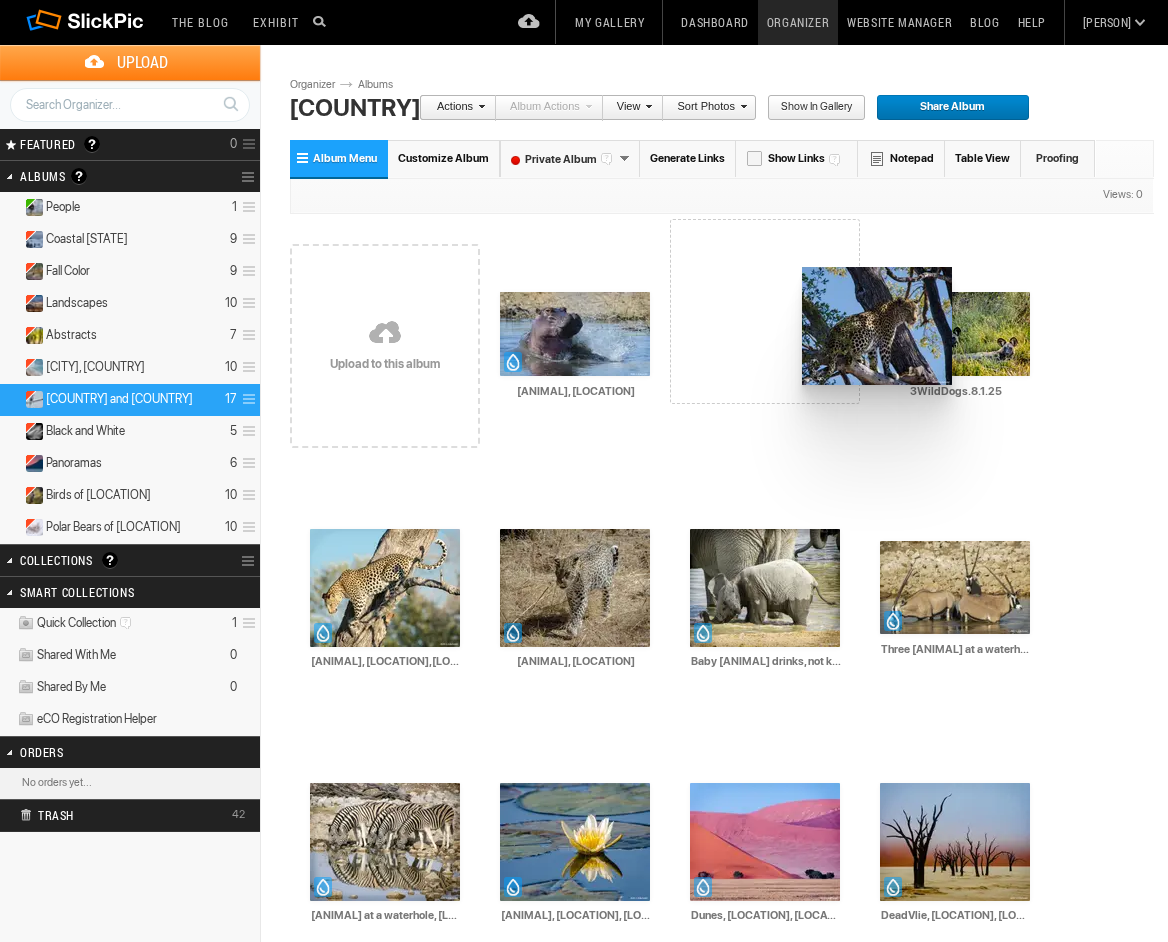 drag, startPoint x: 552, startPoint y: 562, endPoint x: 800, endPoint y: 267, distance: 385.3946 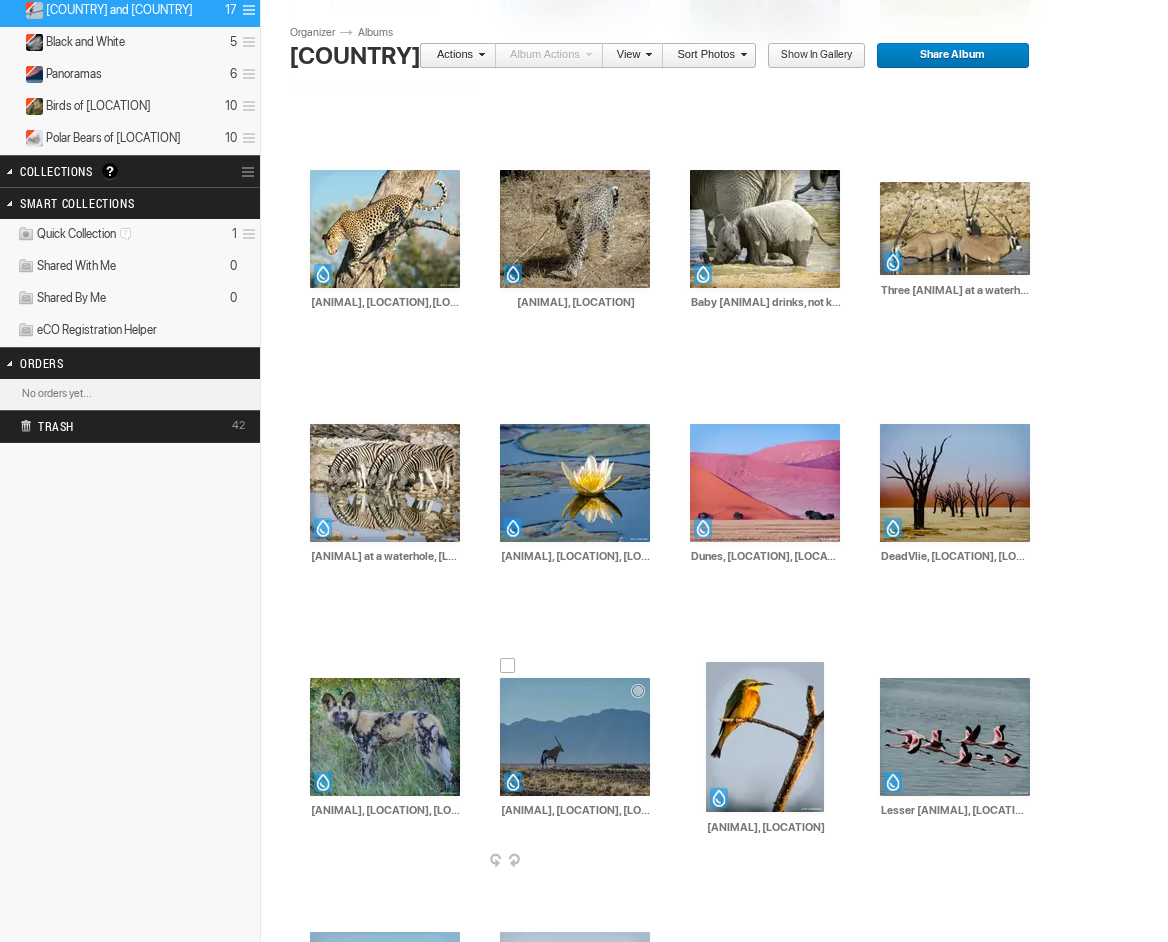 scroll, scrollTop: 389, scrollLeft: 0, axis: vertical 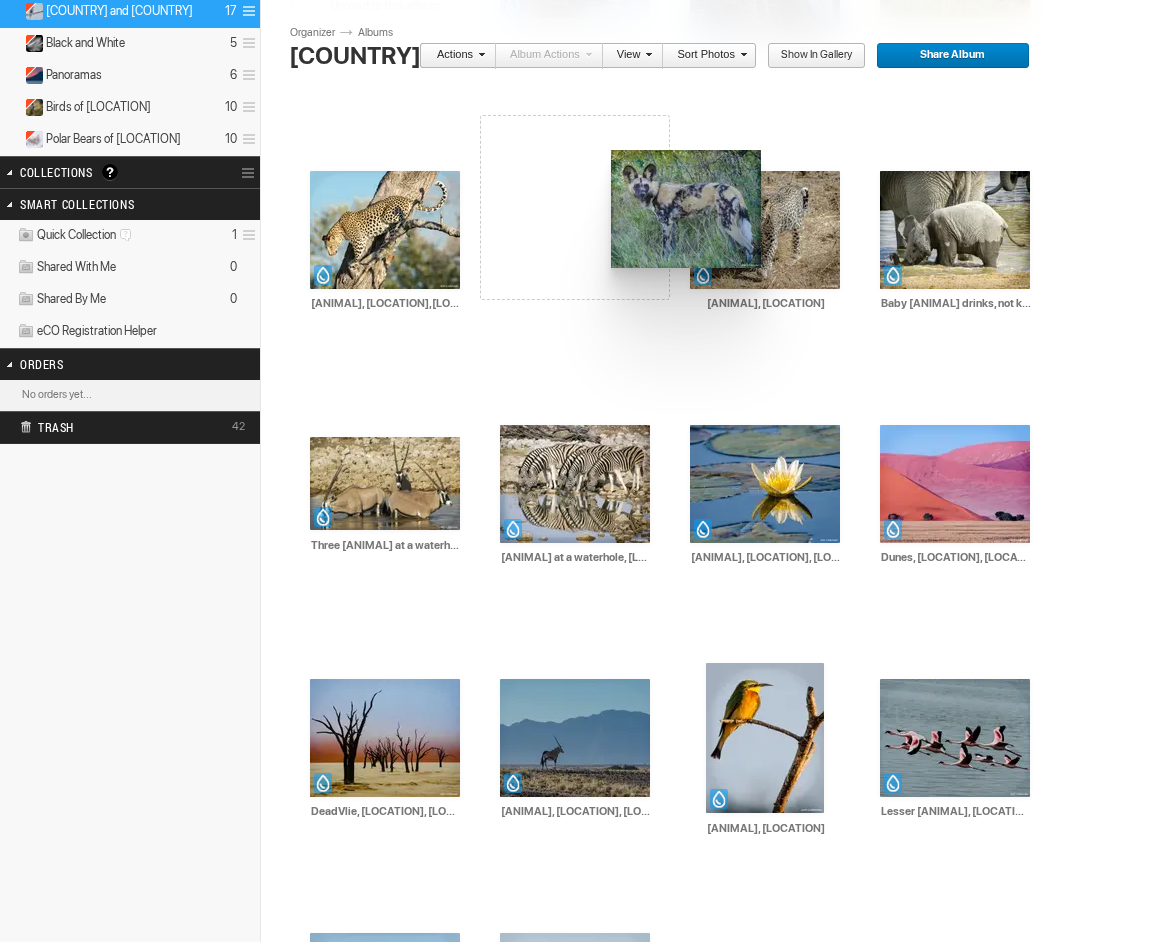 drag, startPoint x: 393, startPoint y: 715, endPoint x: 609, endPoint y: 150, distance: 604.881 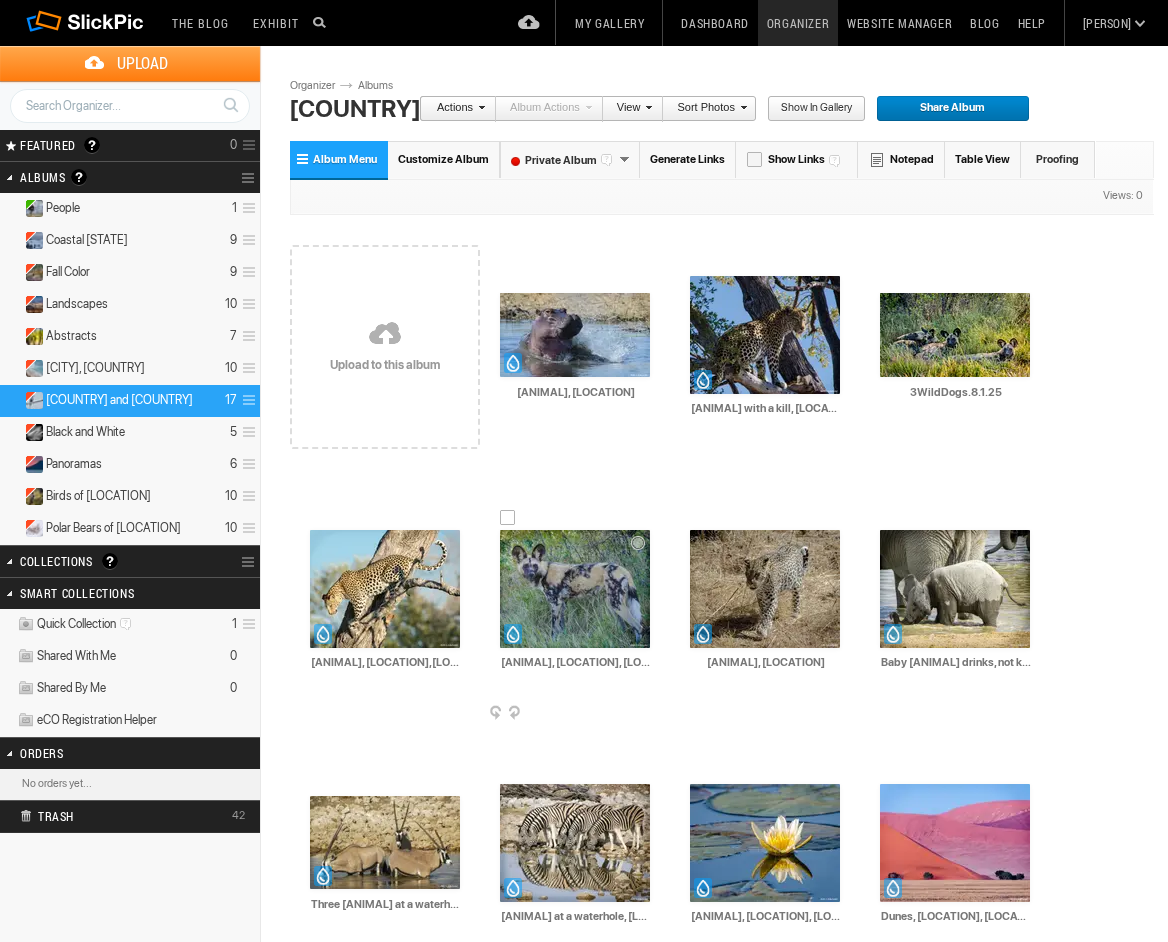scroll, scrollTop: 0, scrollLeft: 0, axis: both 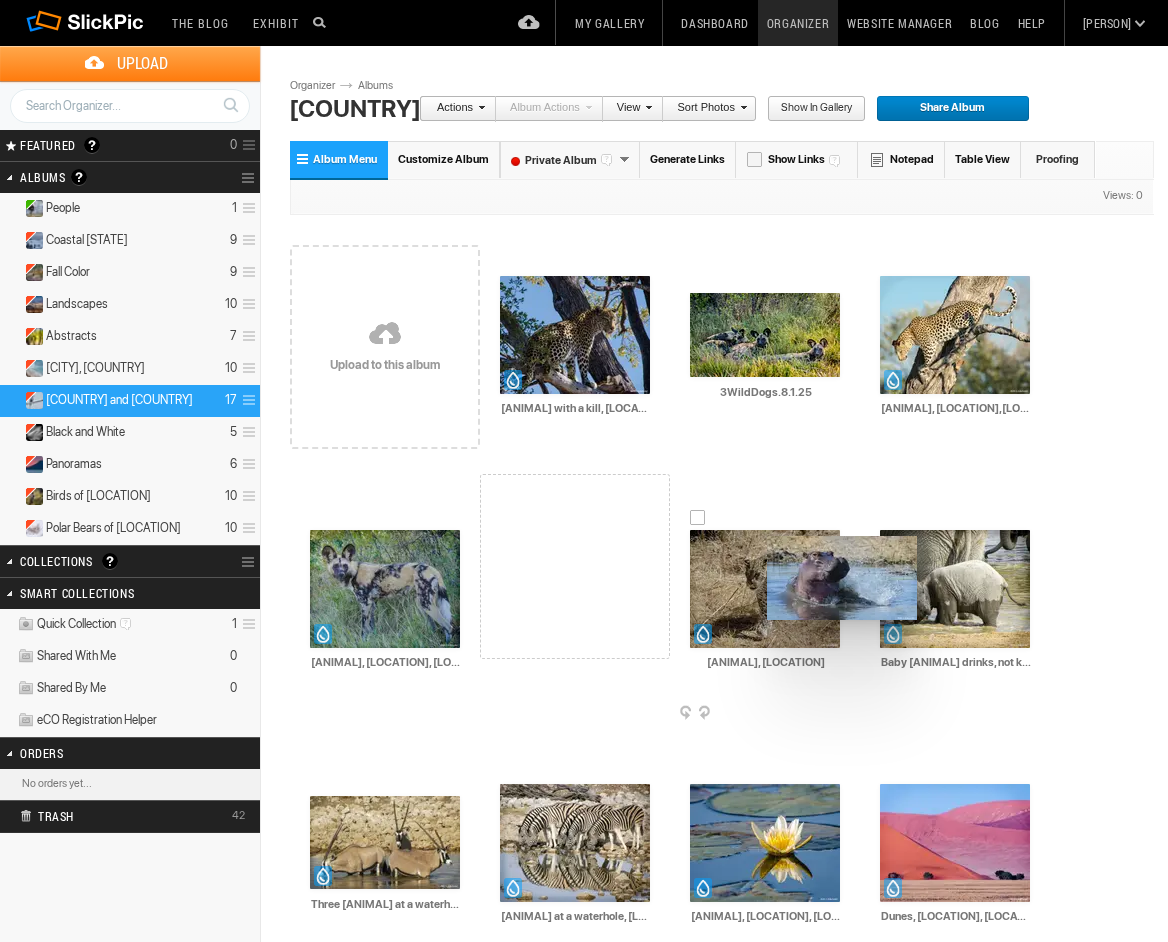 drag, startPoint x: 574, startPoint y: 309, endPoint x: 765, endPoint y: 536, distance: 296.6648 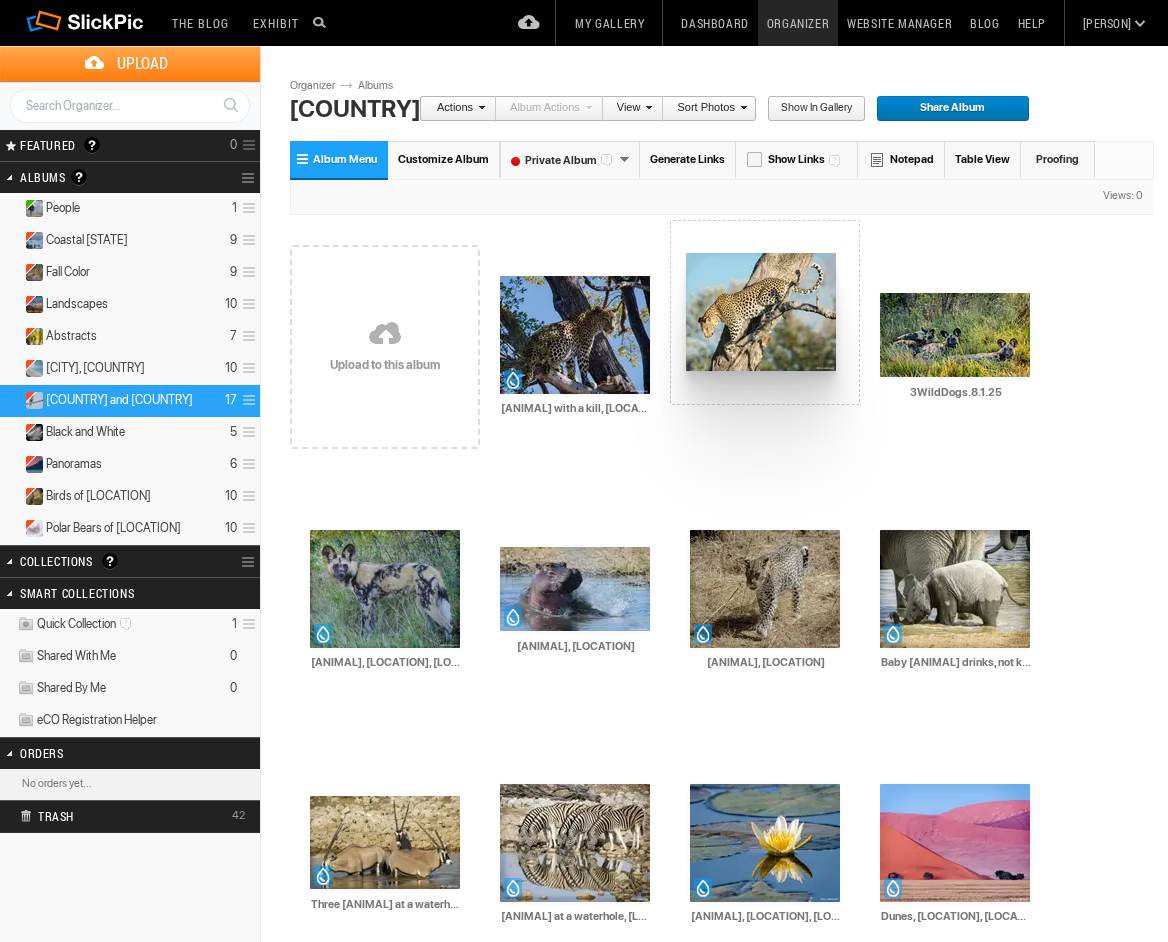 drag, startPoint x: 969, startPoint y: 319, endPoint x: 686, endPoint y: 261, distance: 288.88232 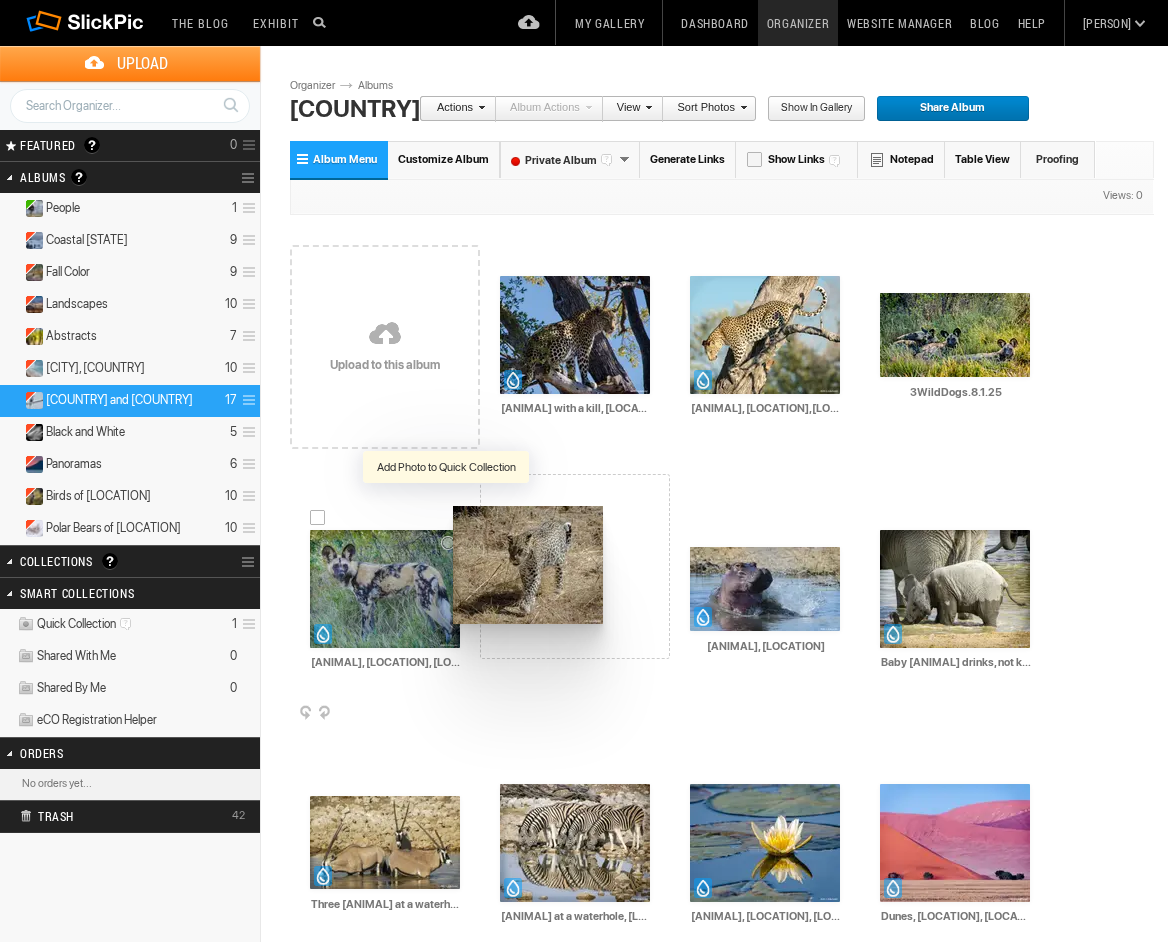 drag, startPoint x: 750, startPoint y: 541, endPoint x: 451, endPoint y: 508, distance: 300.81555 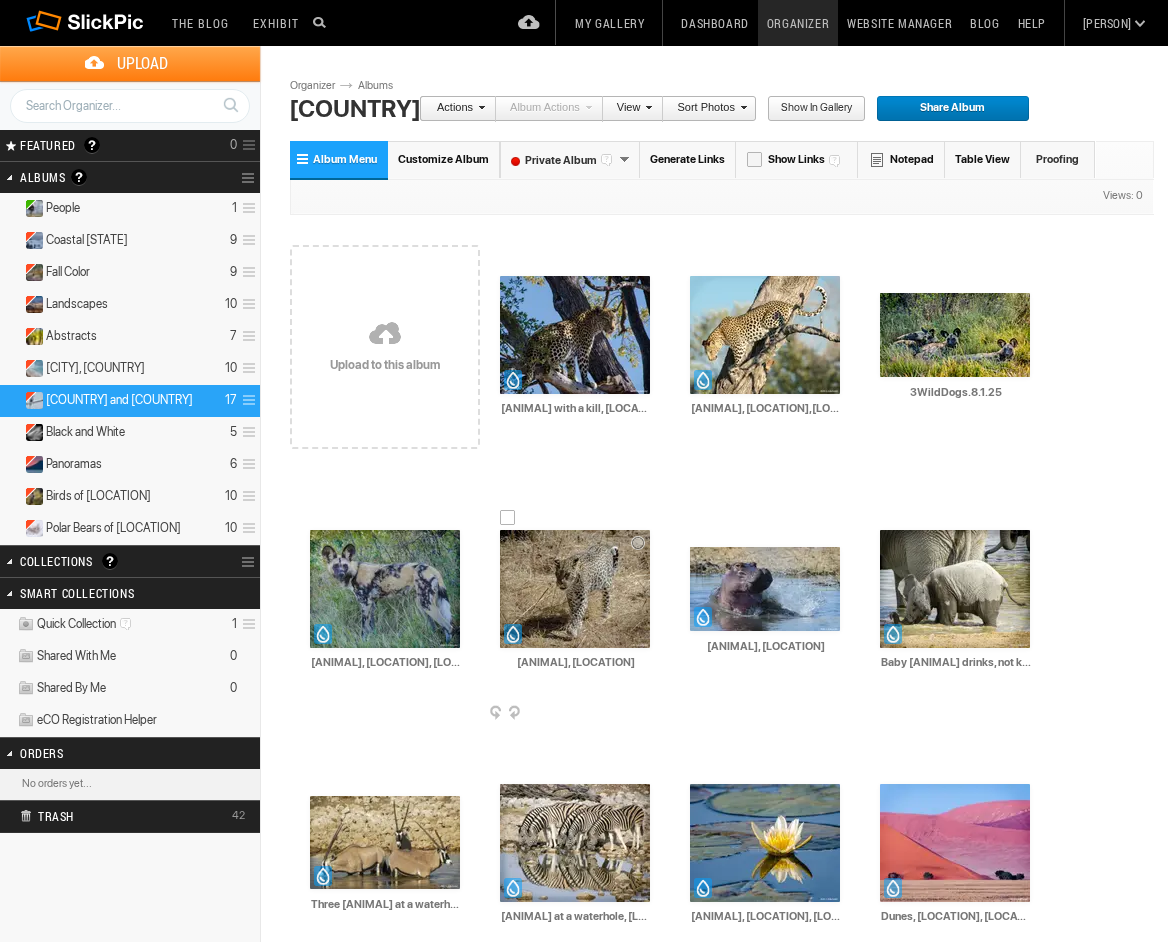 scroll, scrollTop: 0, scrollLeft: 0, axis: both 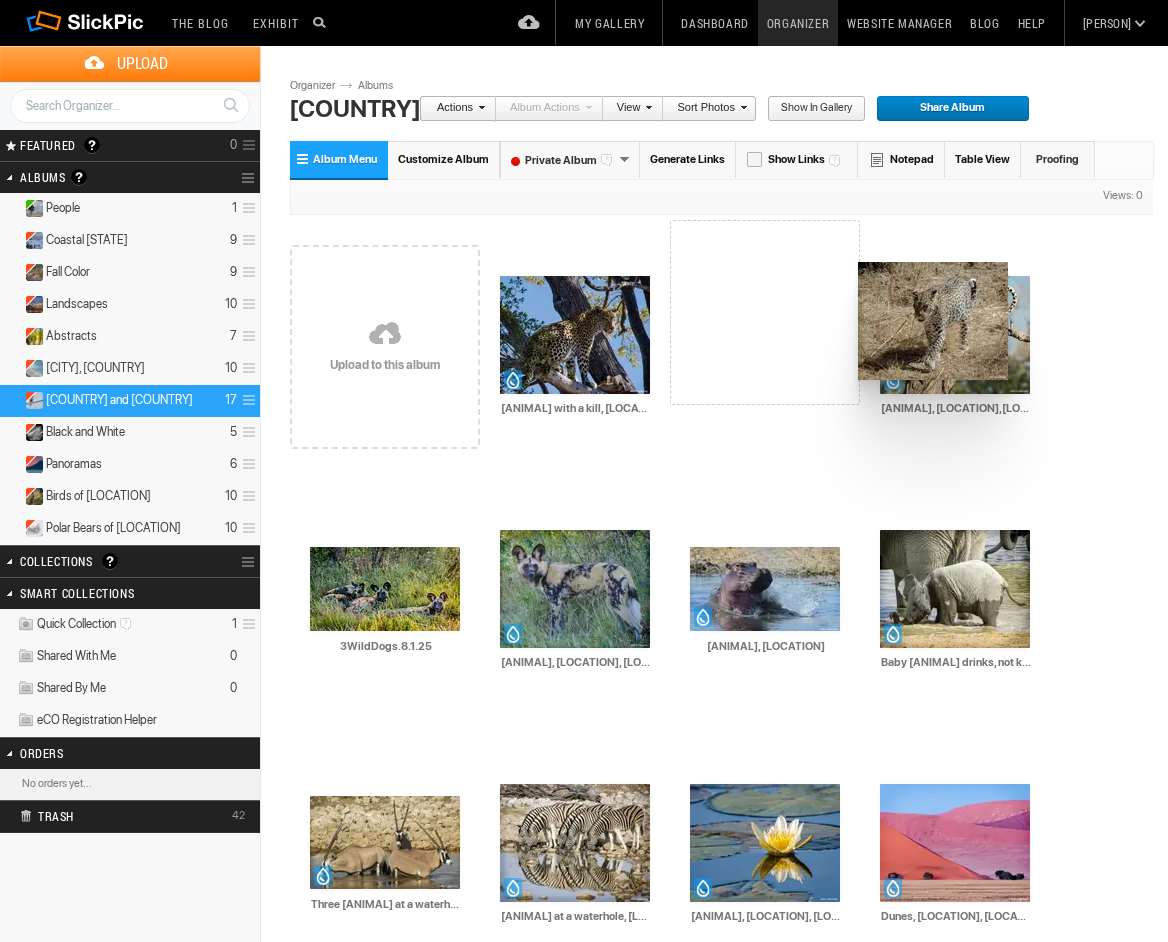 drag, startPoint x: 579, startPoint y: 572, endPoint x: 856, endPoint y: 262, distance: 415.72708 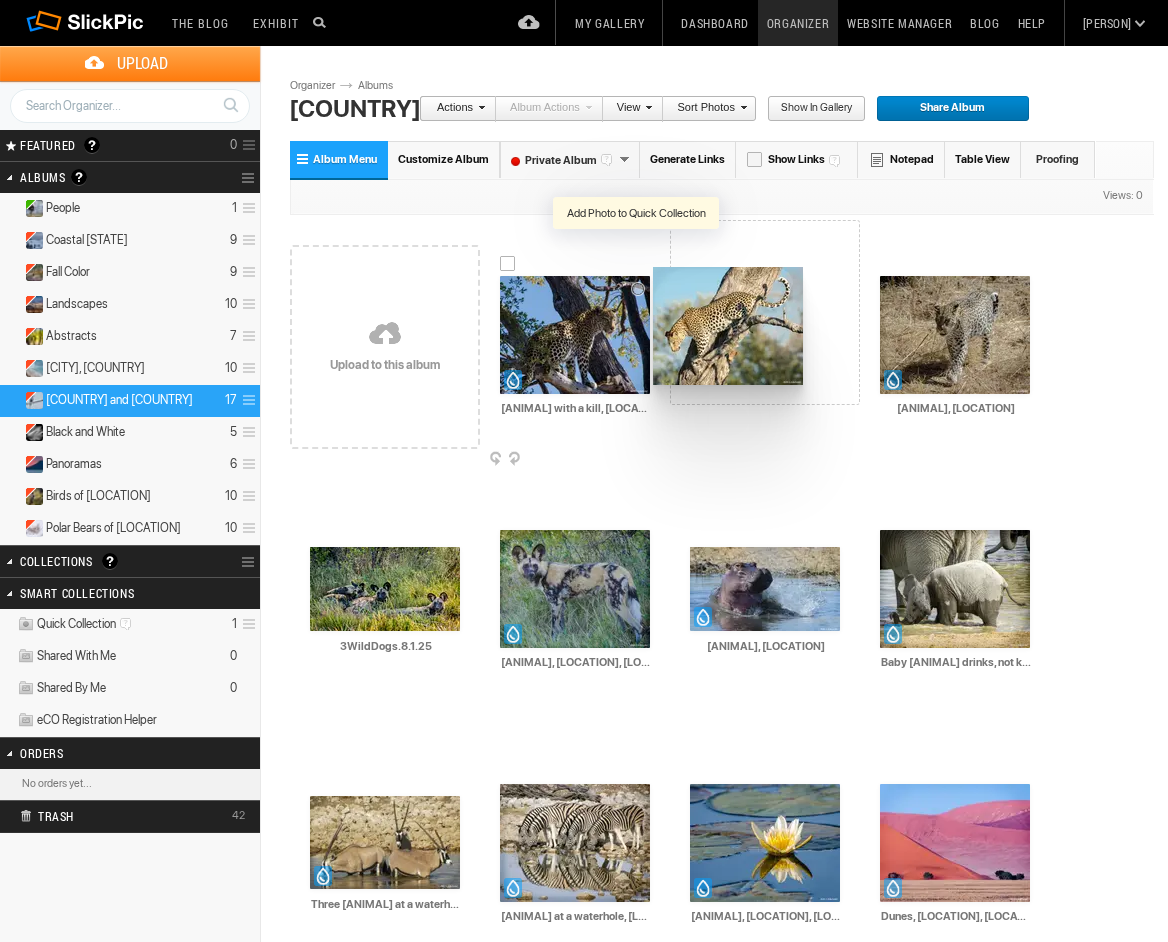 drag, startPoint x: 939, startPoint y: 310, endPoint x: 652, endPoint y: 271, distance: 289.6377 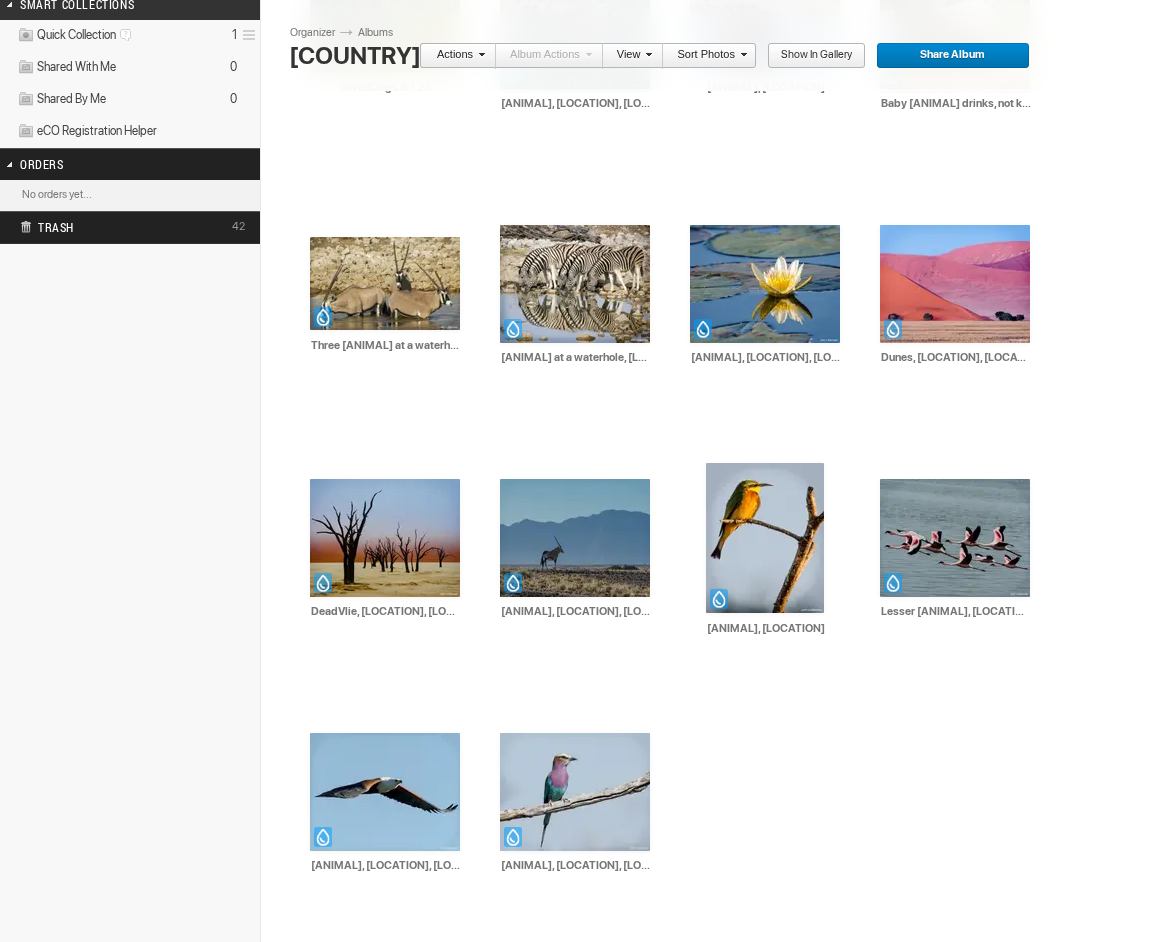 scroll, scrollTop: 590, scrollLeft: 0, axis: vertical 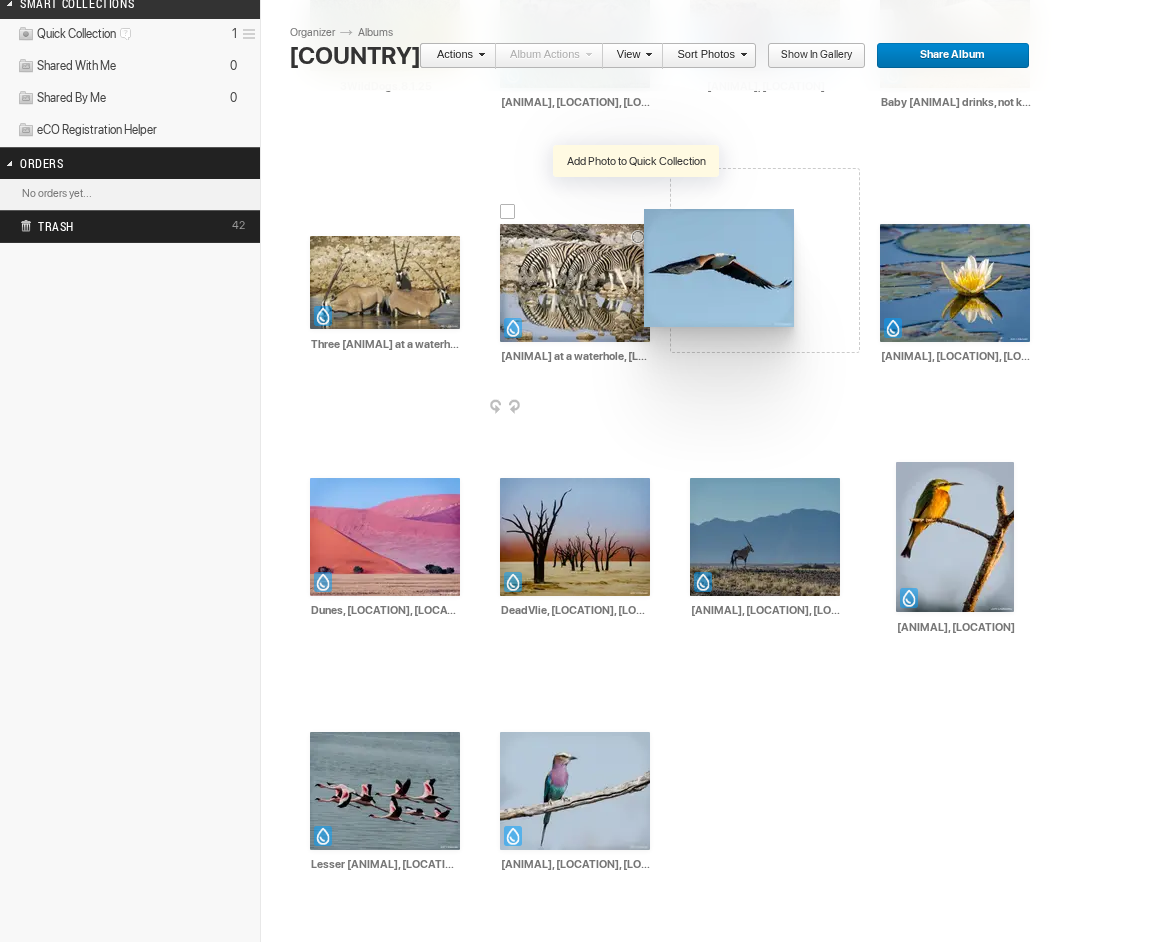 drag, startPoint x: 391, startPoint y: 756, endPoint x: 644, endPoint y: 217, distance: 595.4242 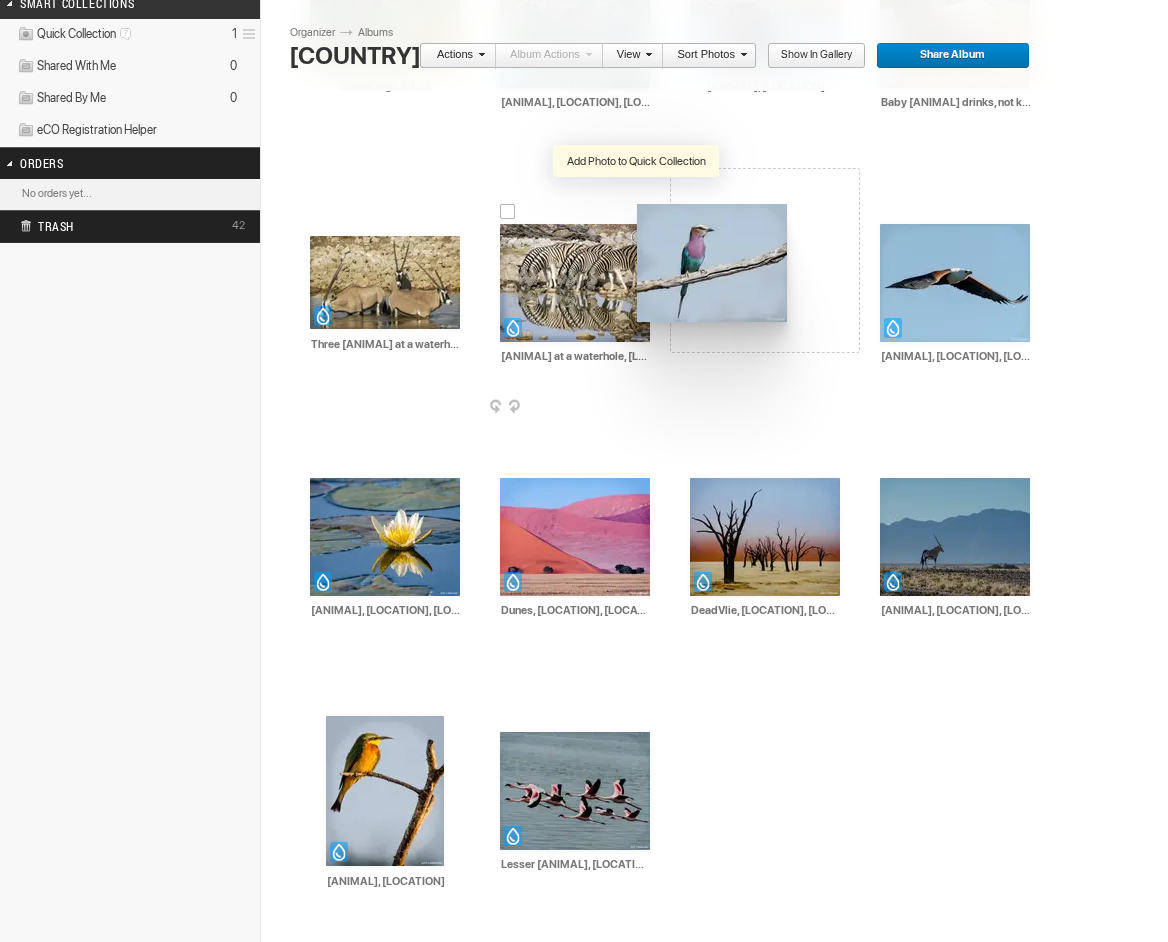 drag, startPoint x: 587, startPoint y: 737, endPoint x: 635, endPoint y: 204, distance: 535.157 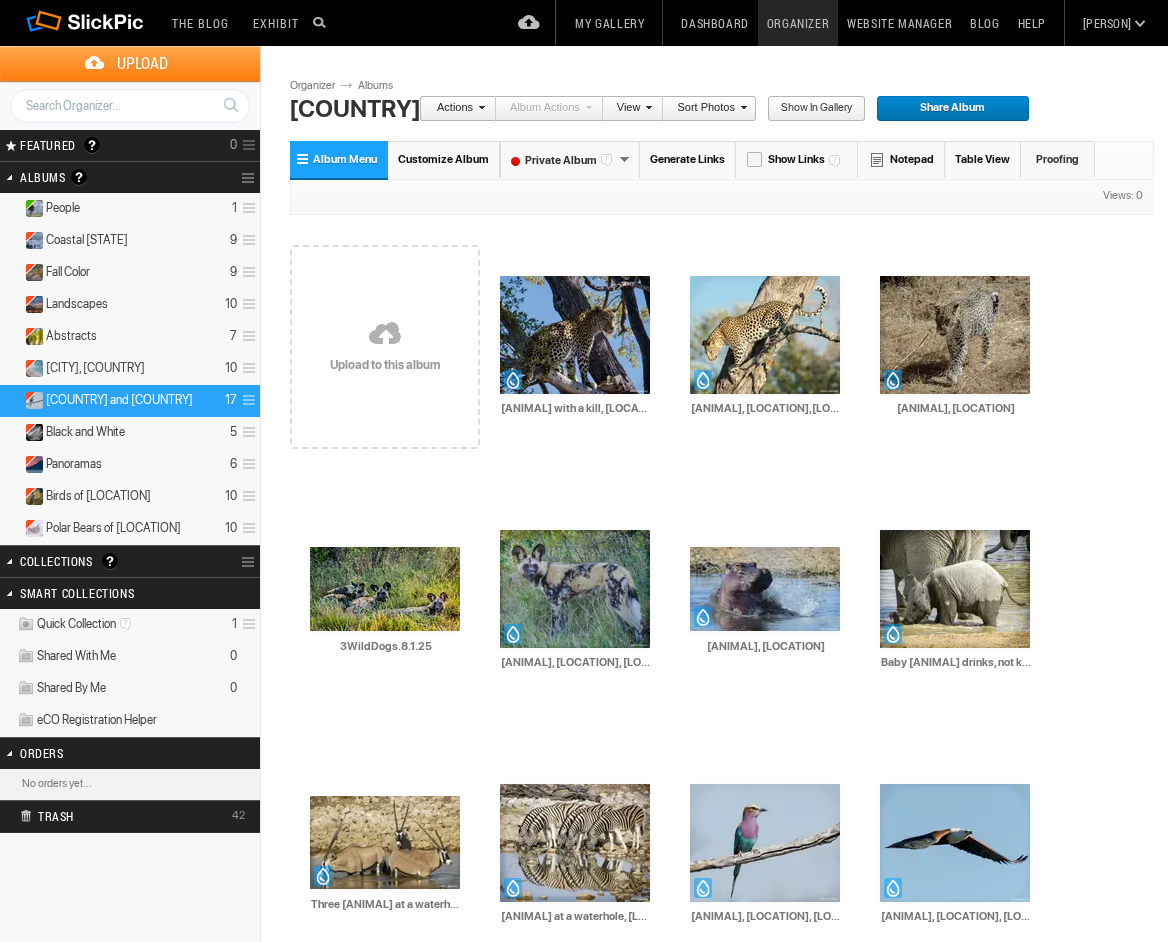 scroll, scrollTop: 0, scrollLeft: 0, axis: both 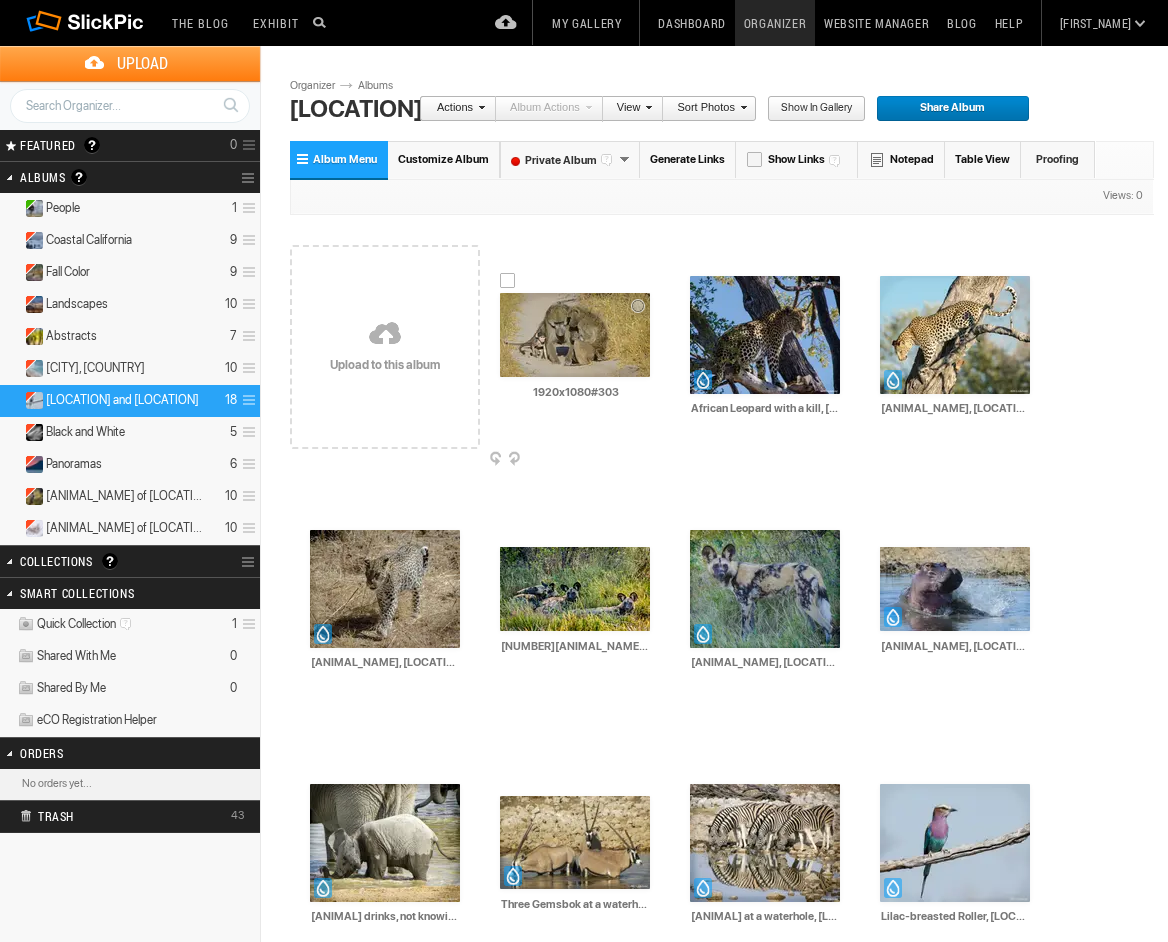 click at bounding box center [575, 335] 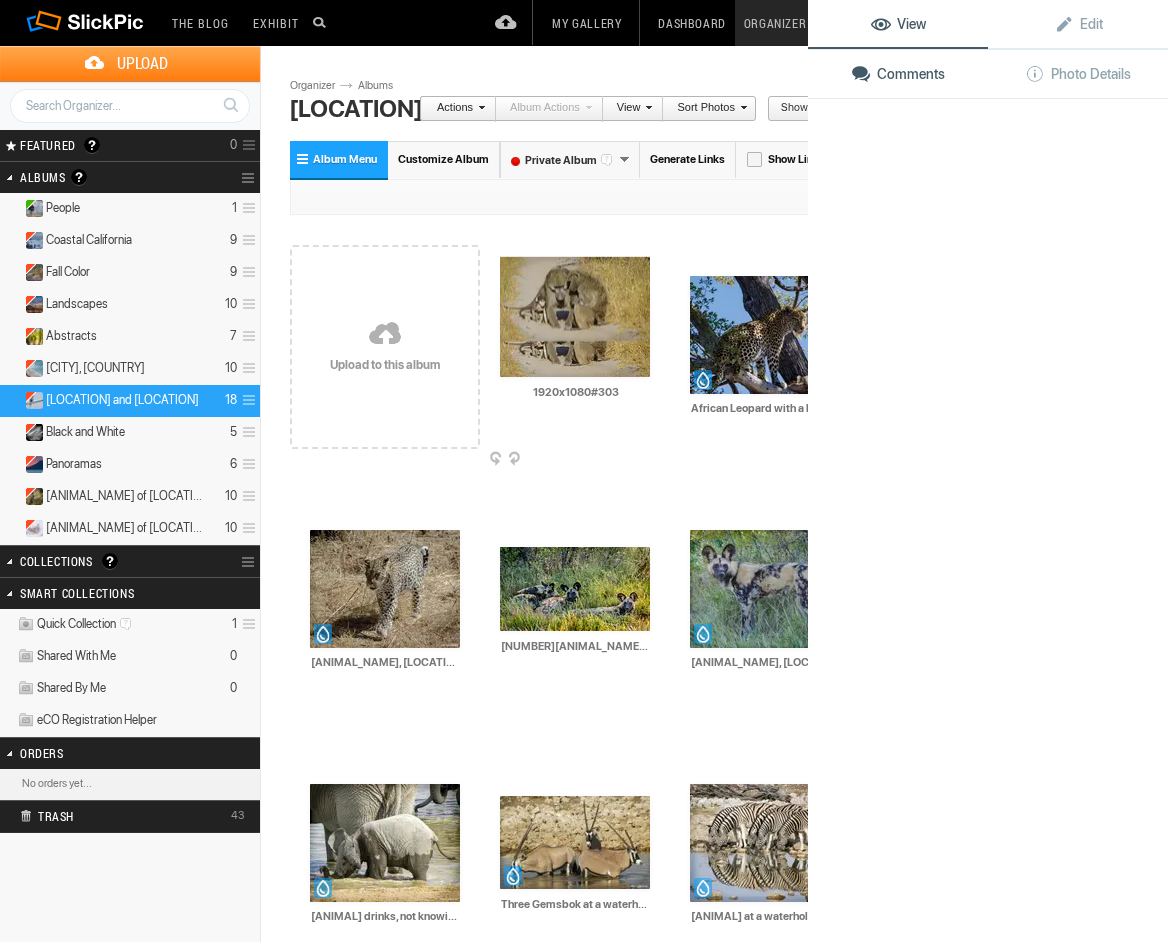 click 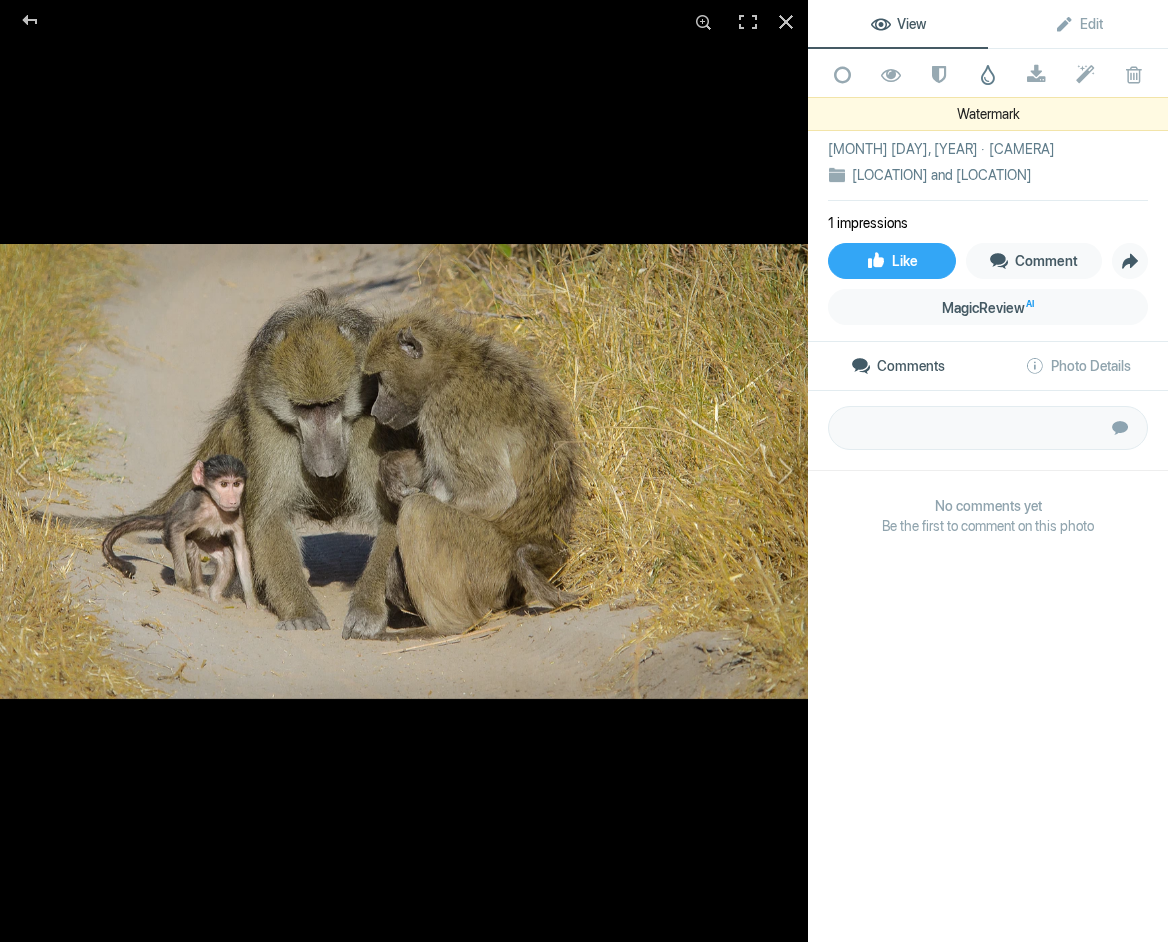click 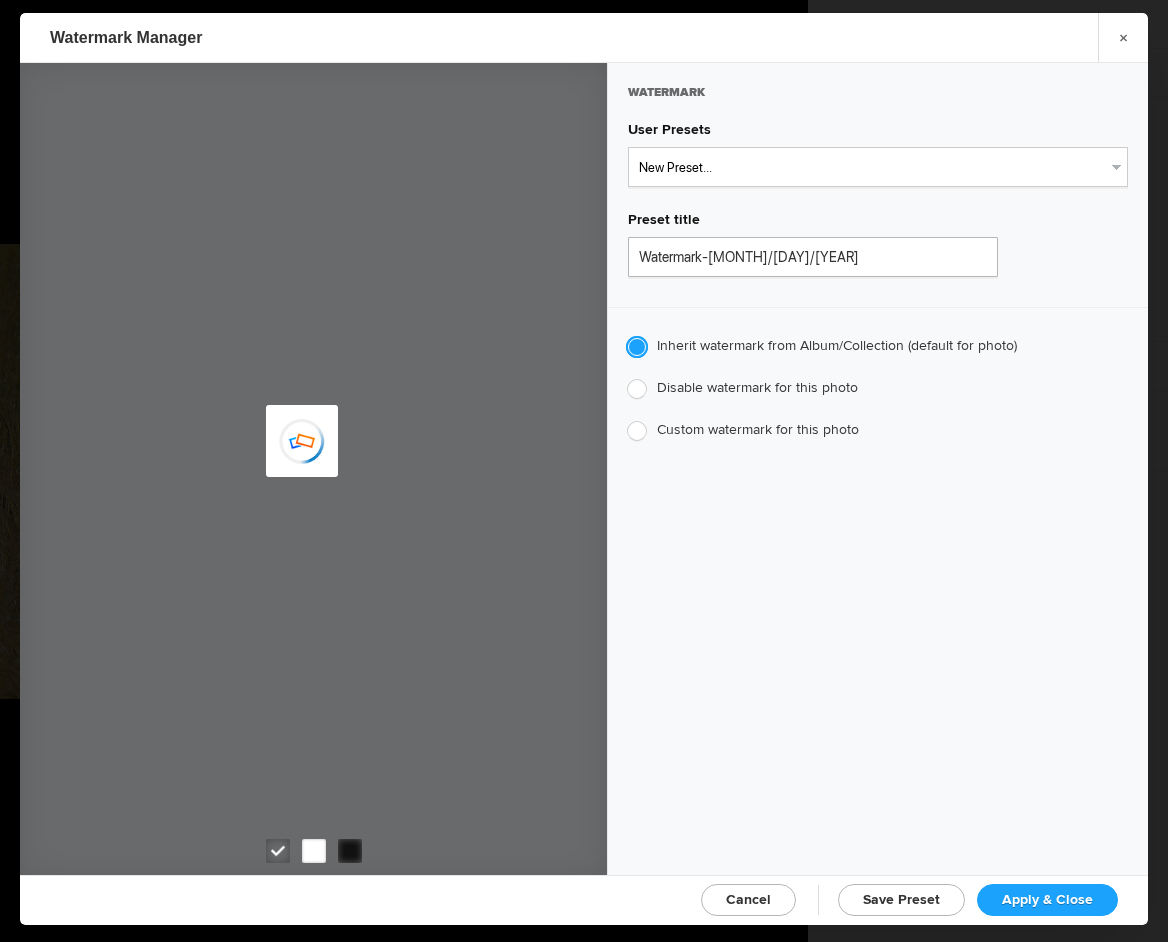 type on "JimLiskovec" 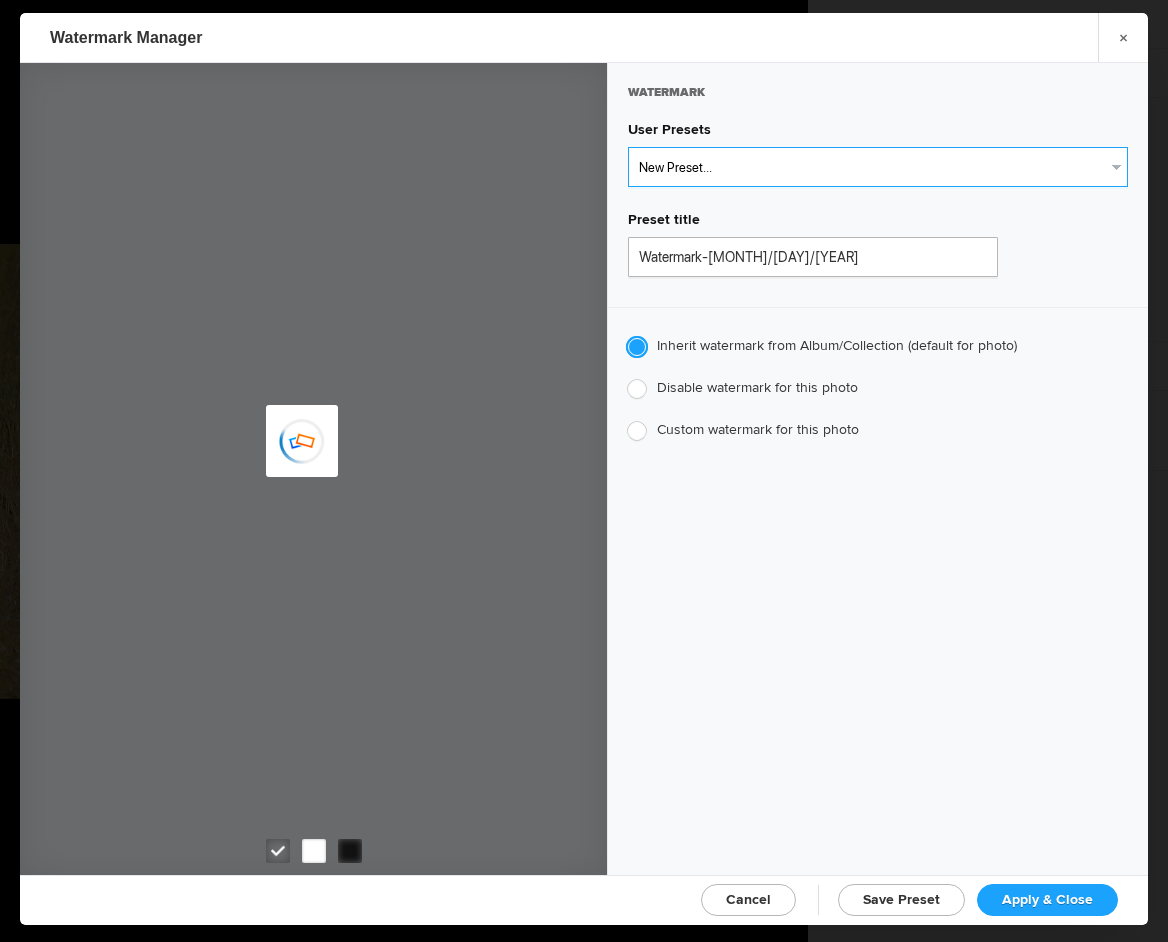 select on "1: Object" 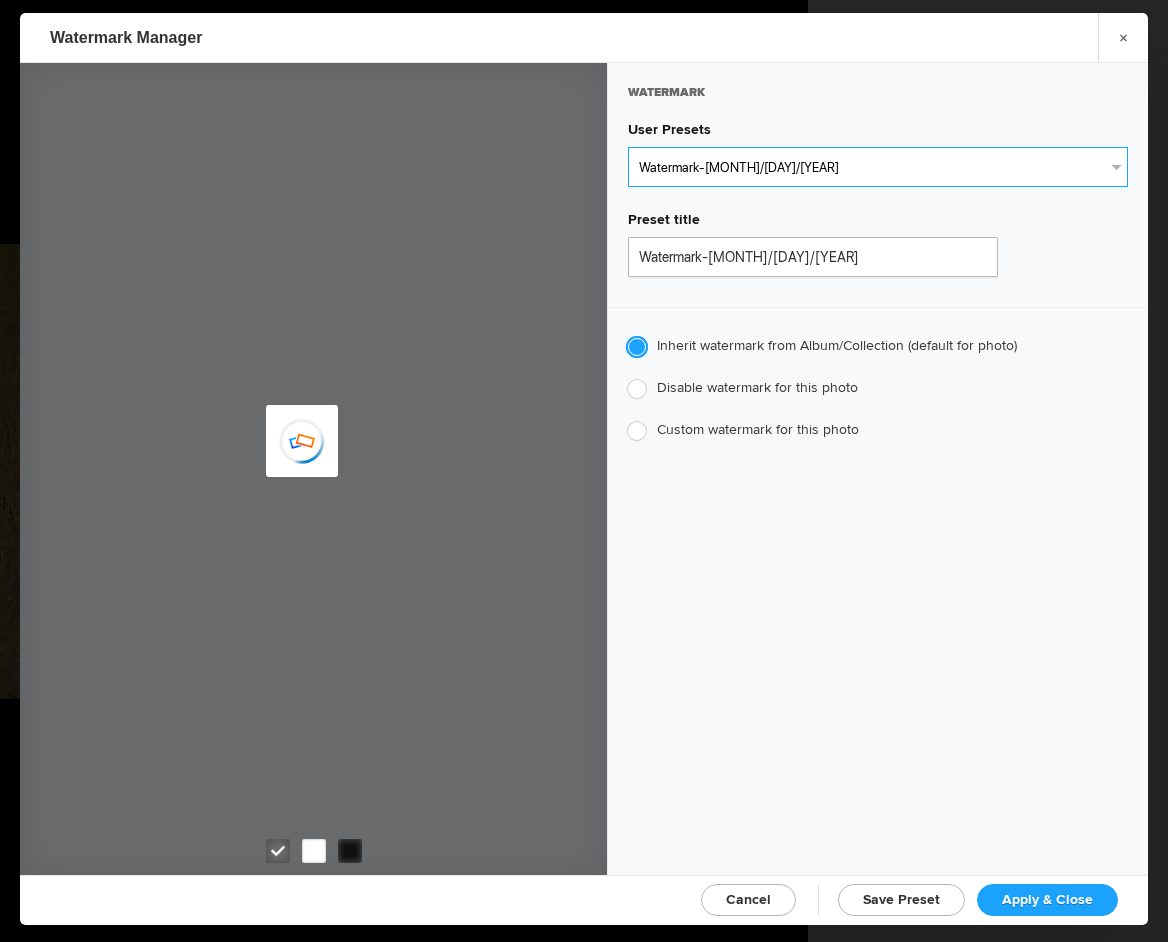 type on "Watermark-7/22/2025" 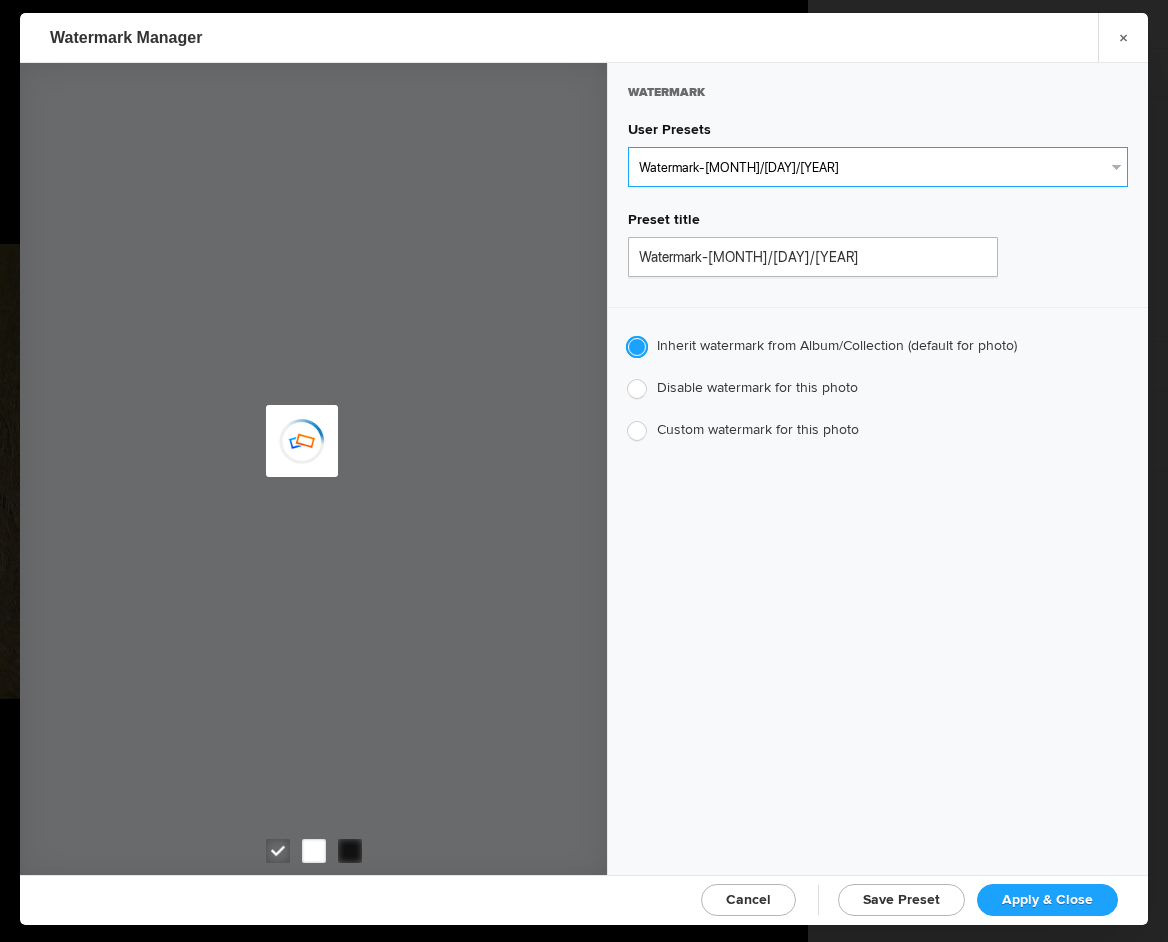 radio on "false" 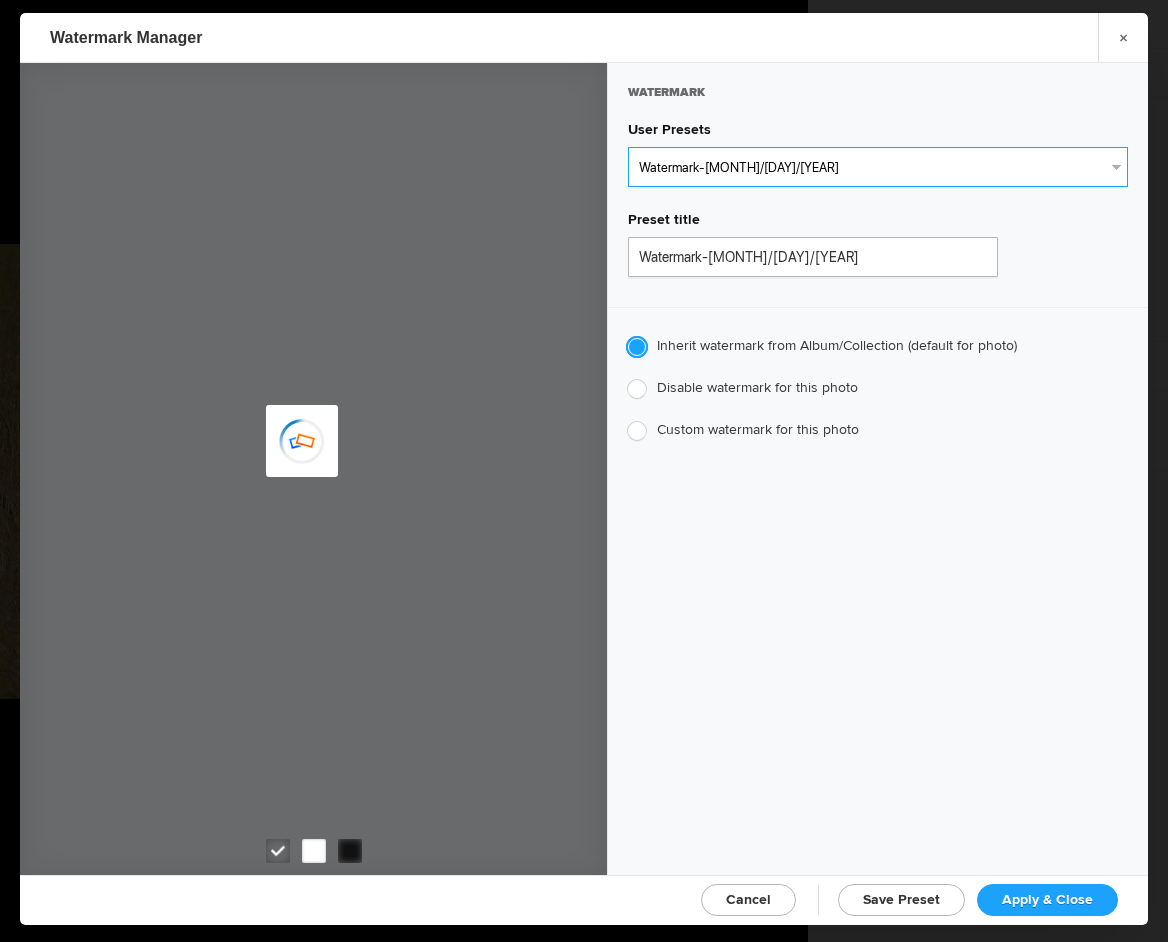 radio on "true" 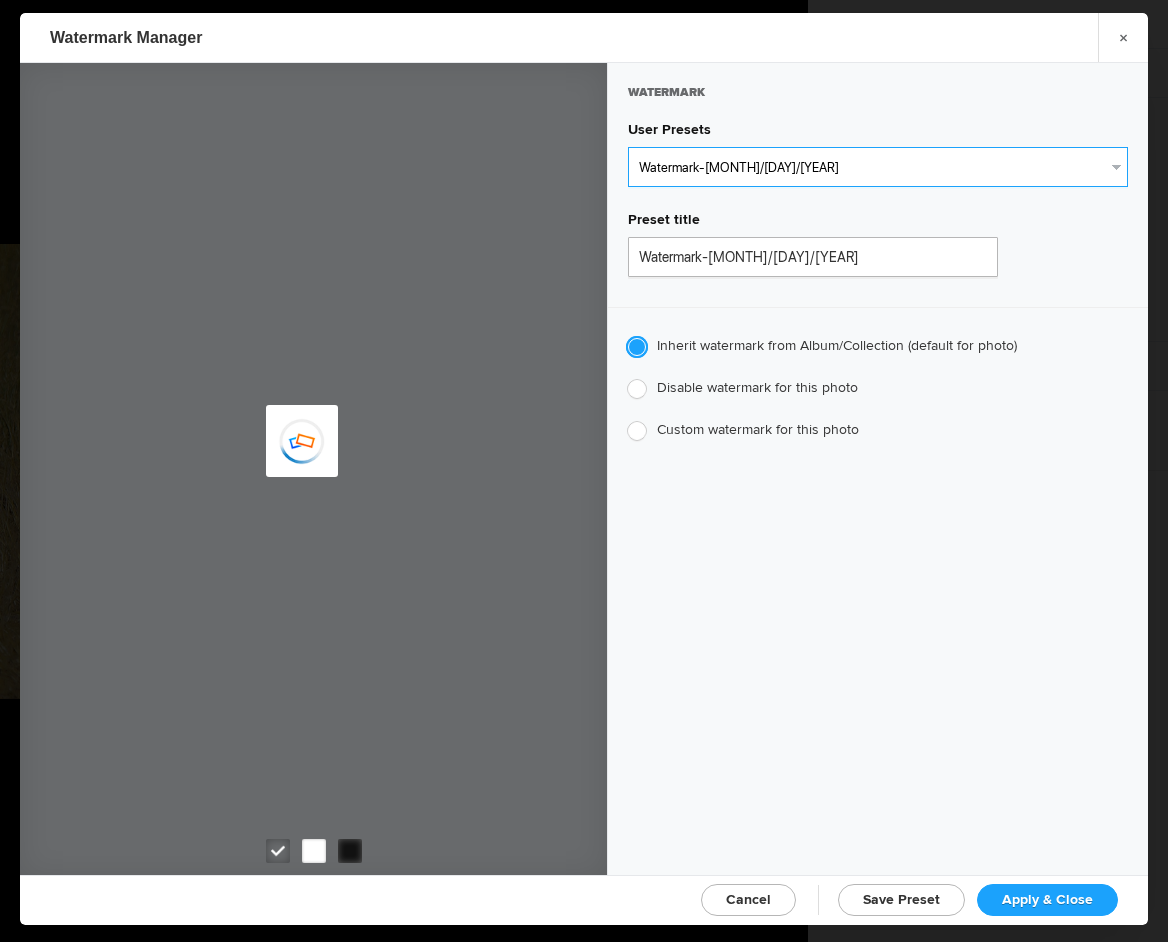 type on "Jim Liskovec" 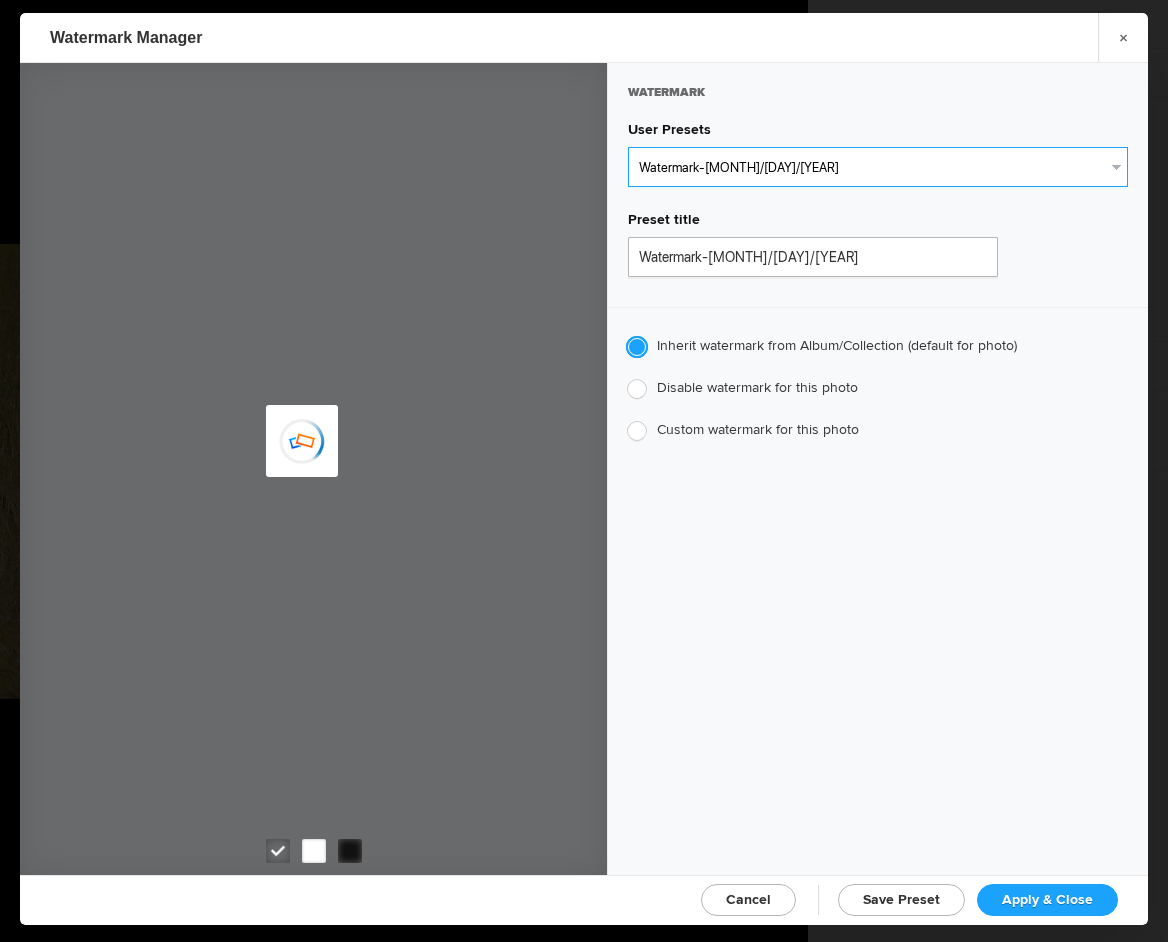 radio on "false" 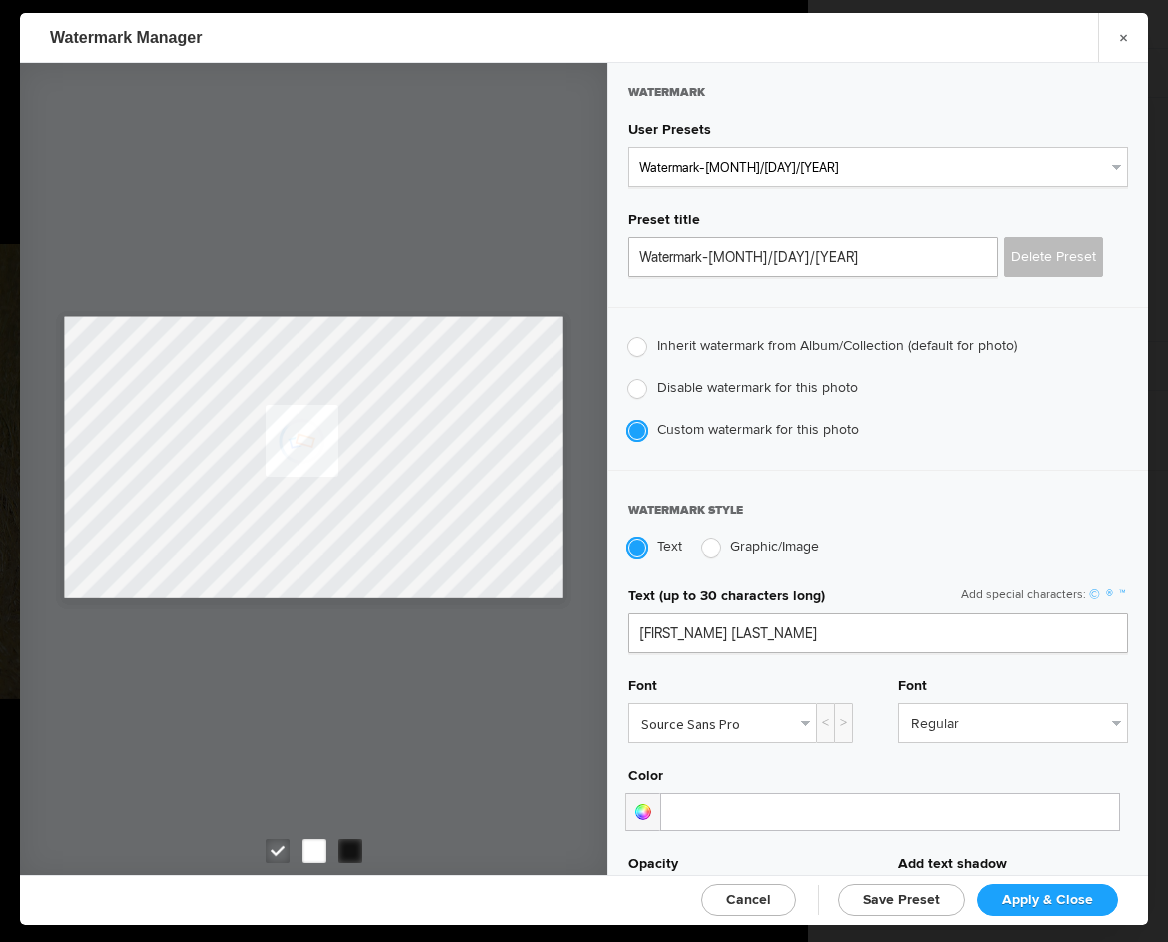 click on "Apply & Close" 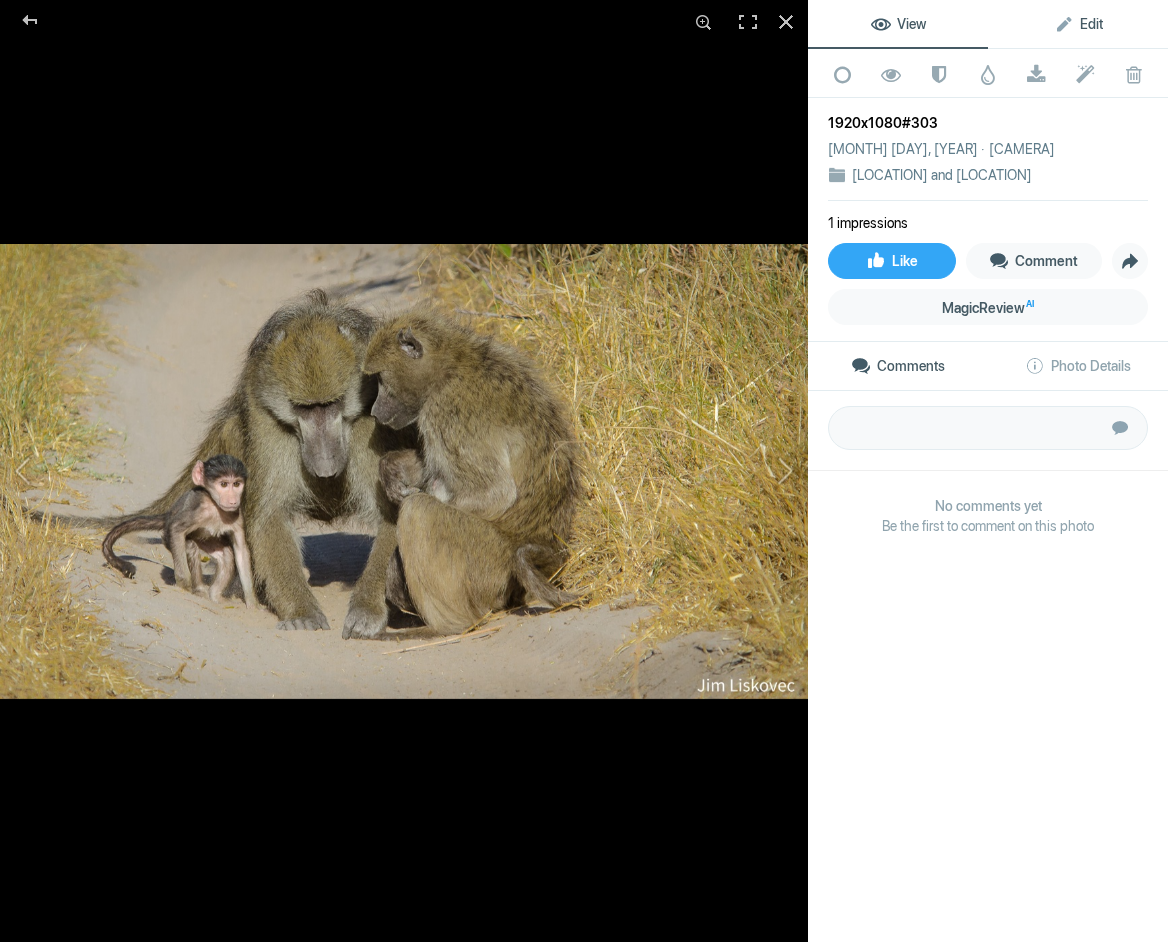 click on "Edit" 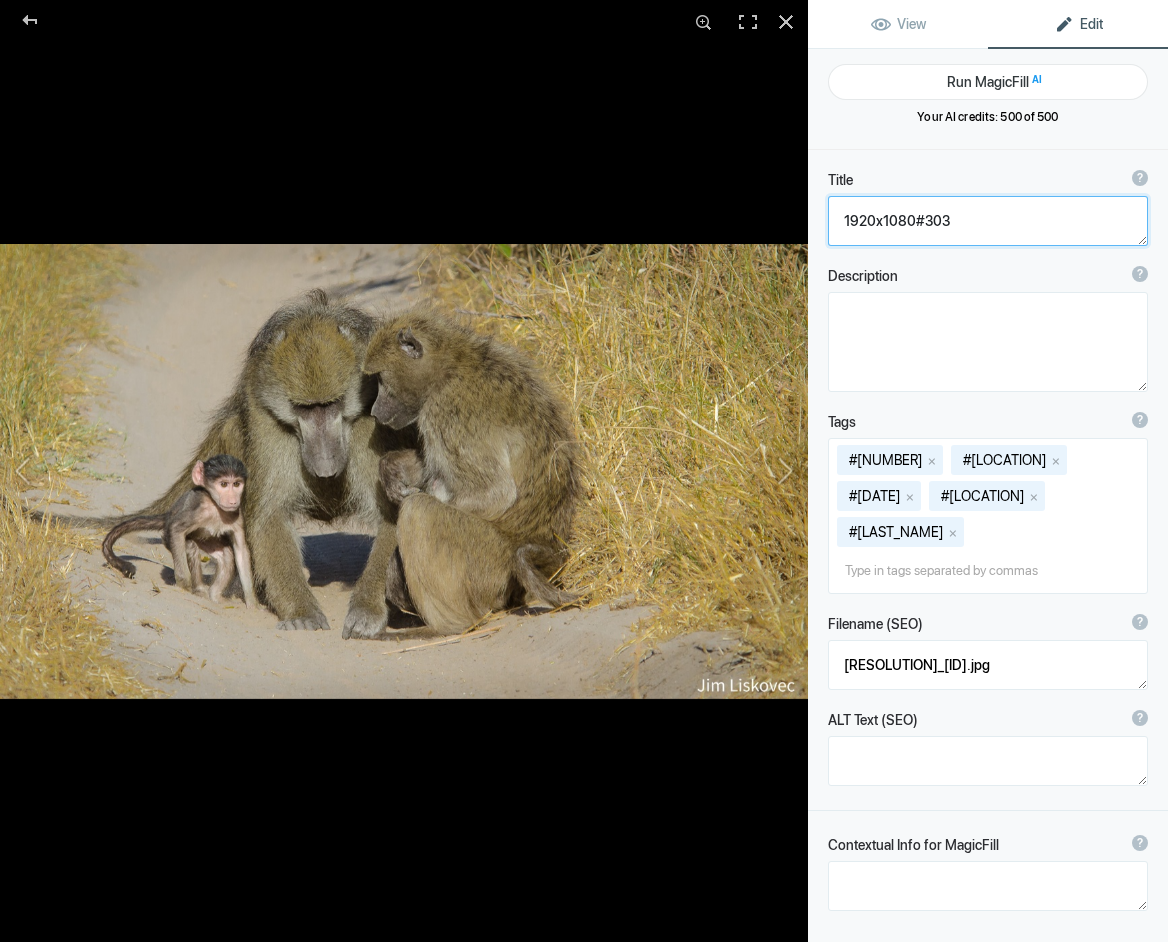 click 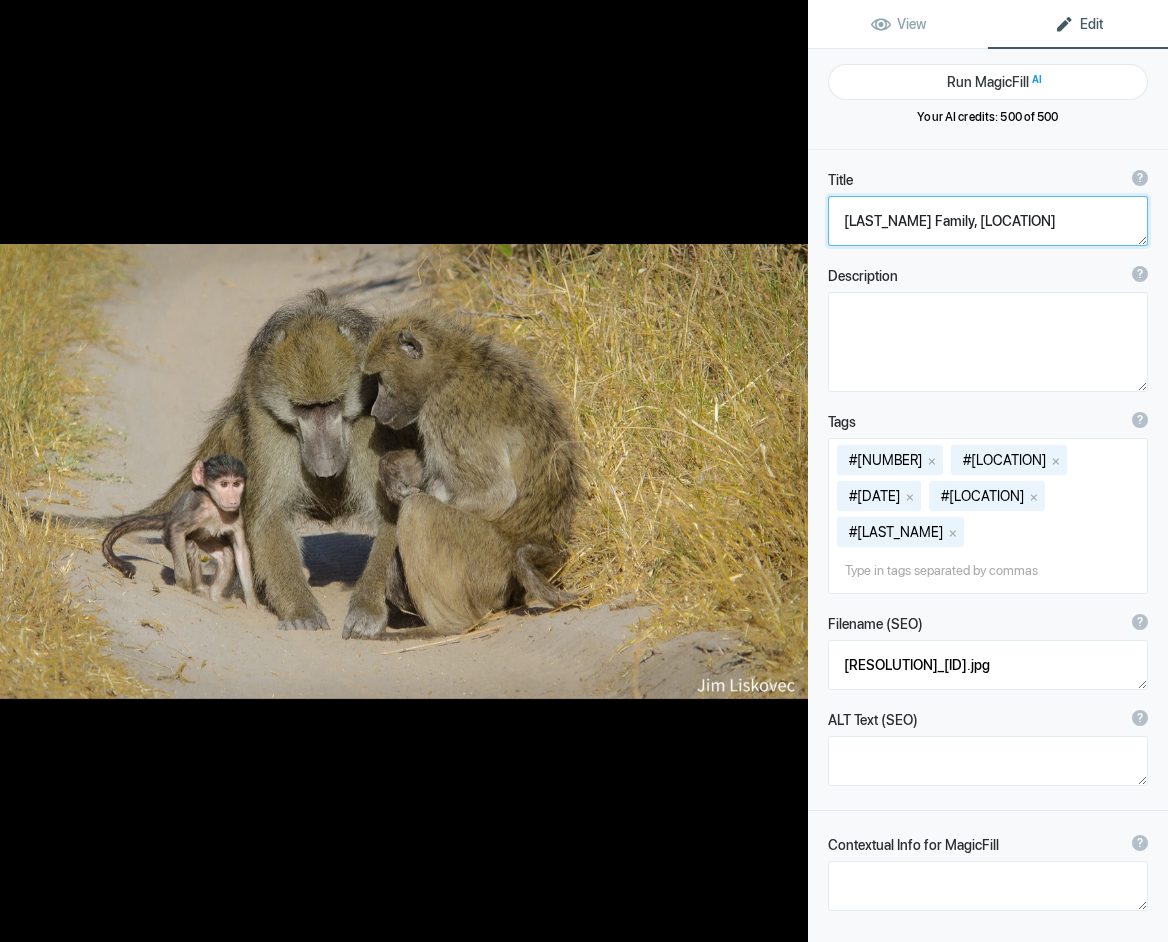 type on "Olive Baboon Family, [LOCATION]" 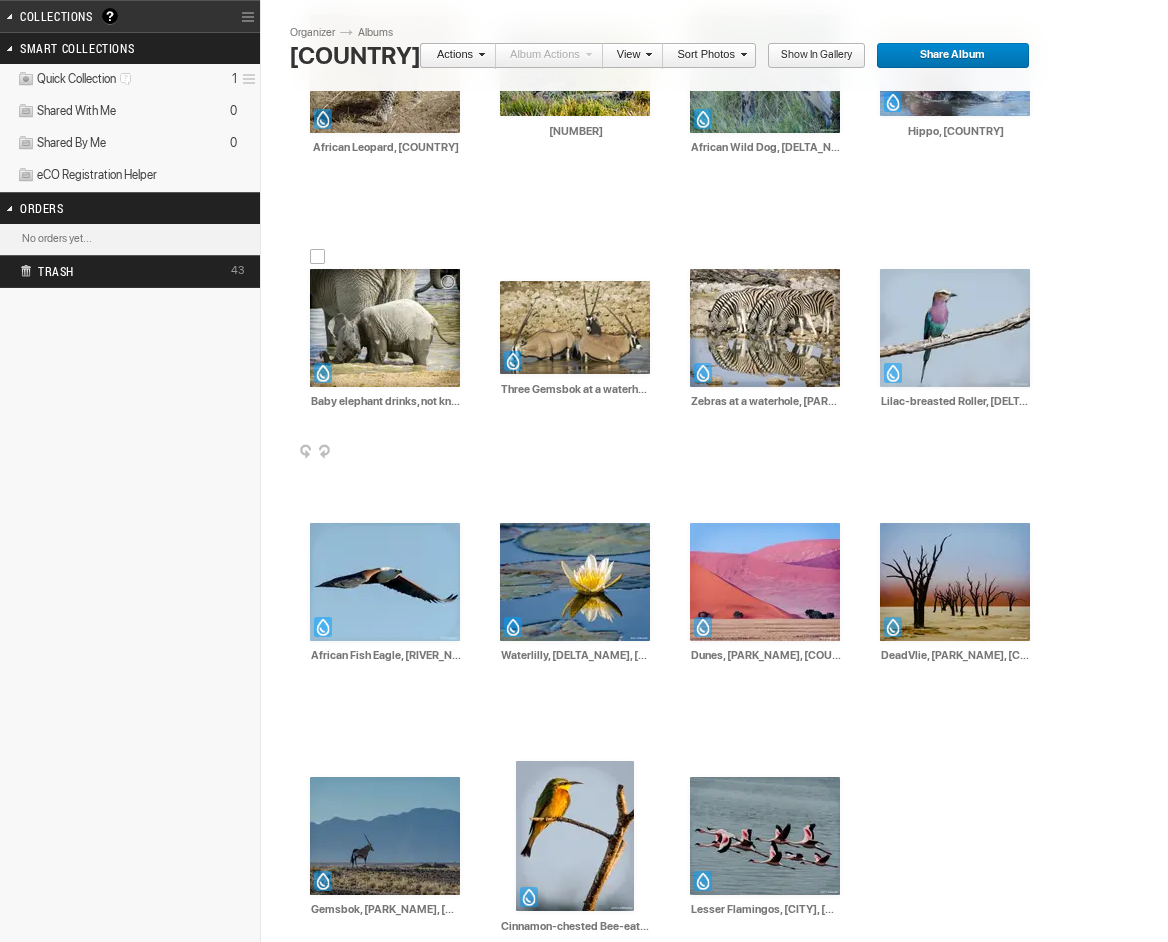 scroll, scrollTop: 544, scrollLeft: 0, axis: vertical 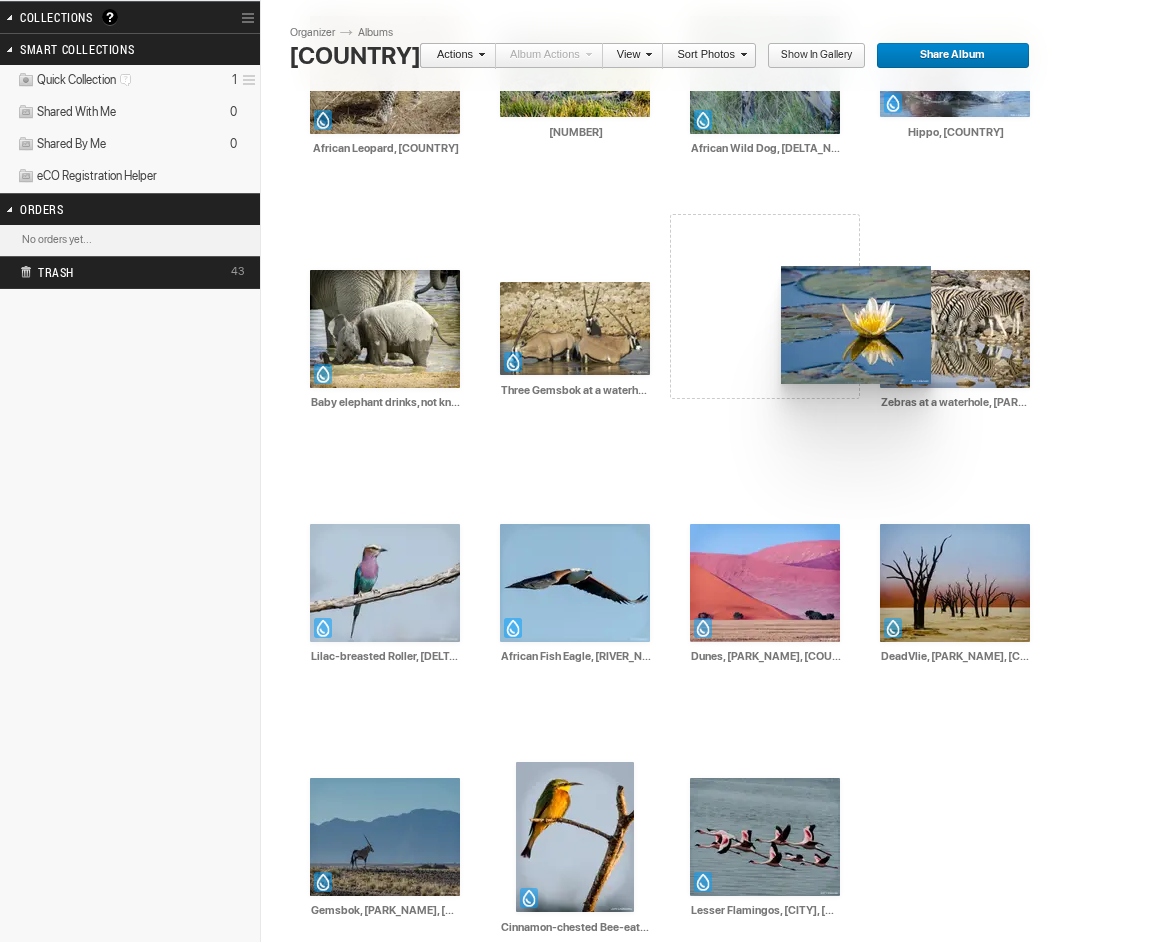 drag, startPoint x: 560, startPoint y: 564, endPoint x: 779, endPoint y: 266, distance: 369.81754 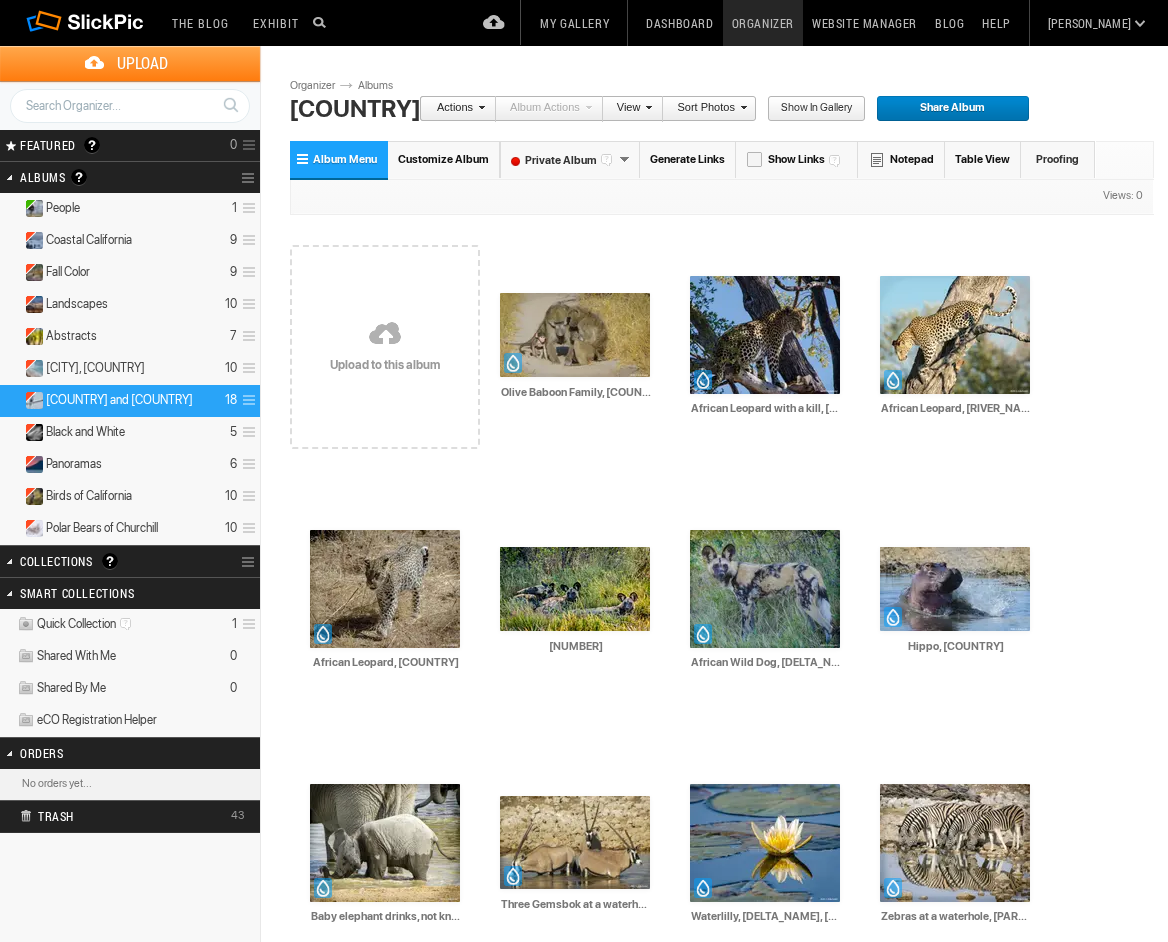 scroll, scrollTop: 0, scrollLeft: 0, axis: both 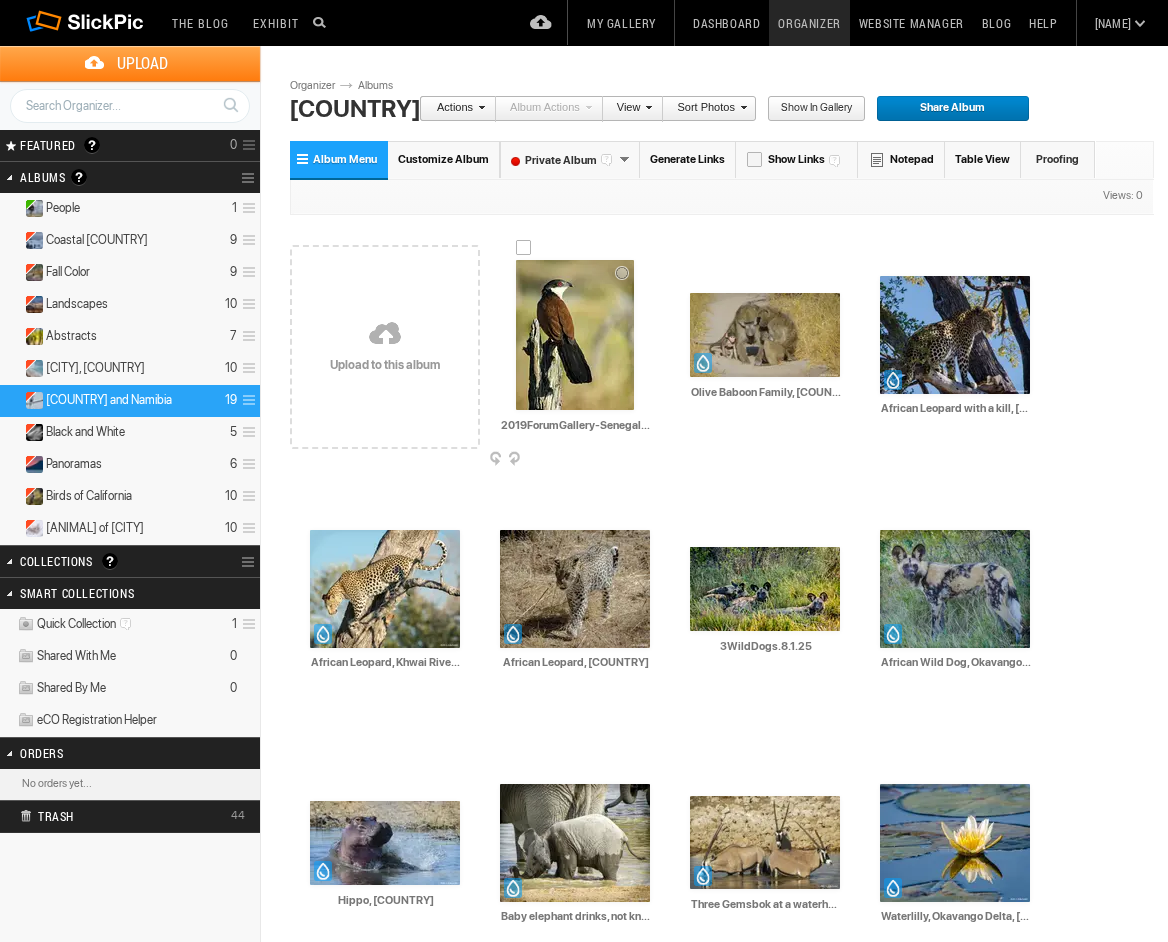click at bounding box center [575, 335] 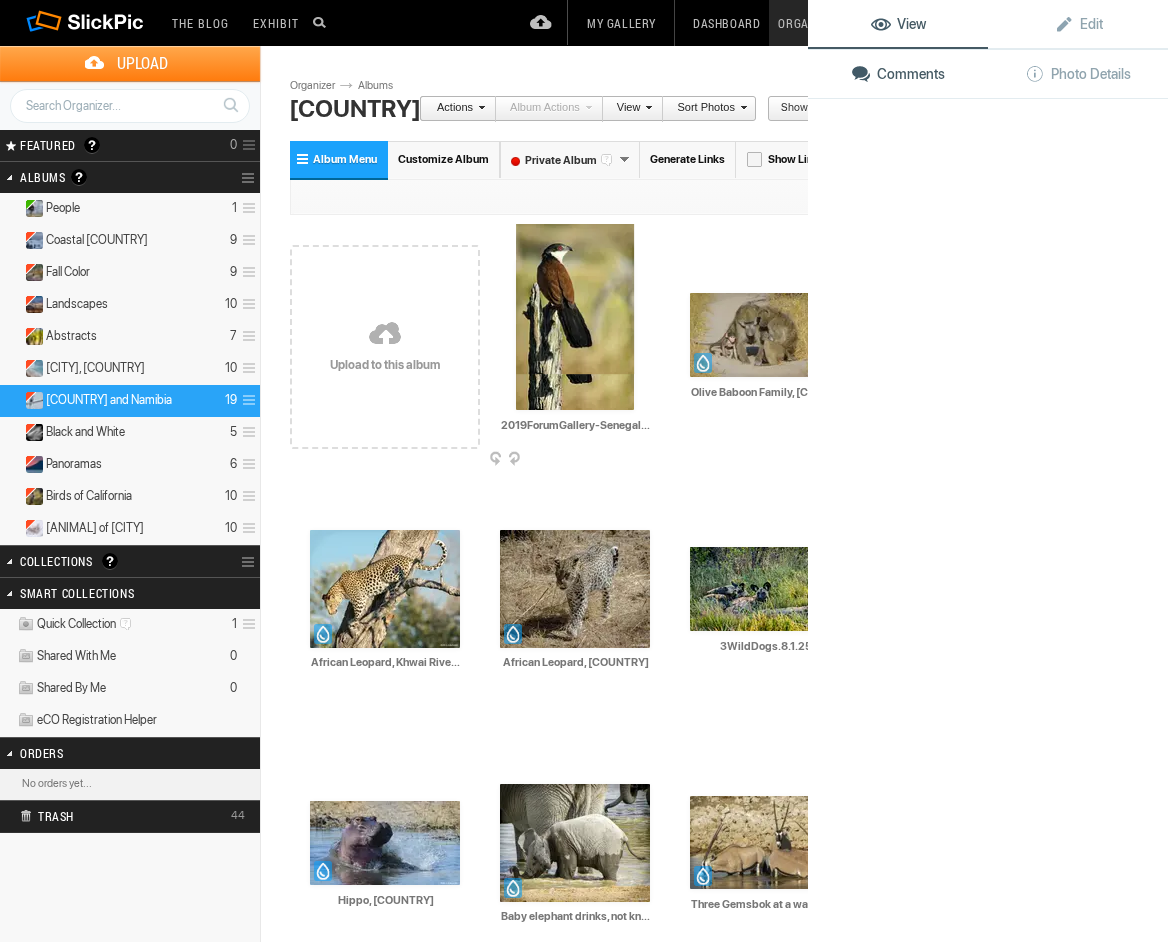 click 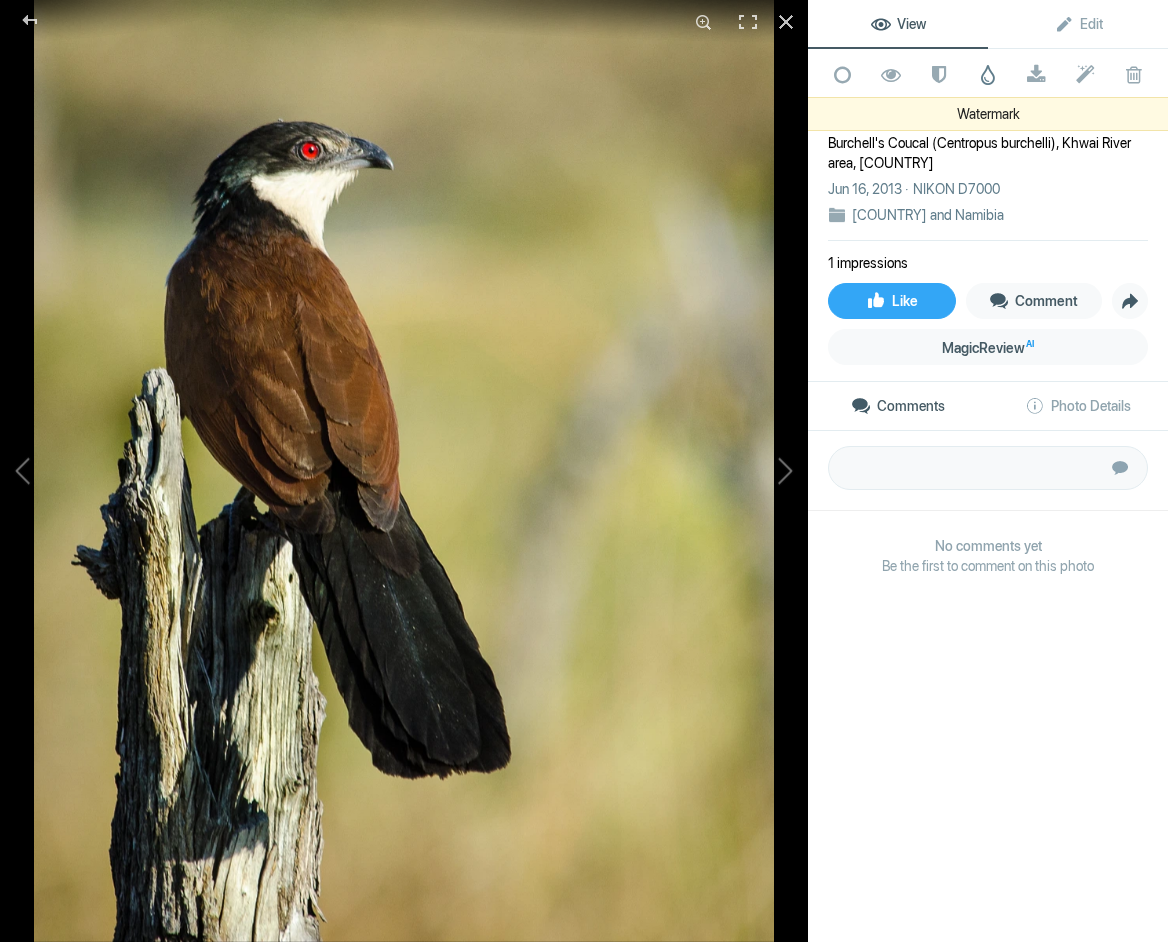 click 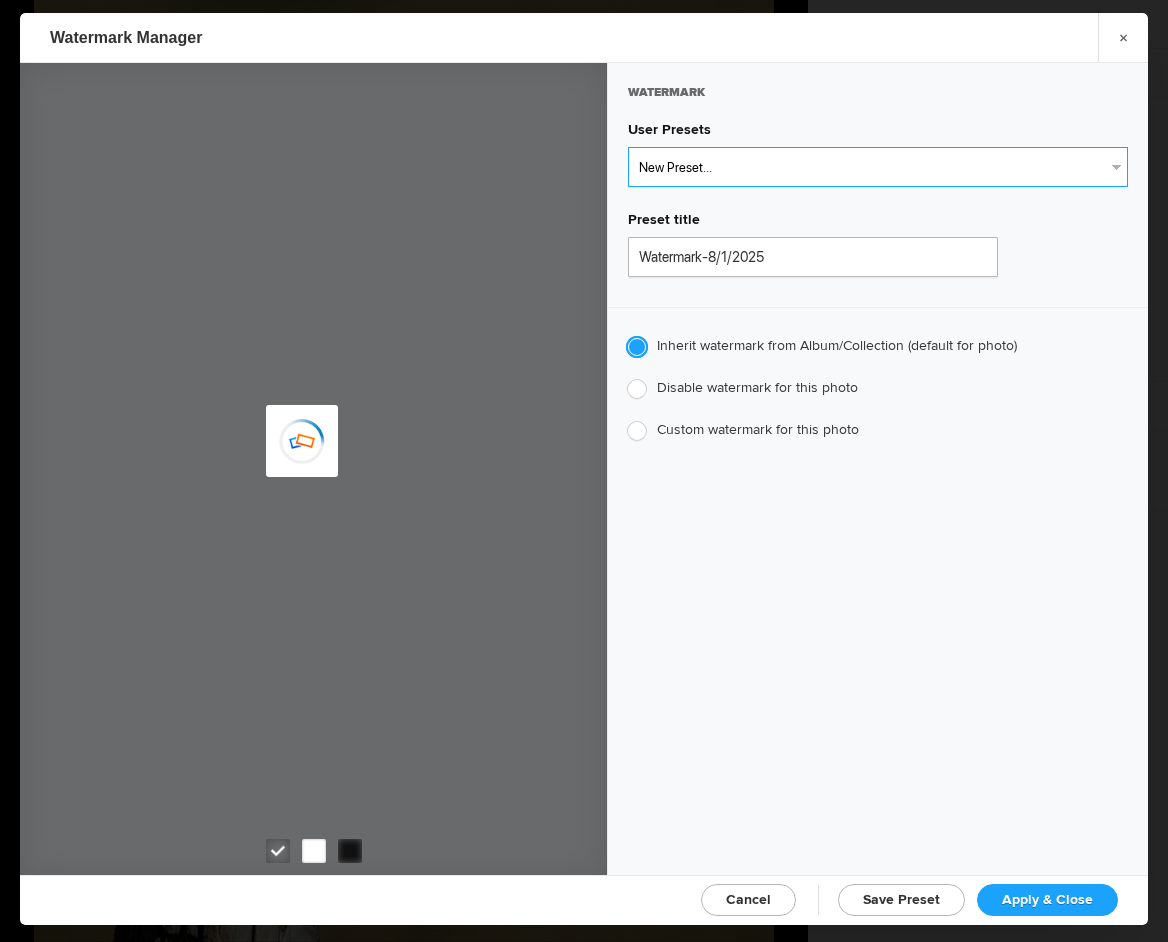 select on "1: Object" 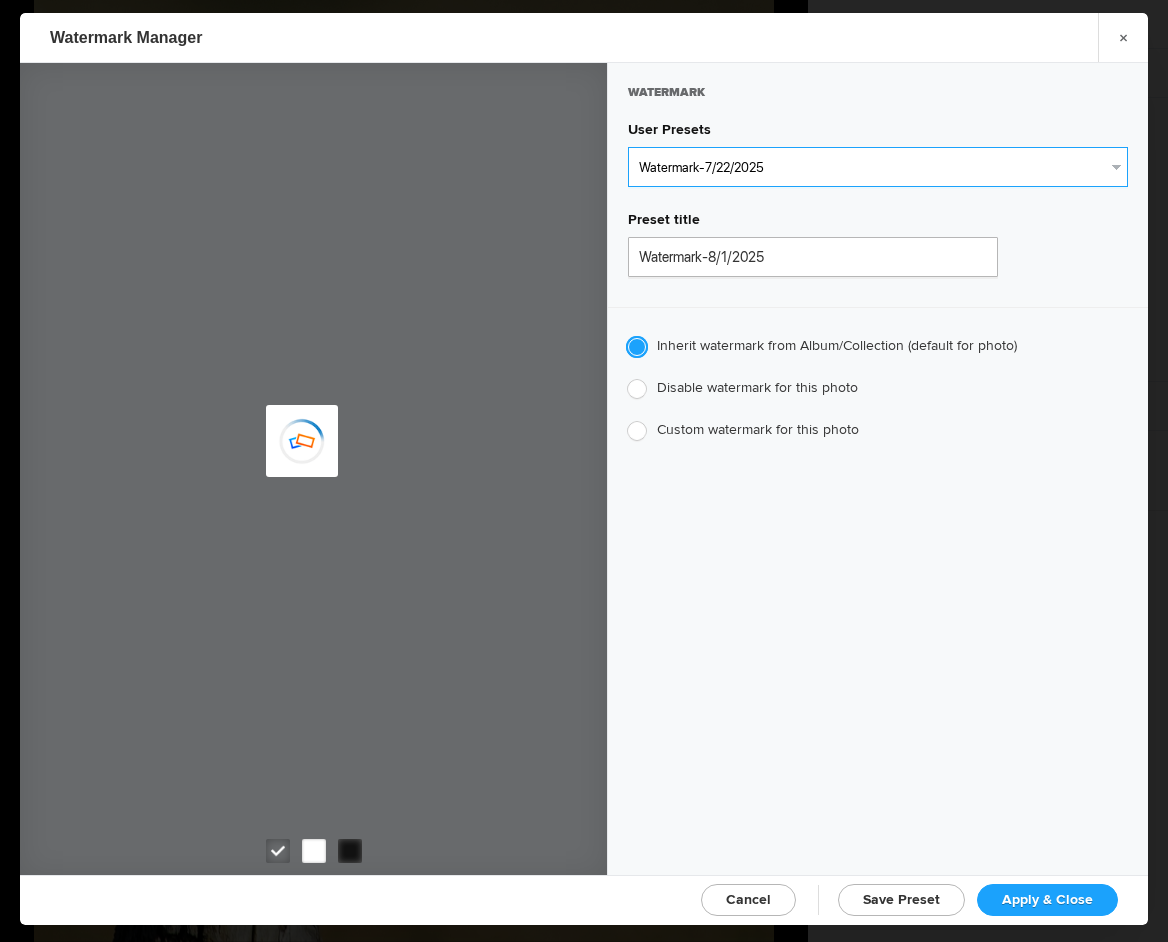type on "Watermark-7/22/2025" 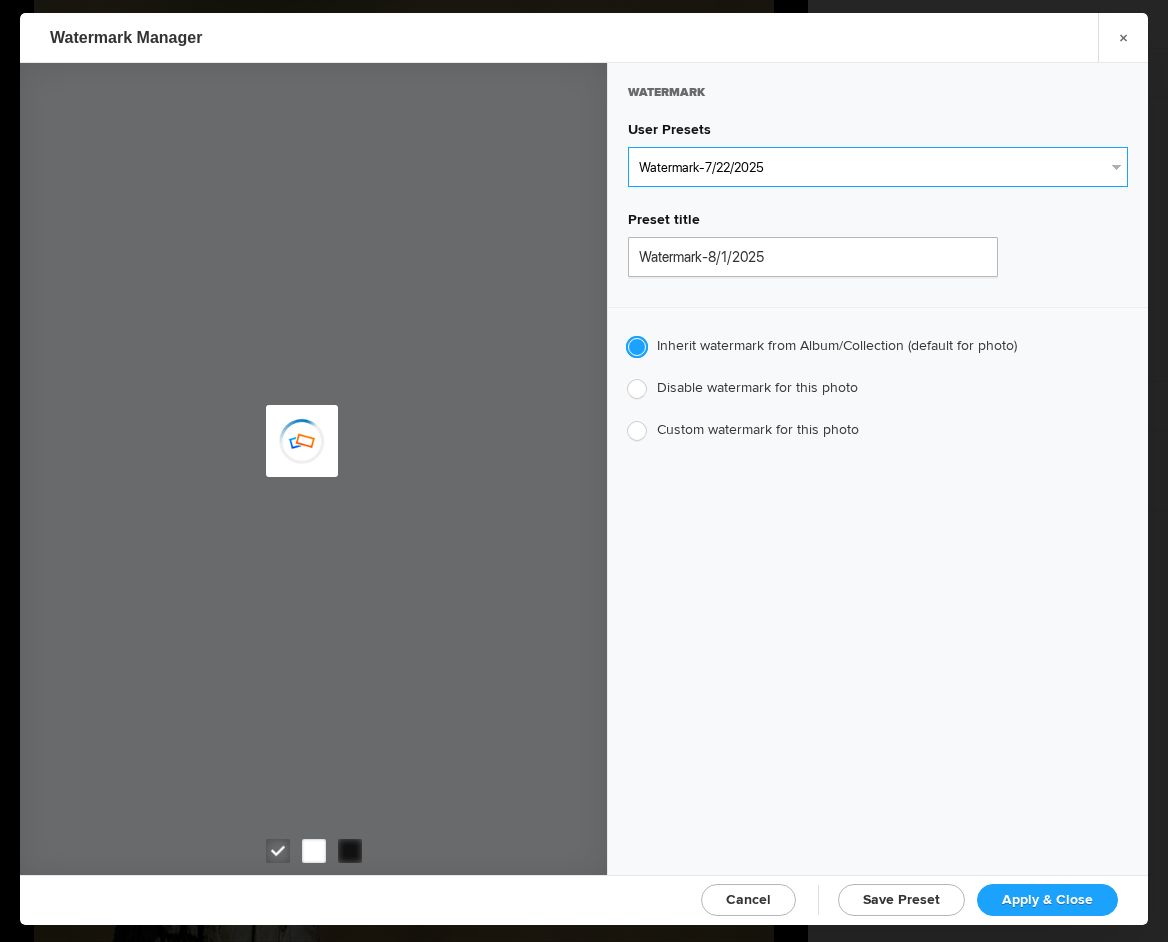 radio on "false" 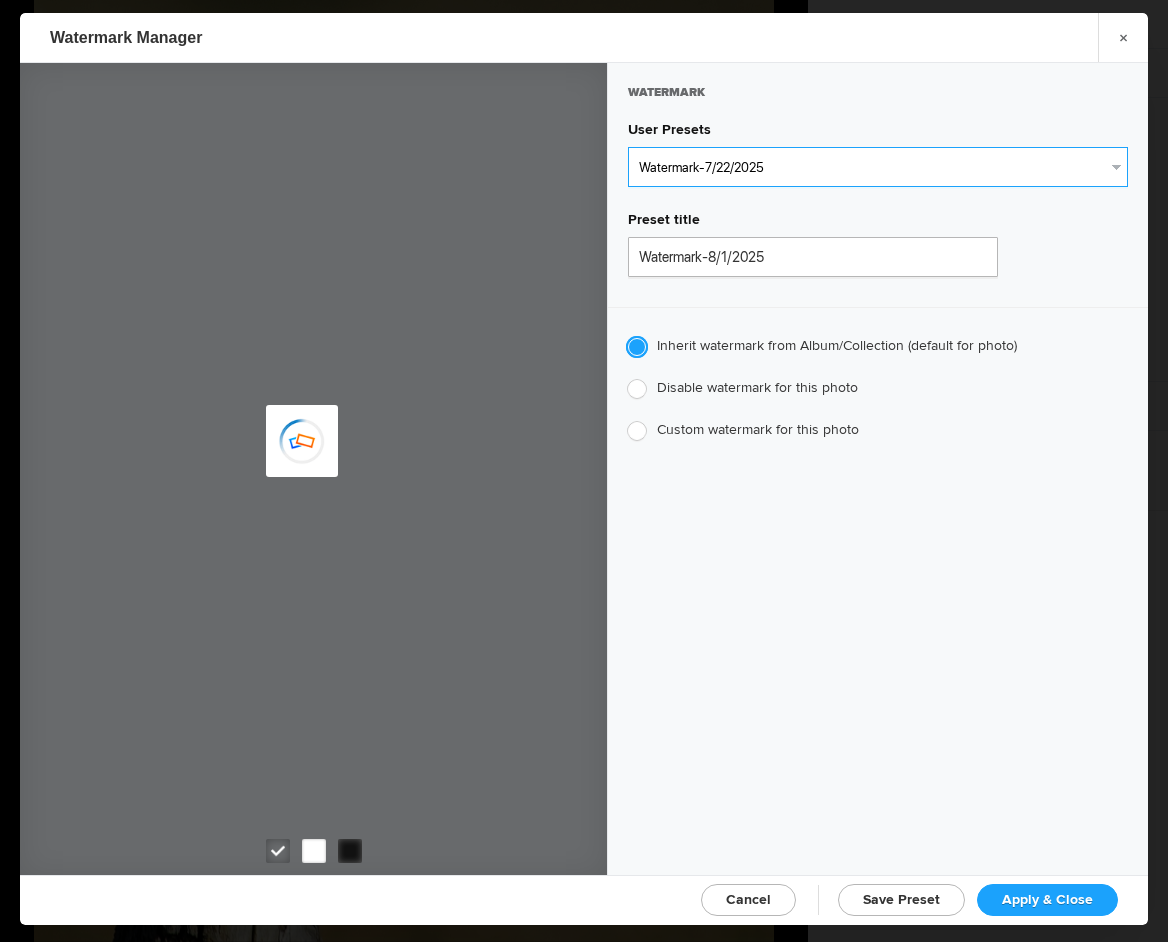 radio on "true" 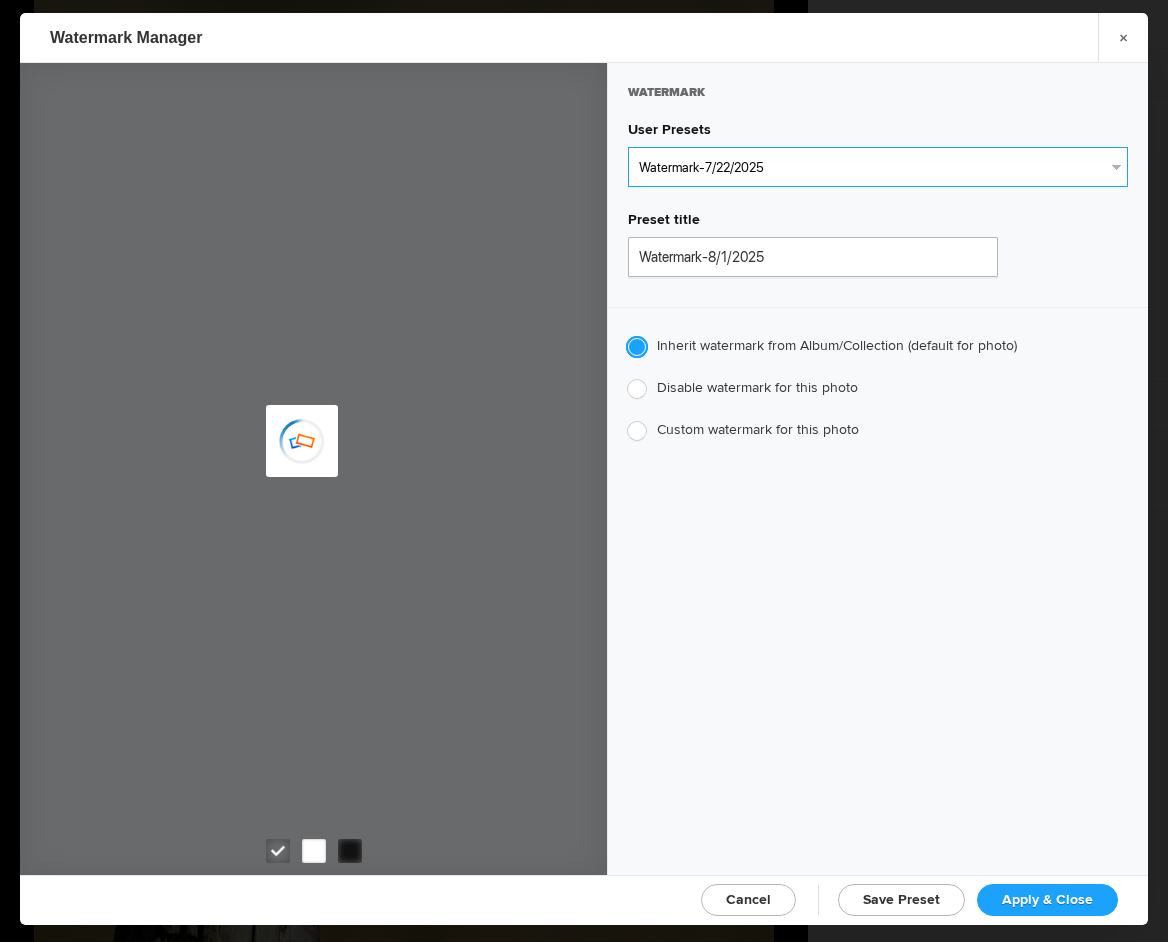 type on "Jim Liskovec" 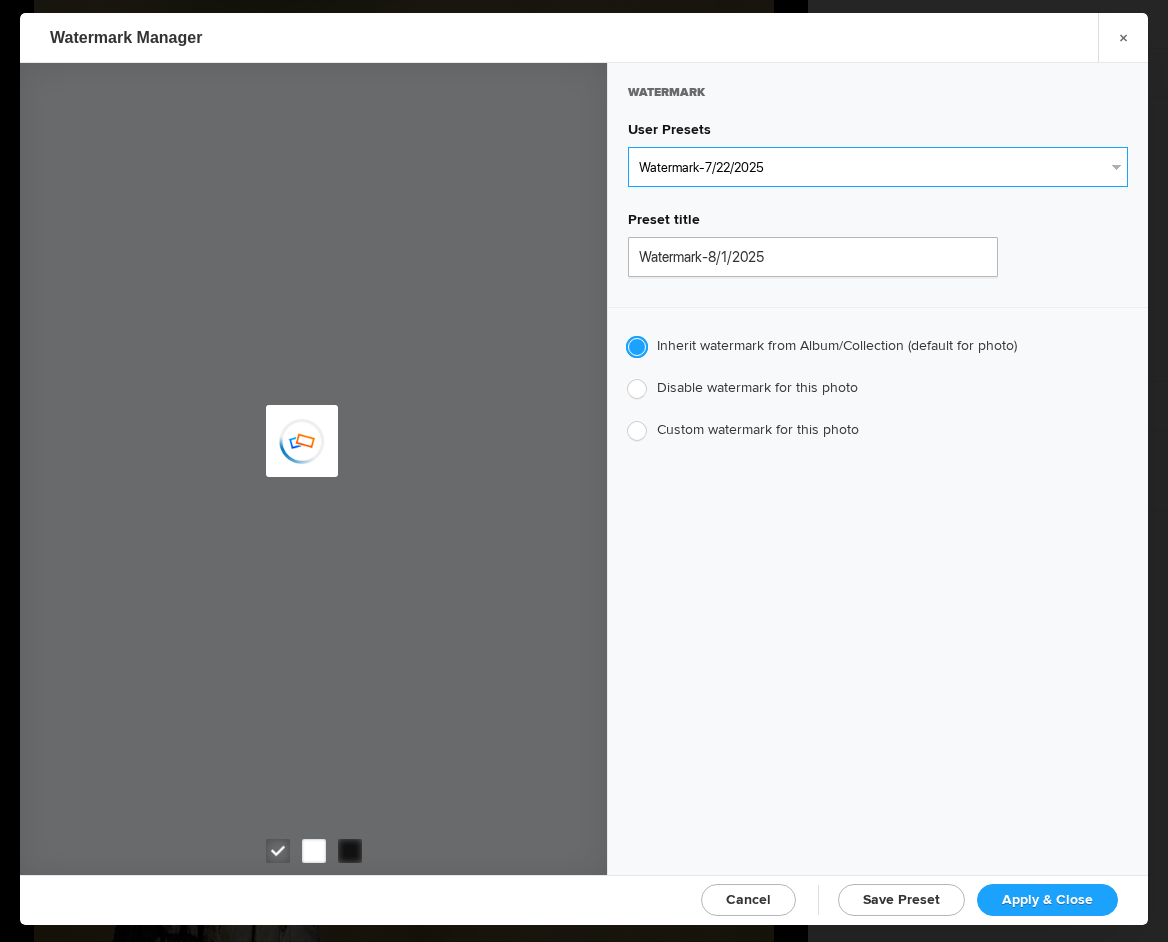 radio on "false" 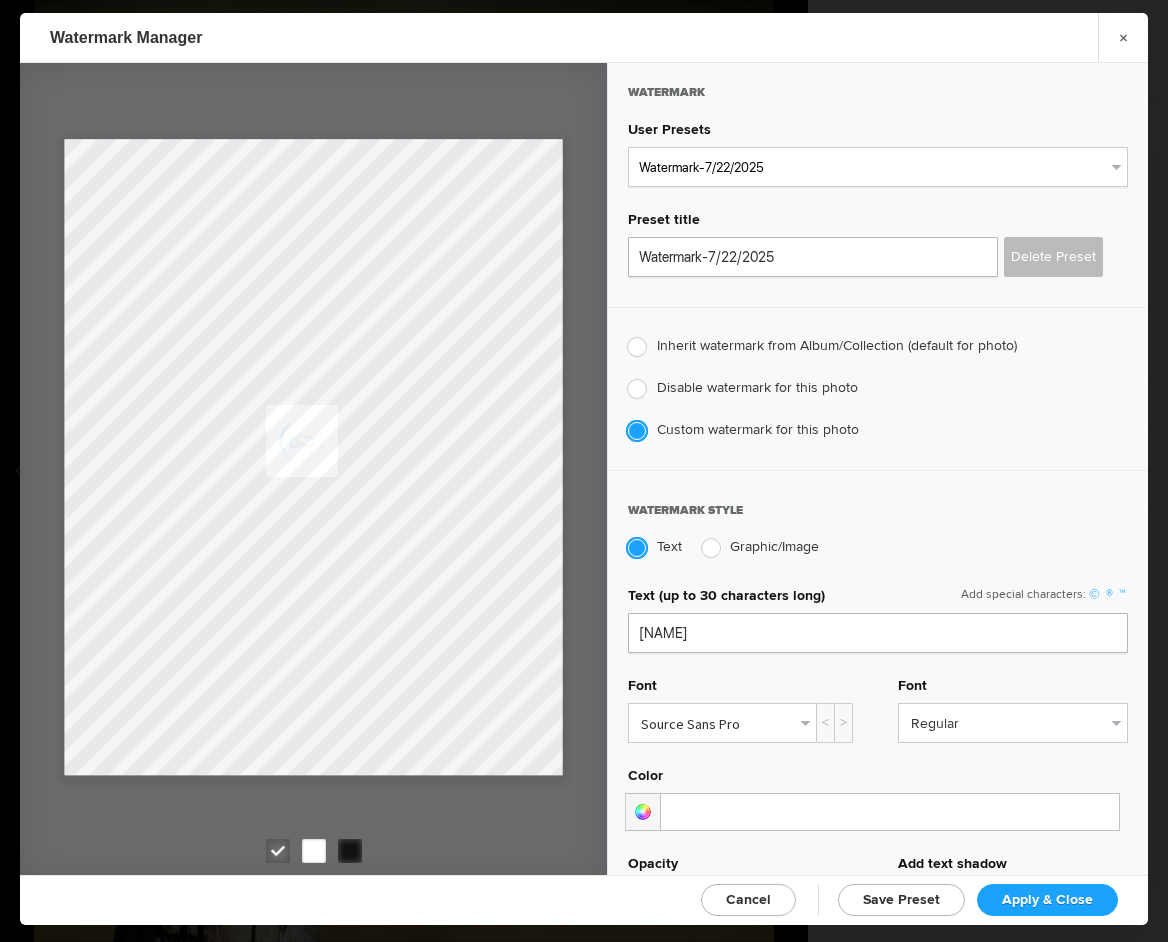 click on "Apply & Close" 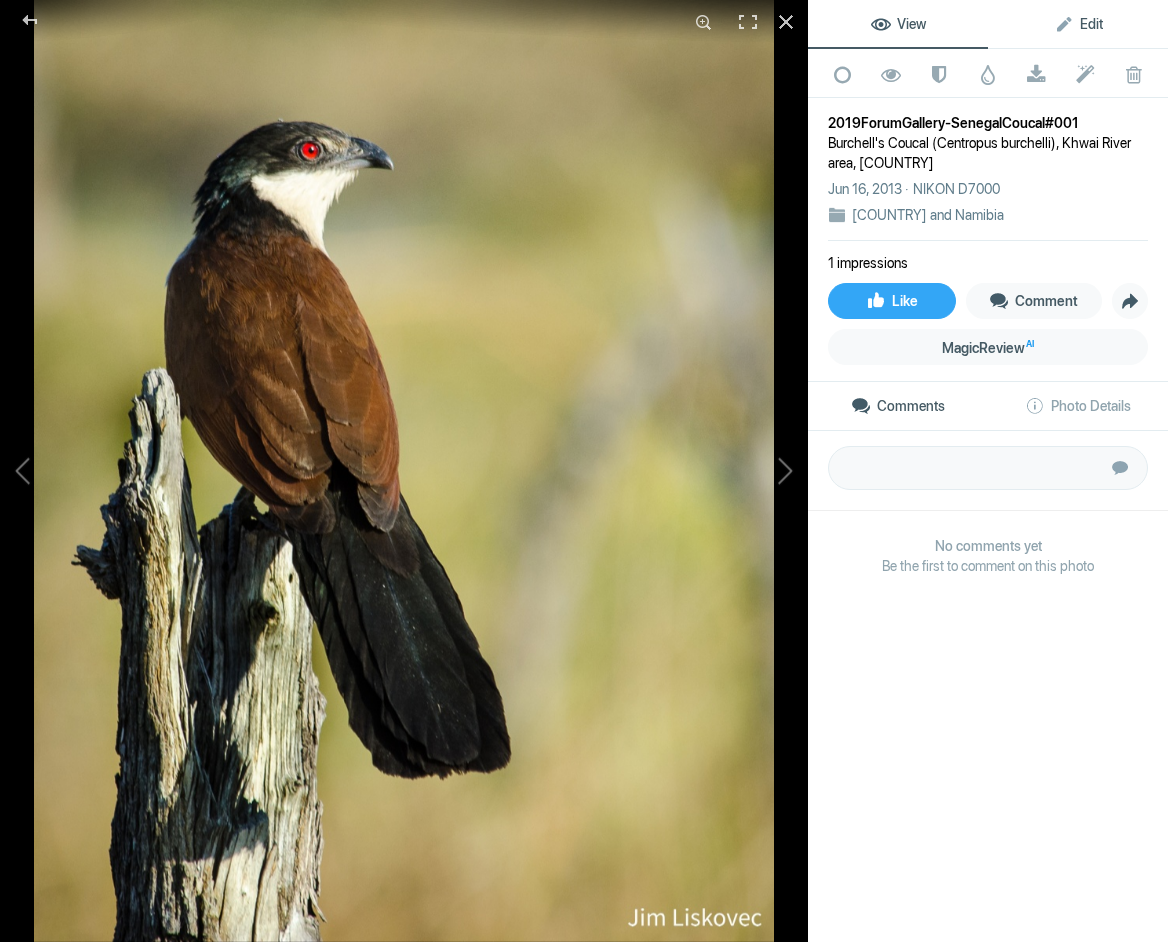 click on "Edit" 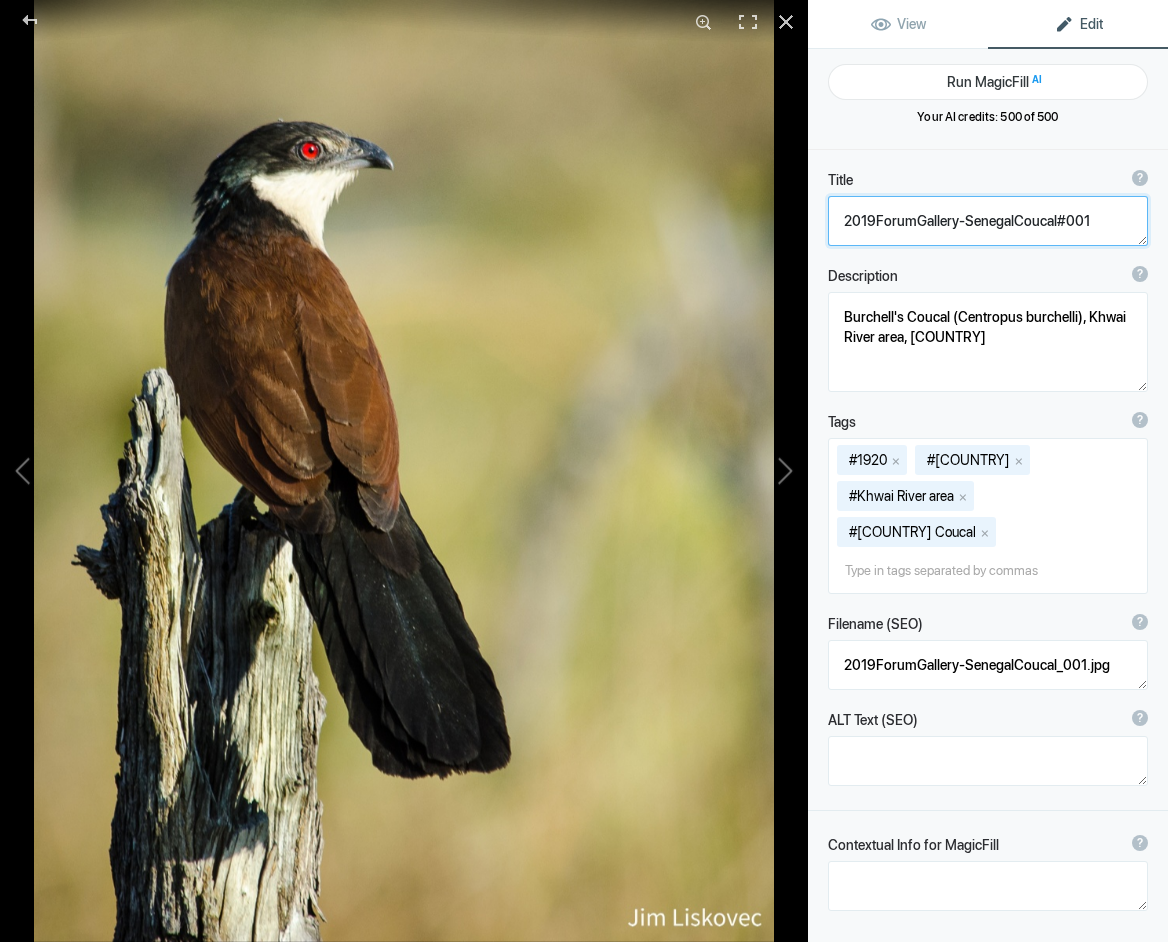 click 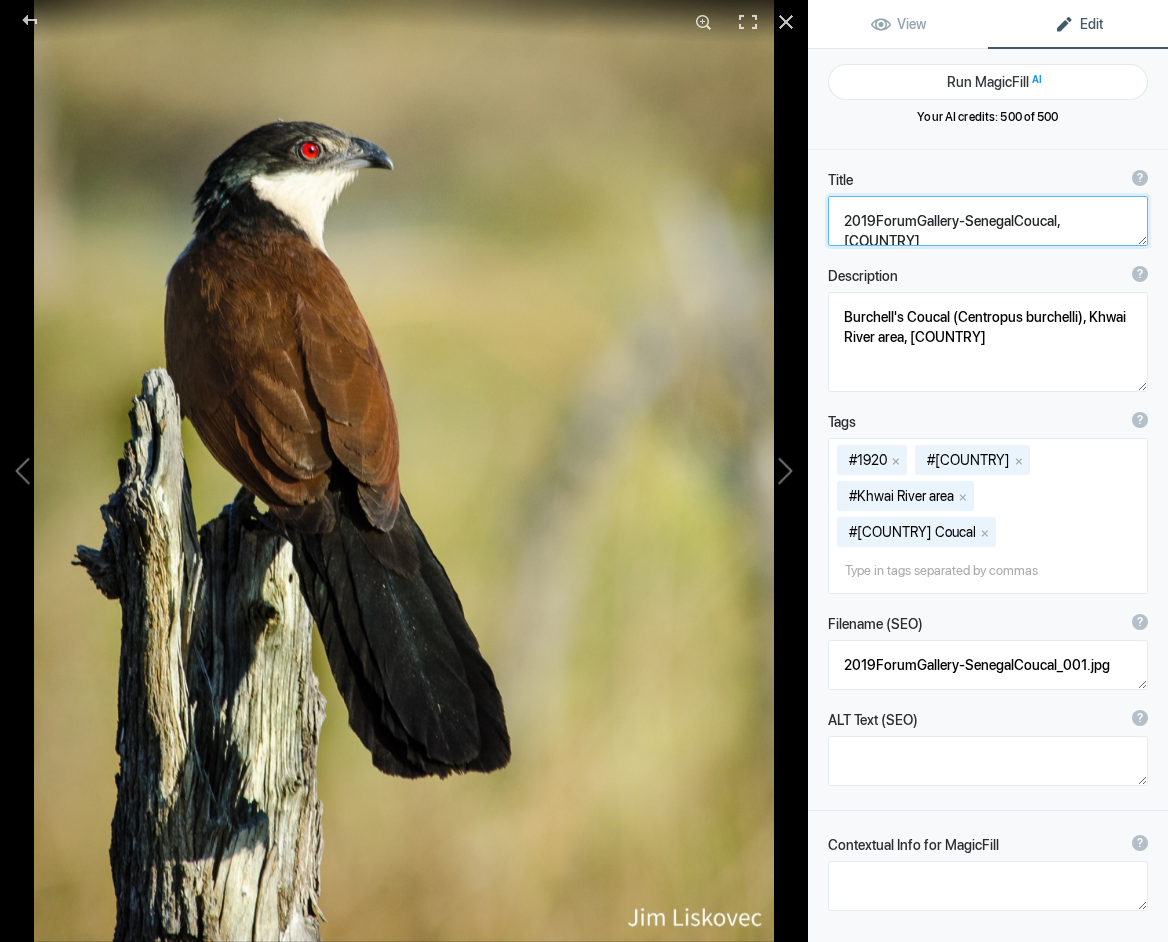 click 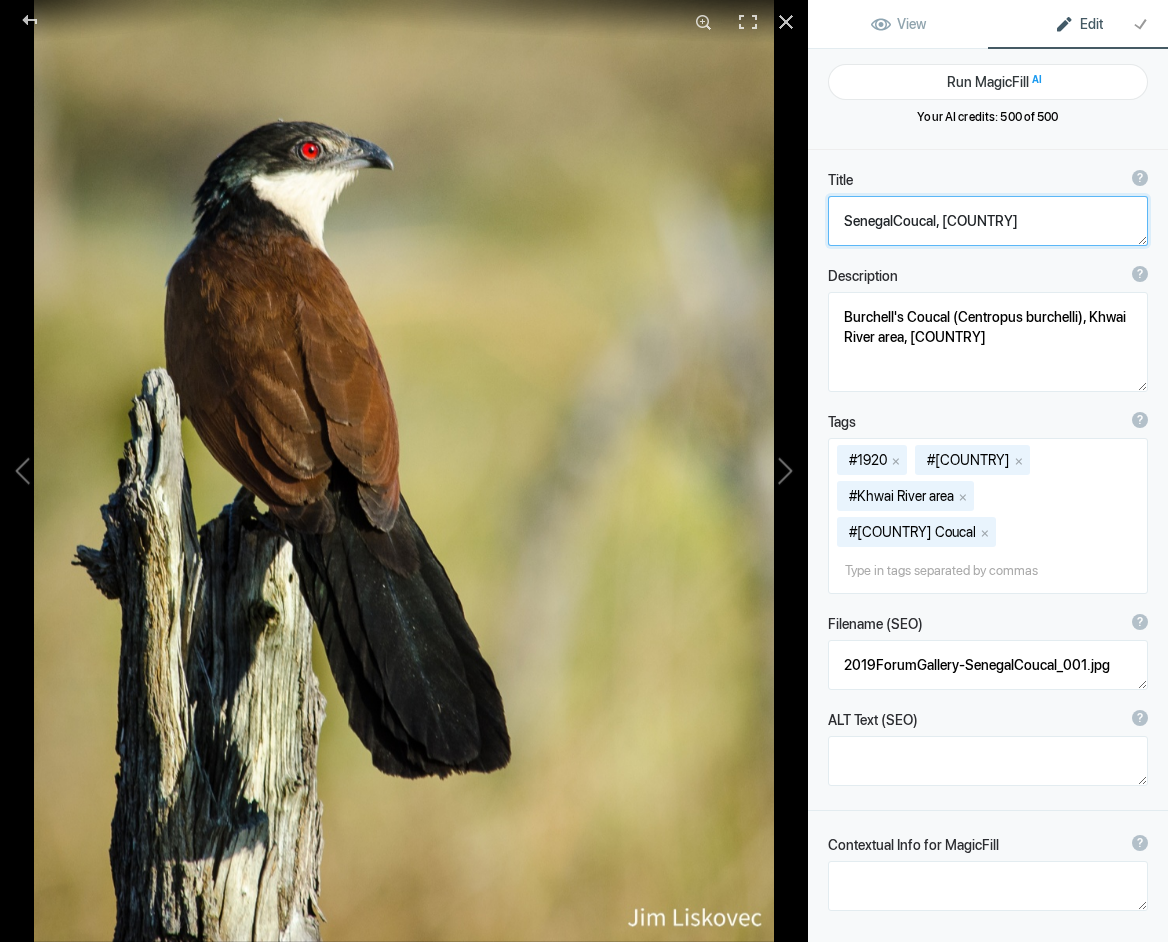 click 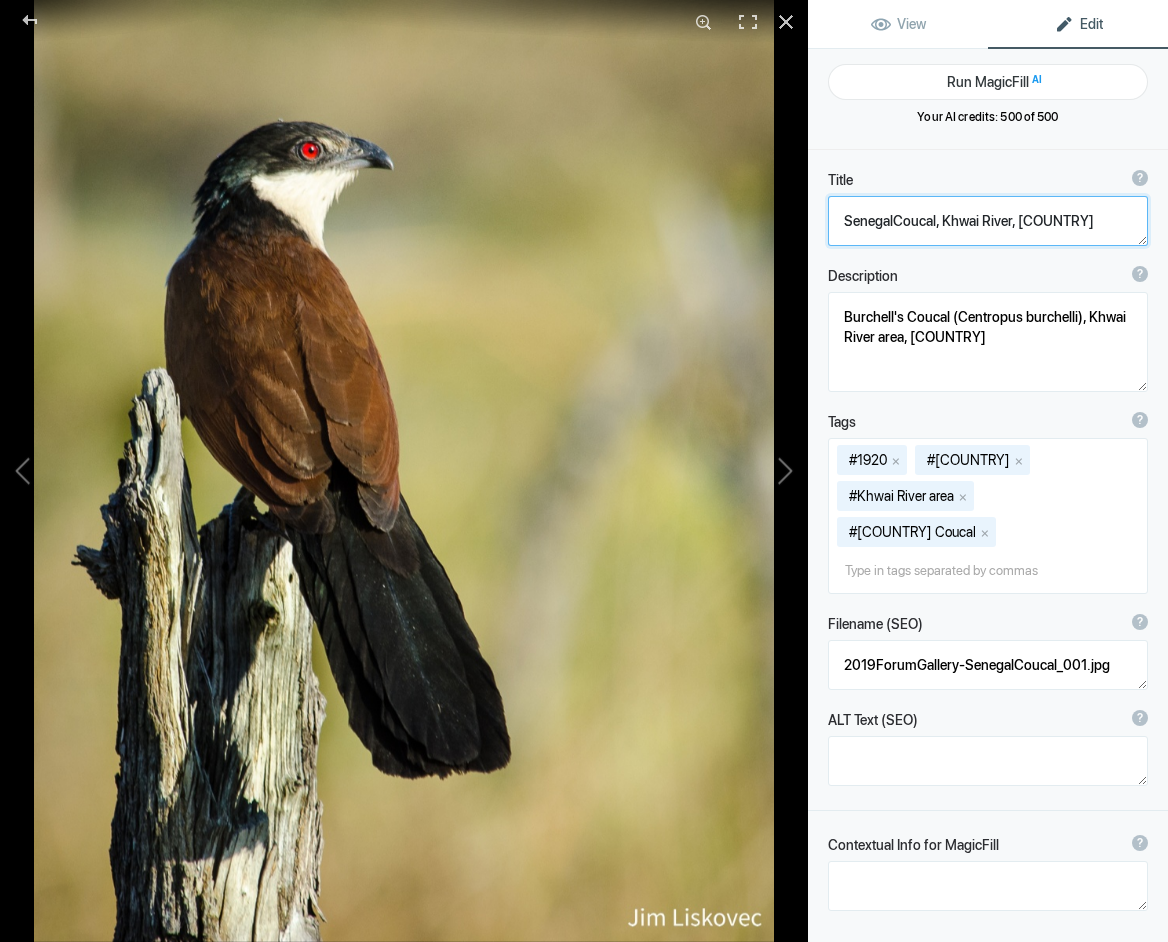 drag, startPoint x: 894, startPoint y: 221, endPoint x: 934, endPoint y: 231, distance: 41.231056 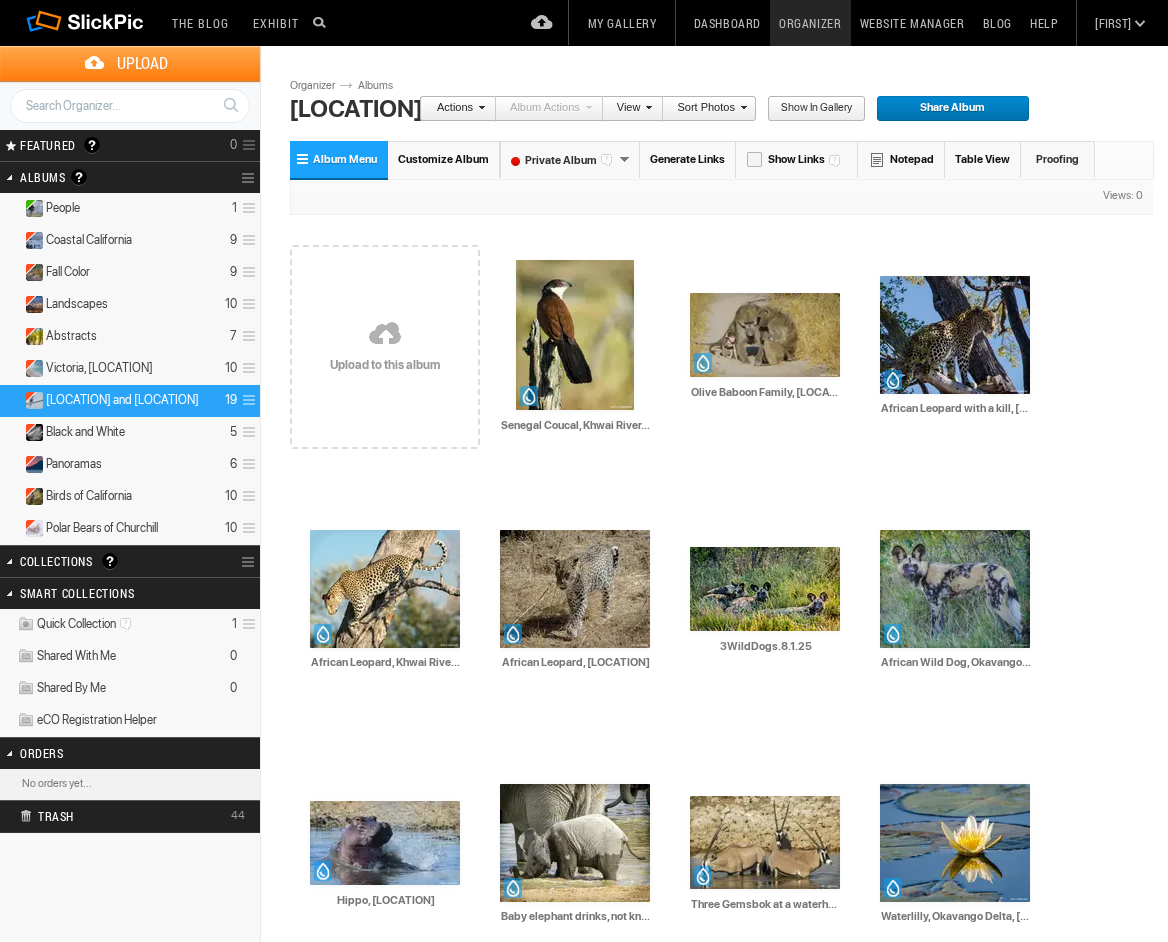 scroll, scrollTop: 0, scrollLeft: 0, axis: both 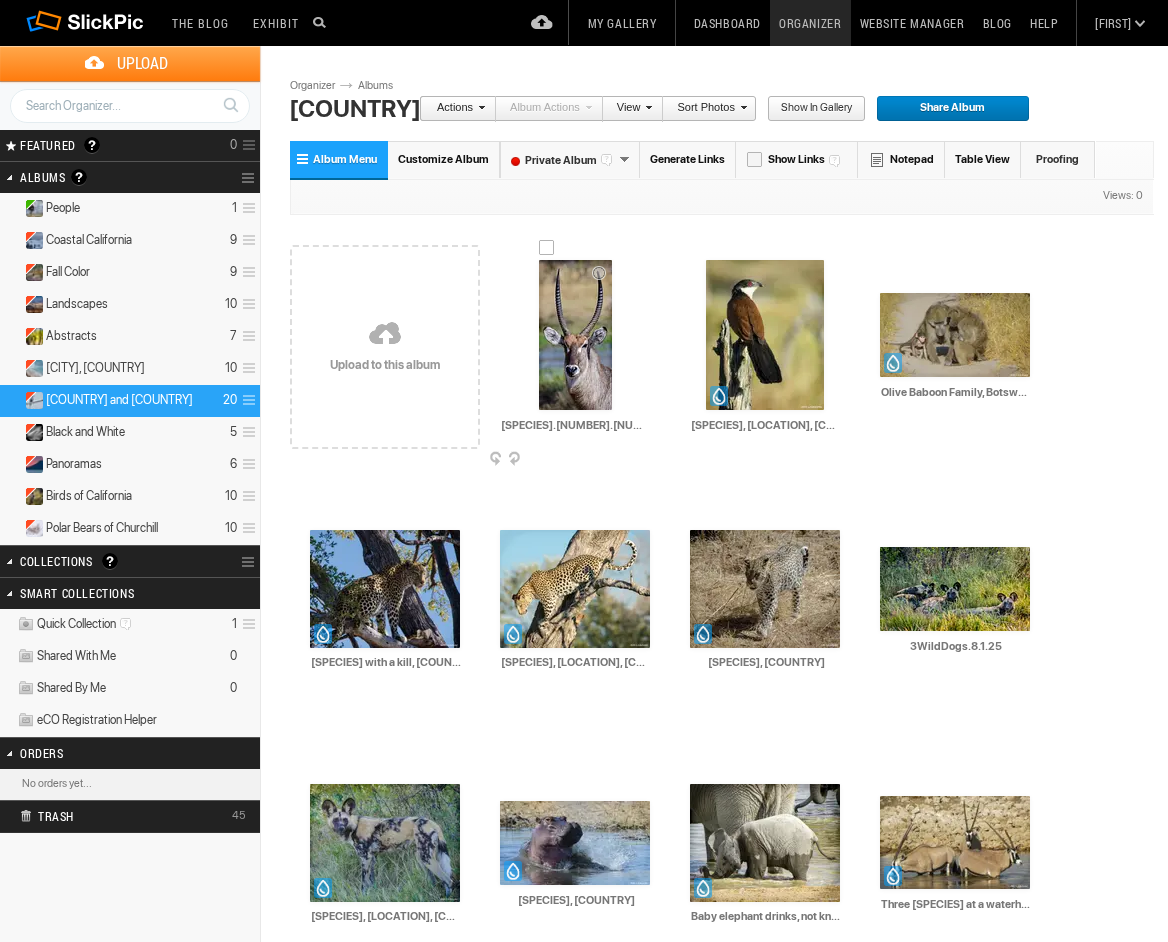 click on "EllipsenWaterbuck.8.1.25" at bounding box center (576, 425) 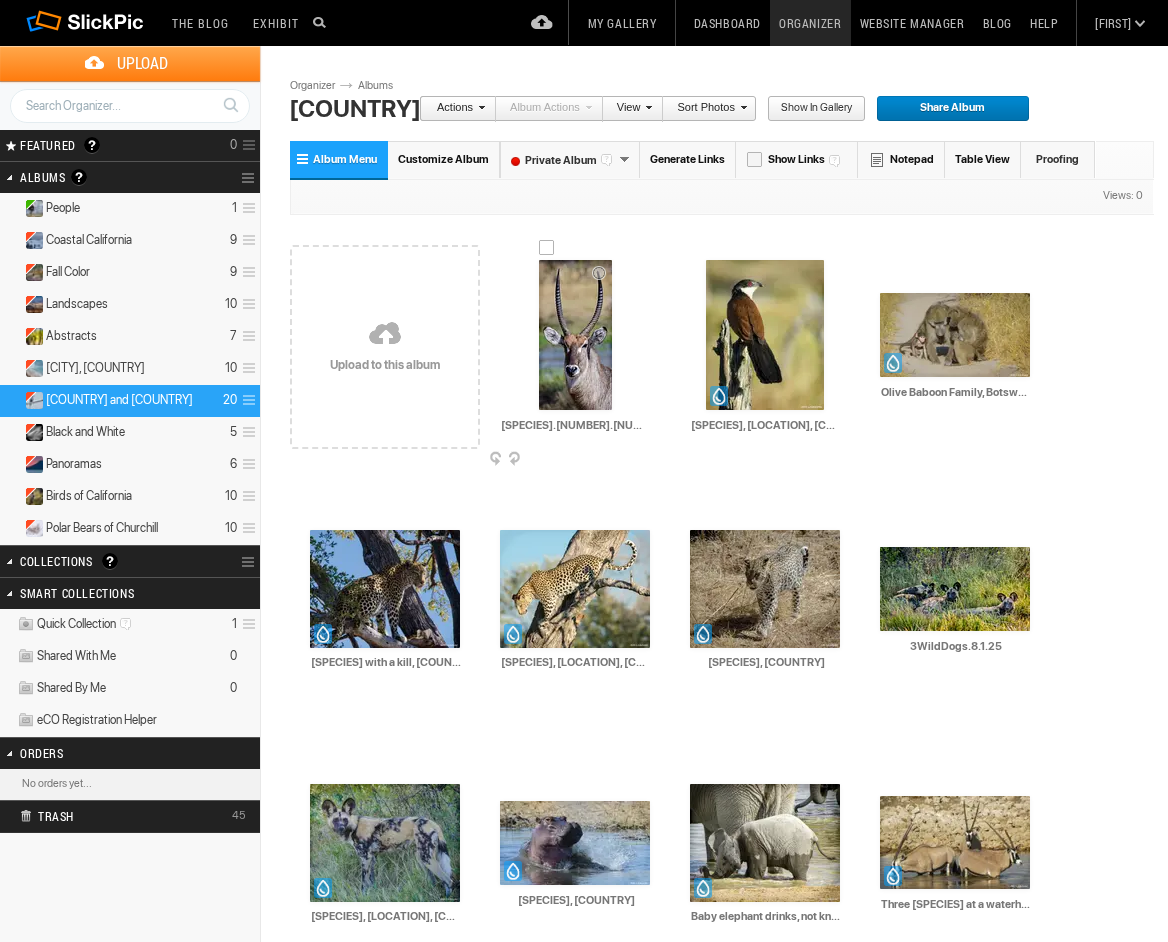 click at bounding box center (575, 335) 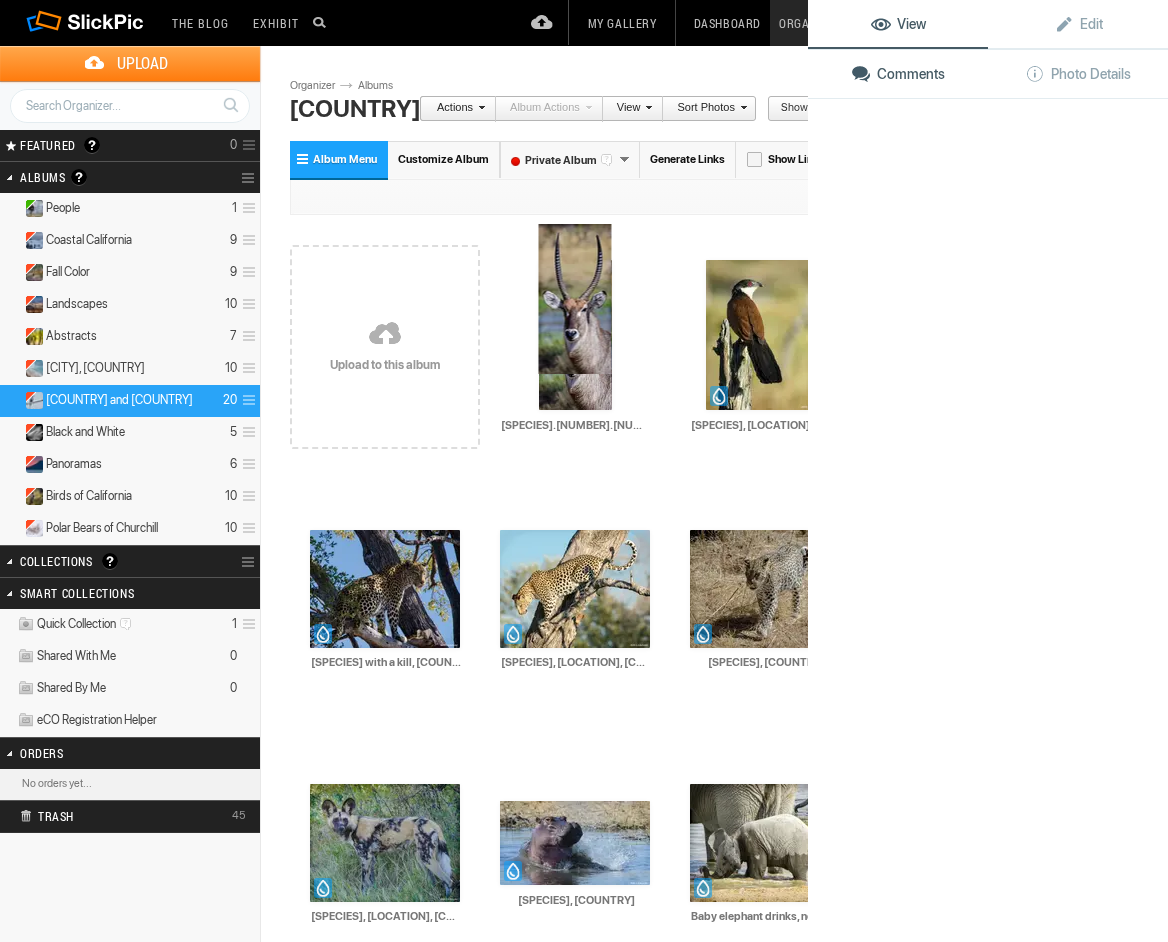 click 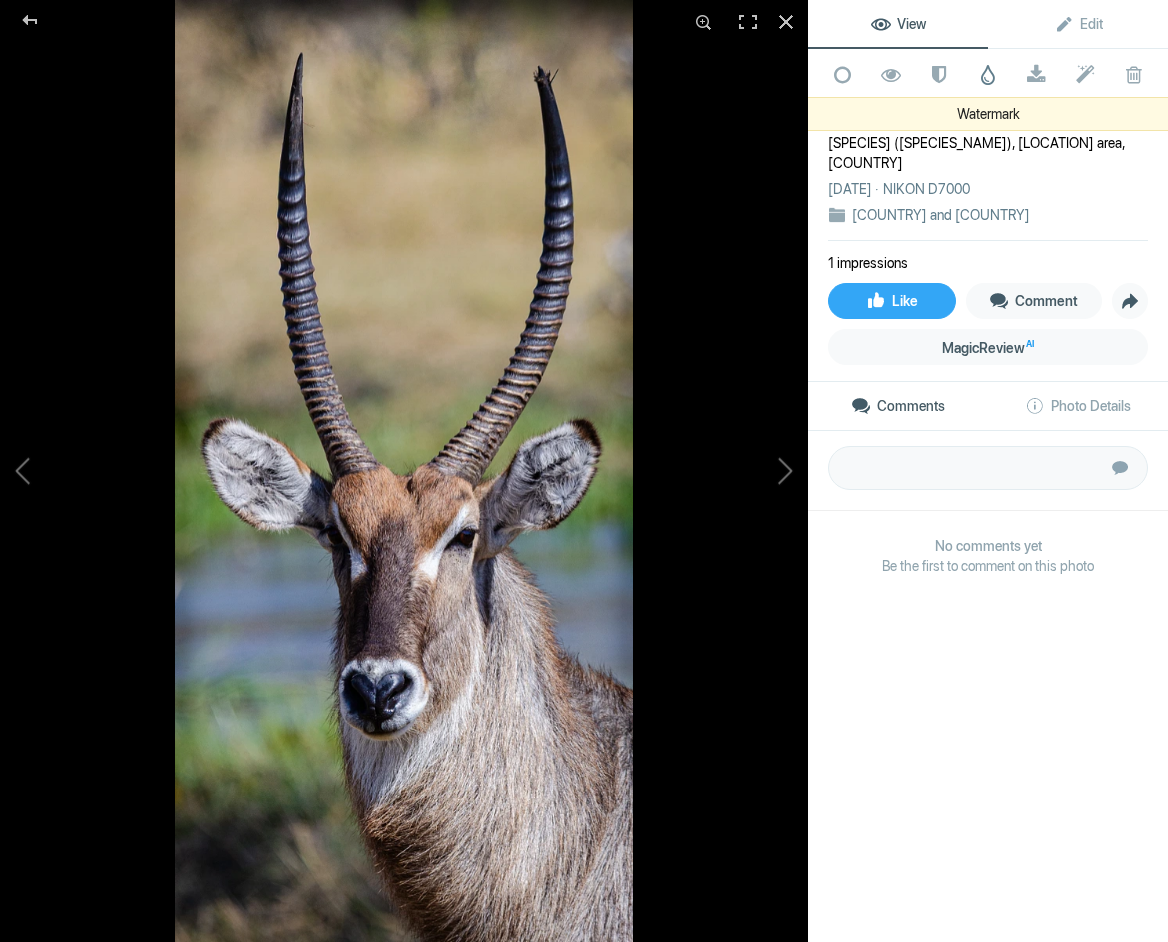 click 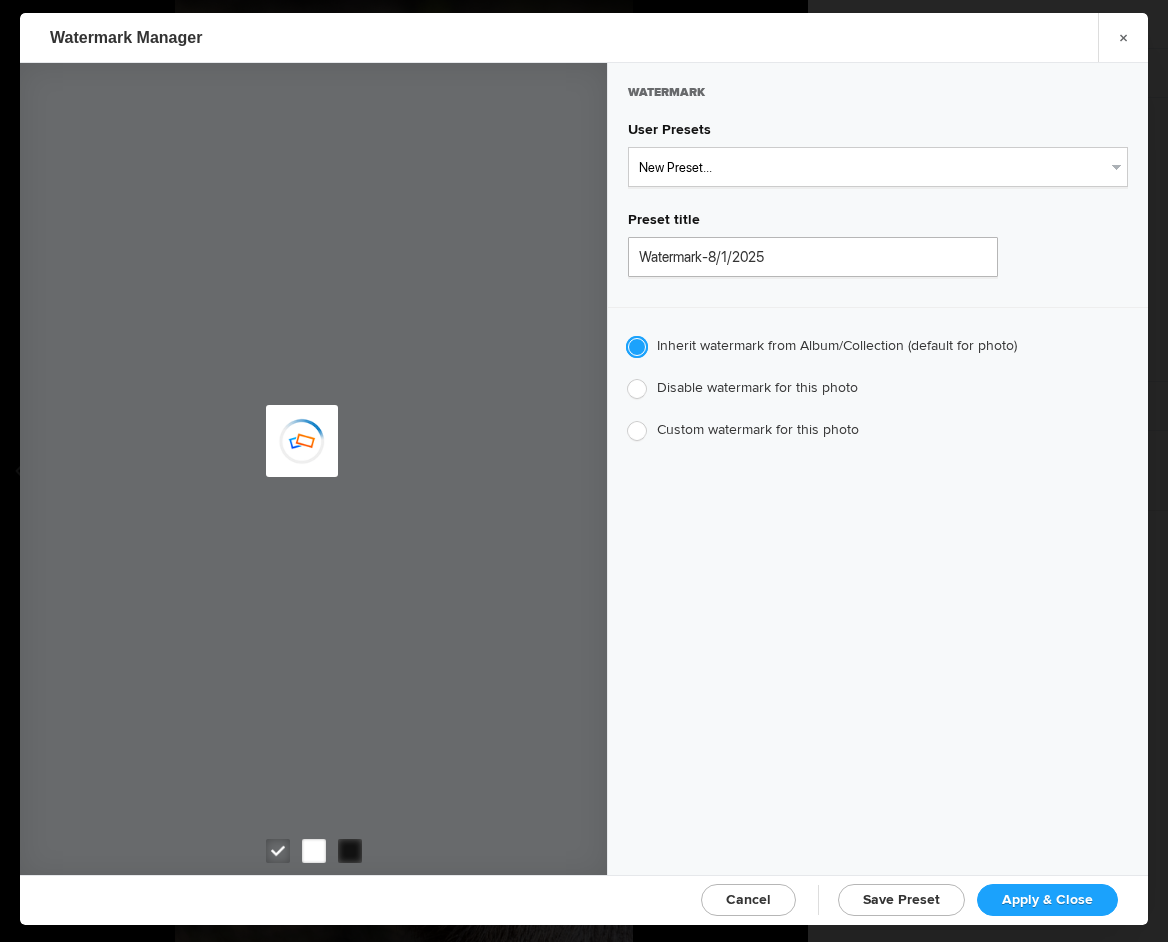 type on "JimLiskovec" 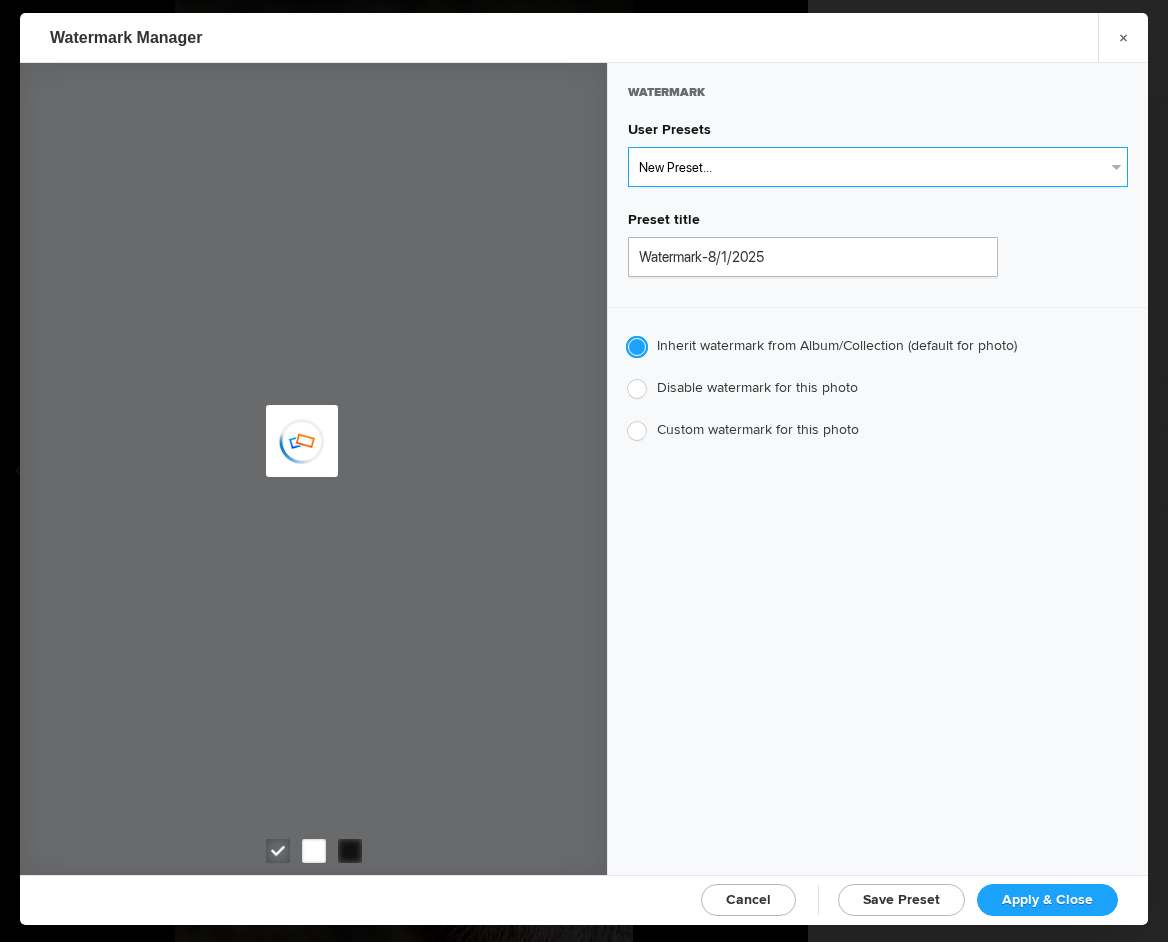 select on "1: Object" 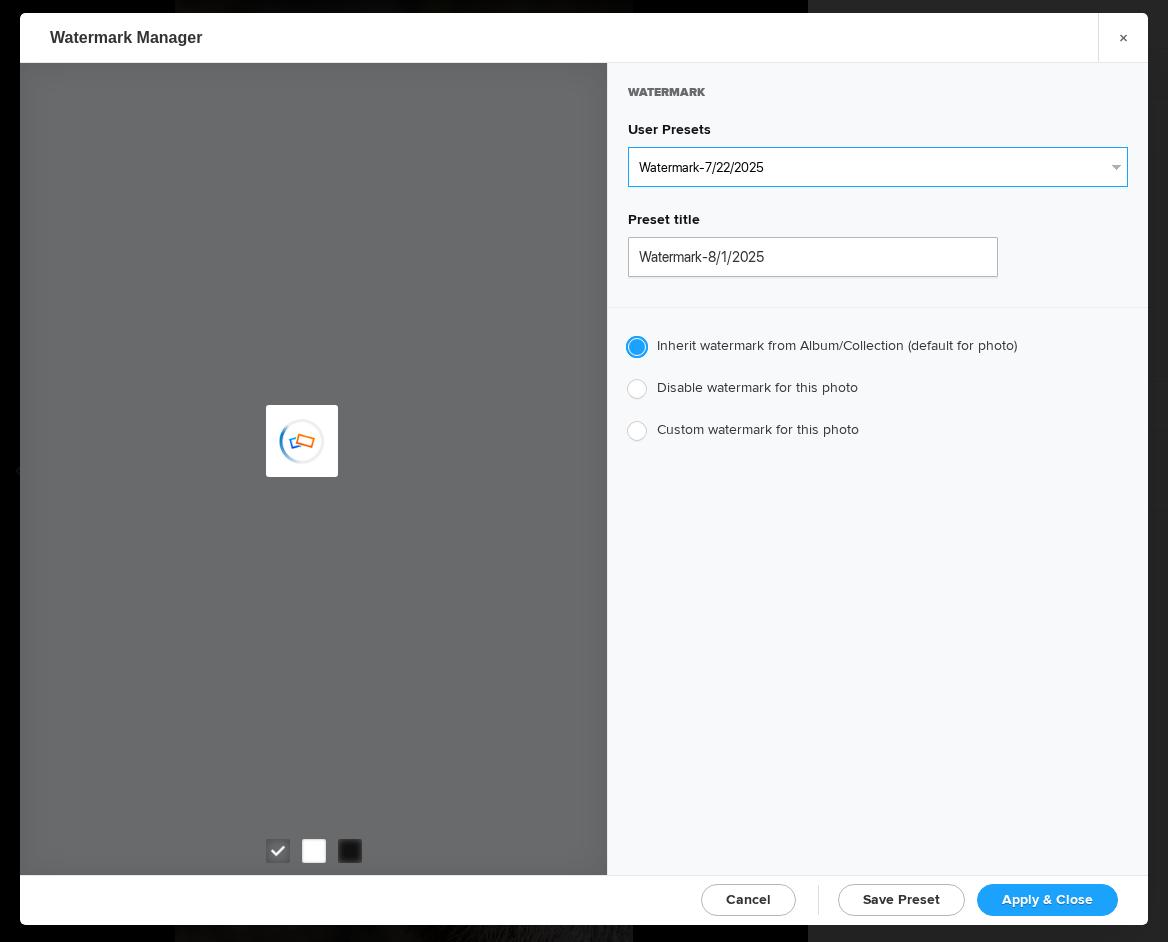 type on "Watermark-7/22/2025" 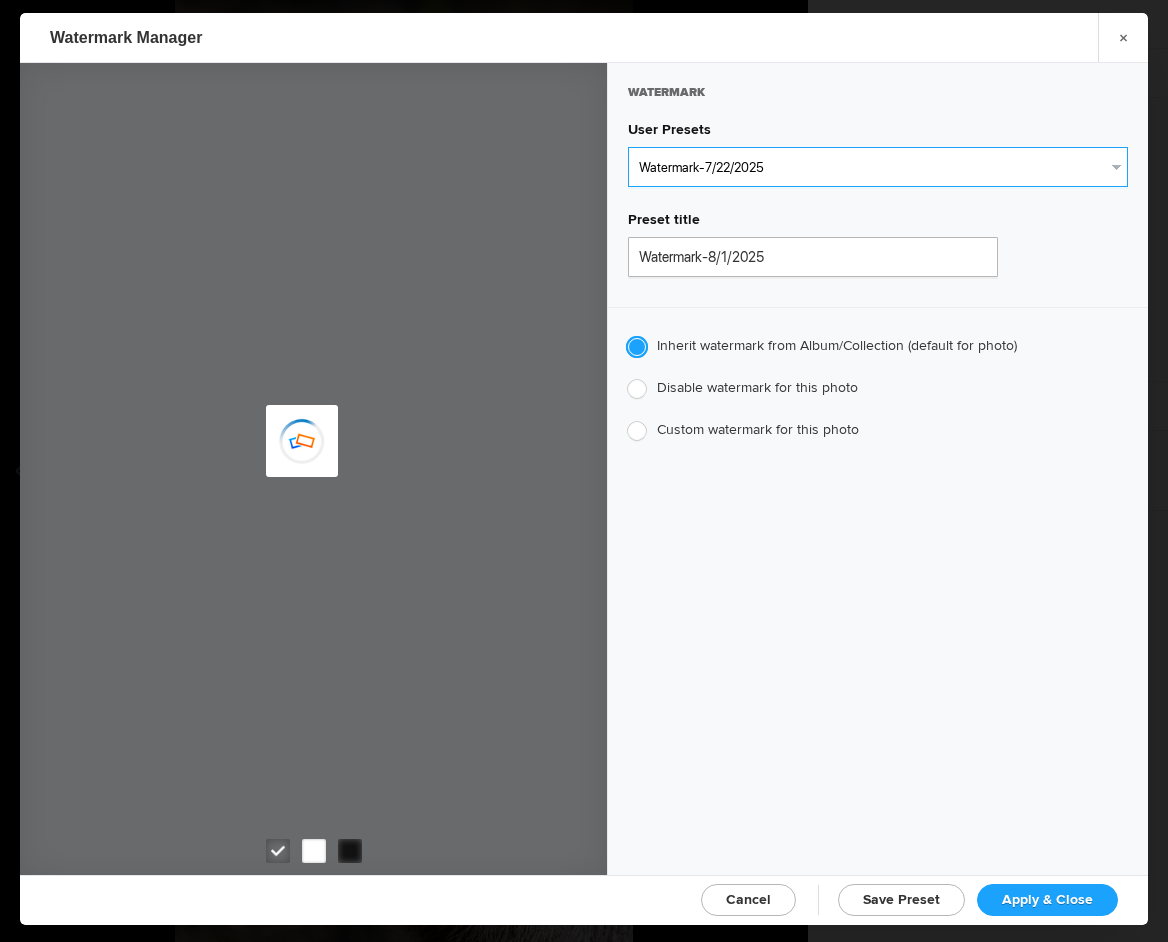 radio on "false" 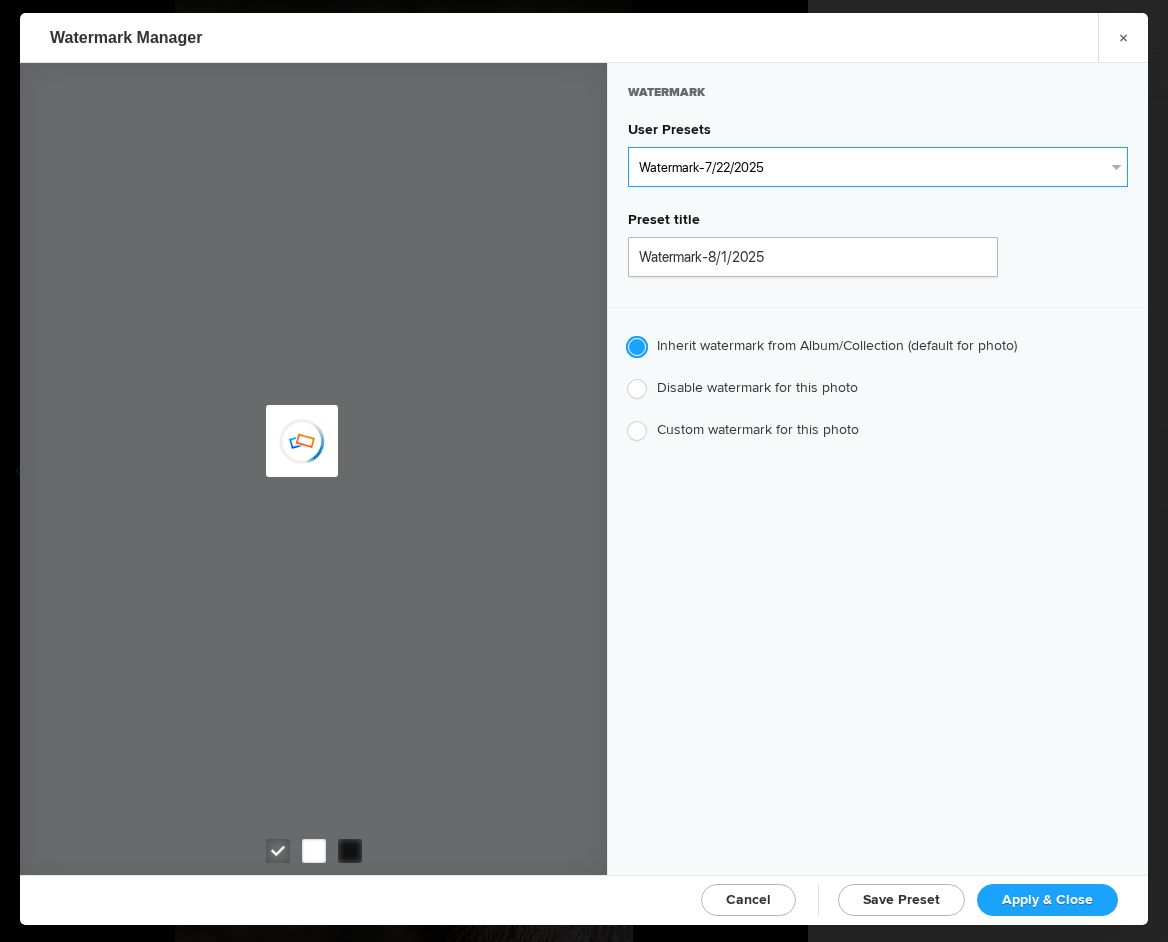 radio on "true" 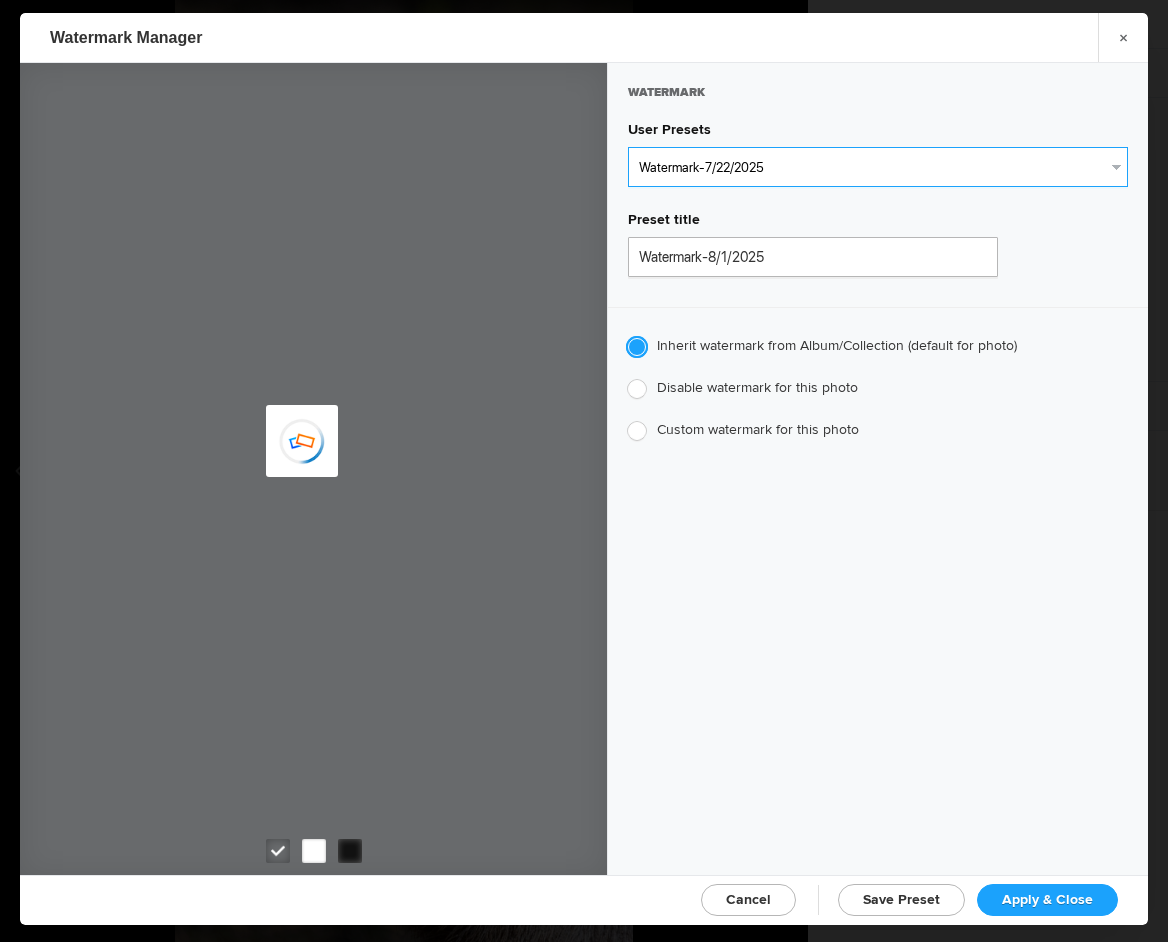 type on "Jim Liskovec" 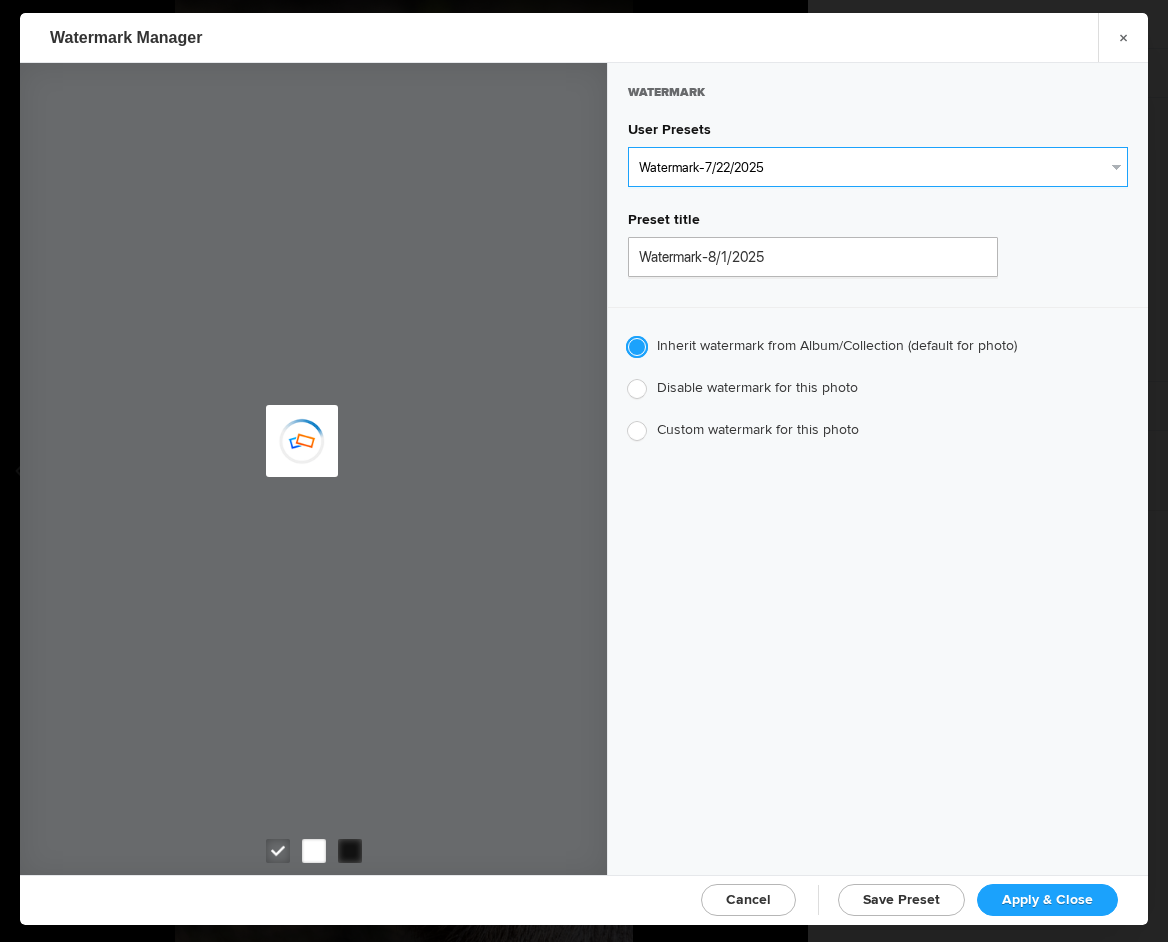 radio on "false" 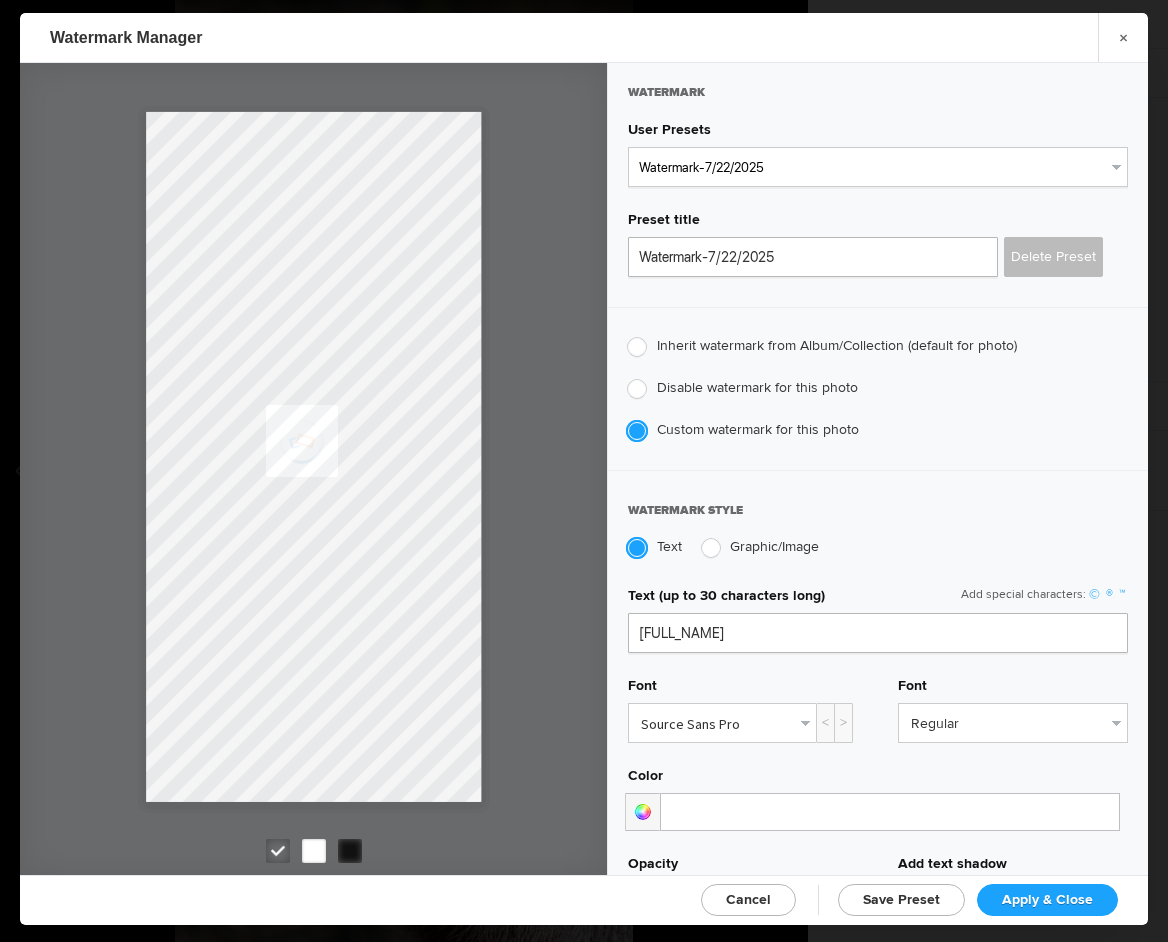 click on "Apply & Close" 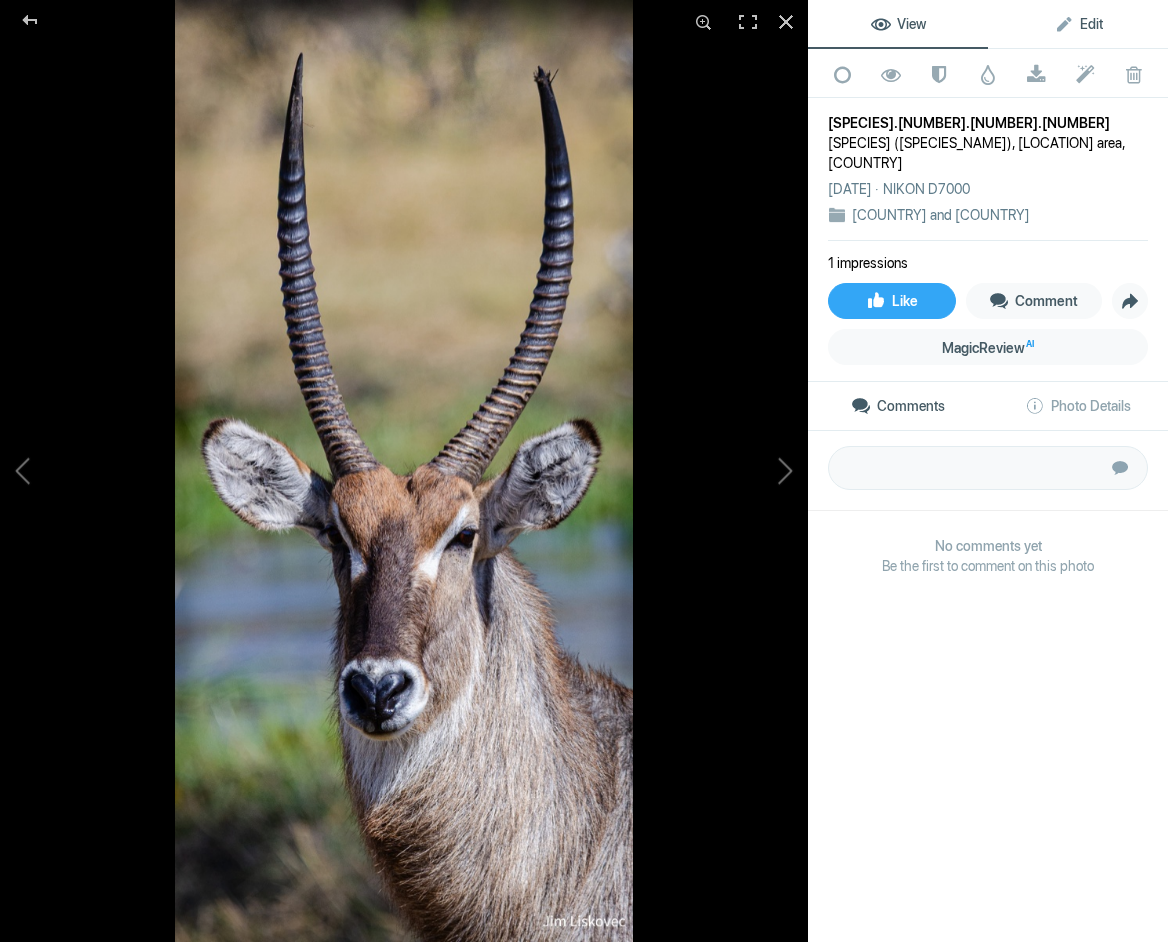 click on "Edit" 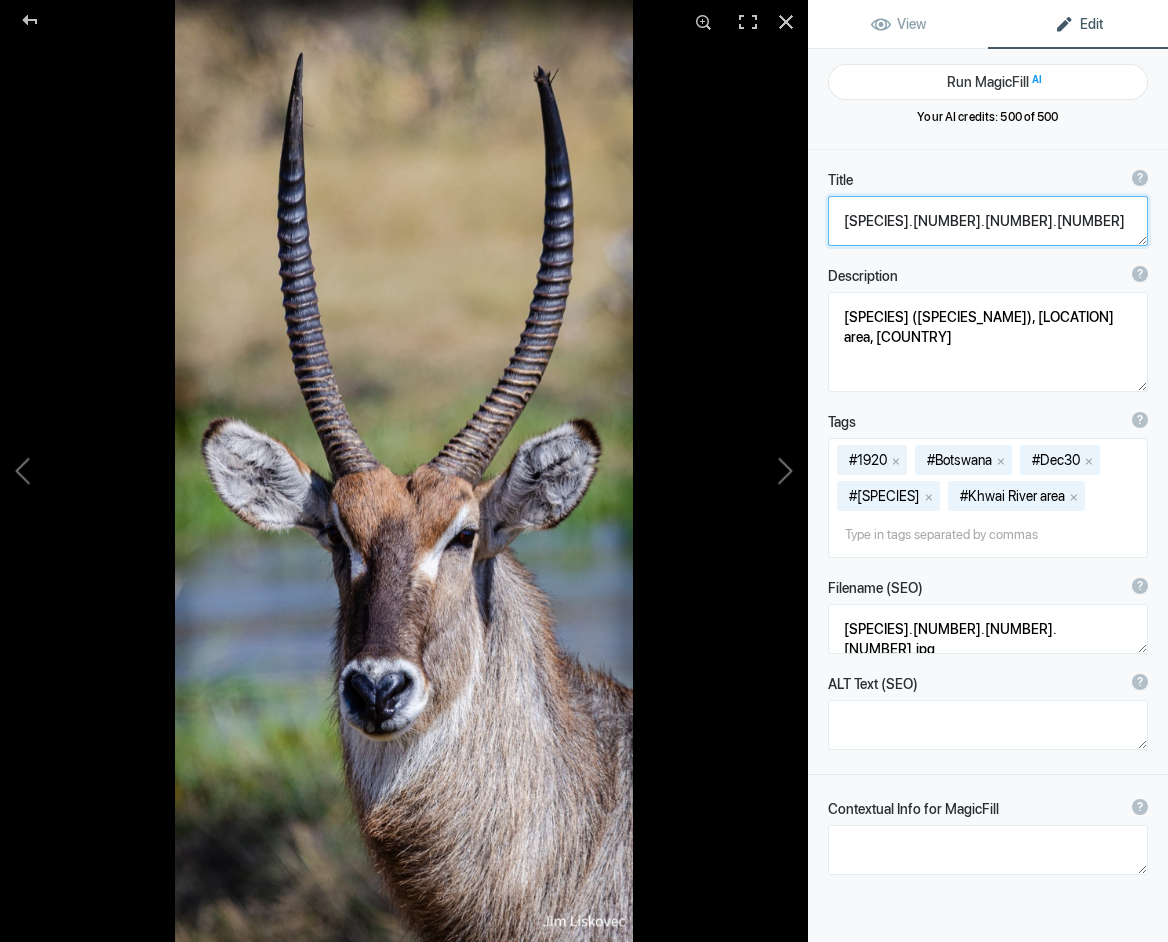 click 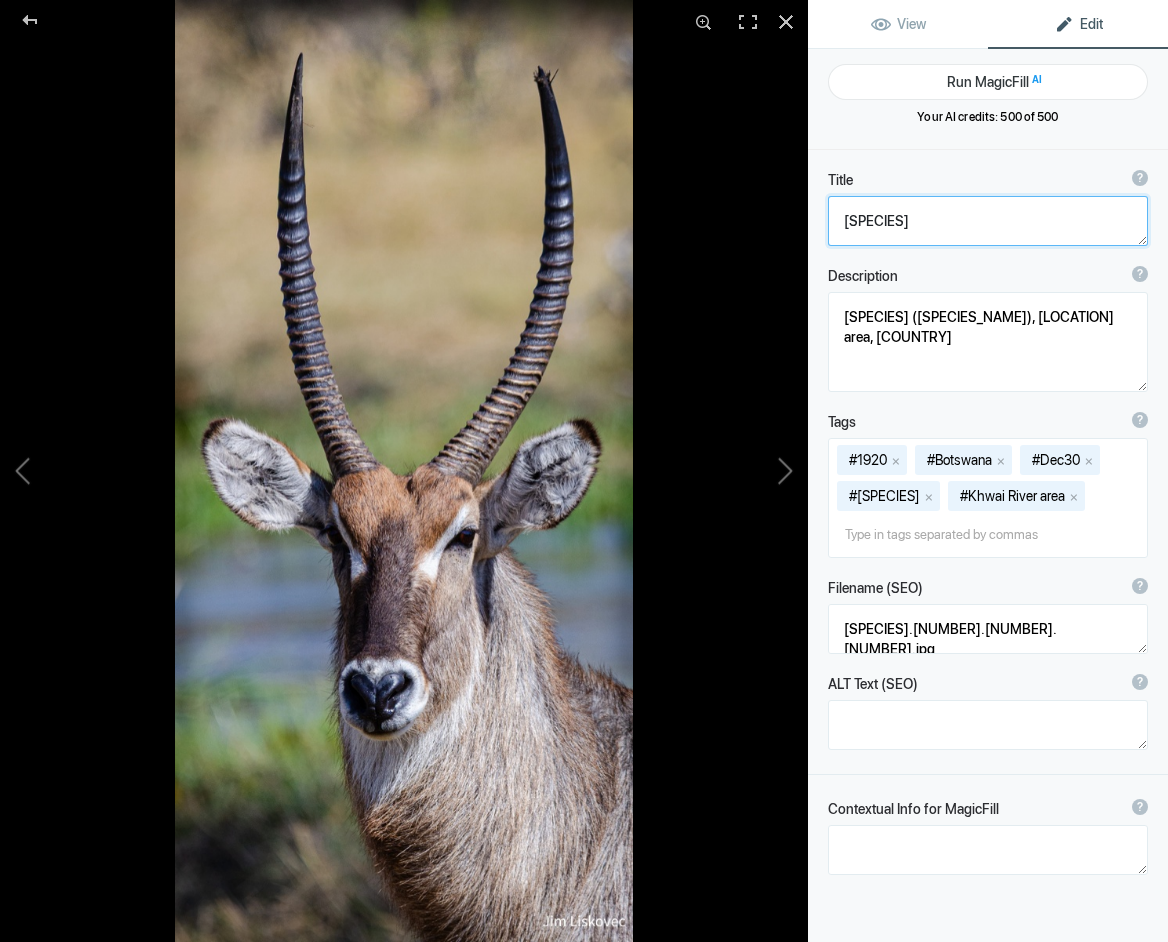 click 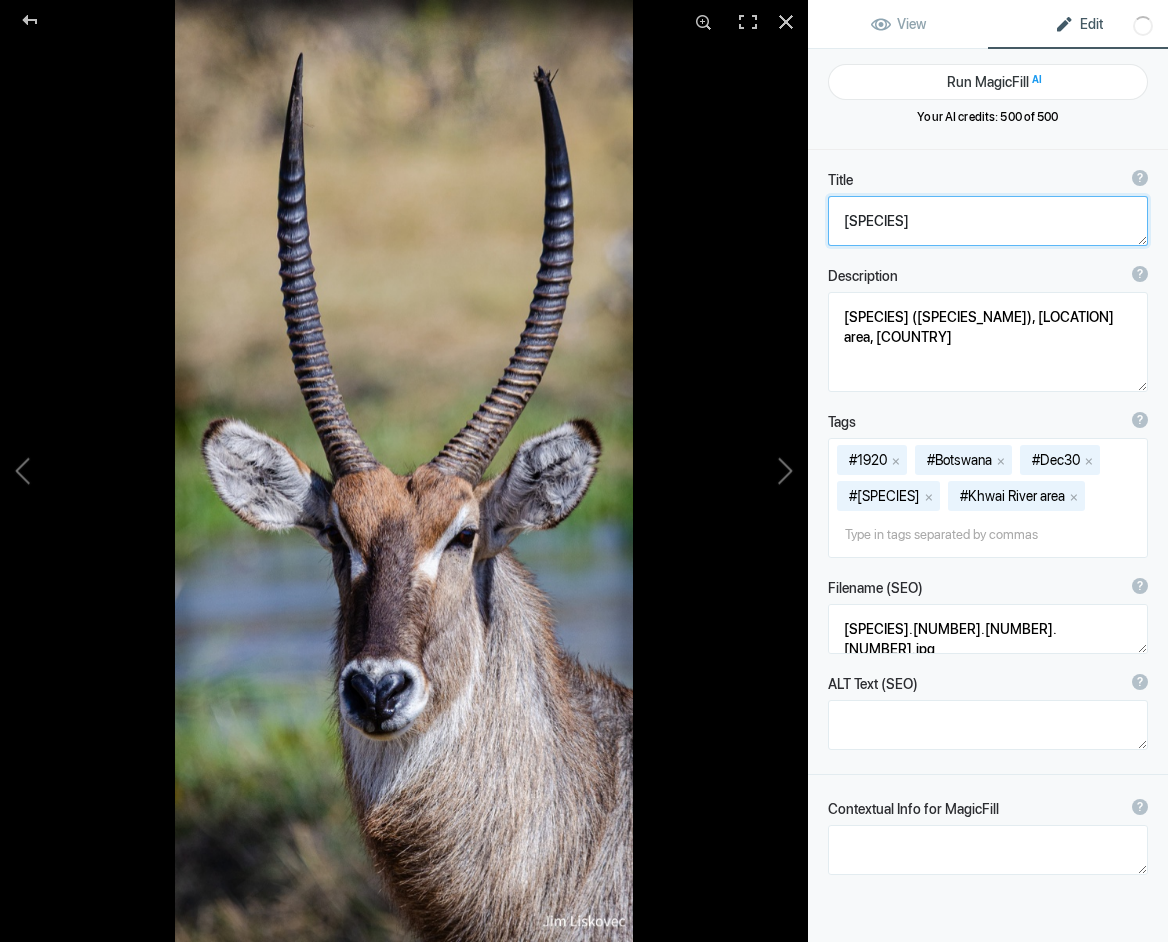 click 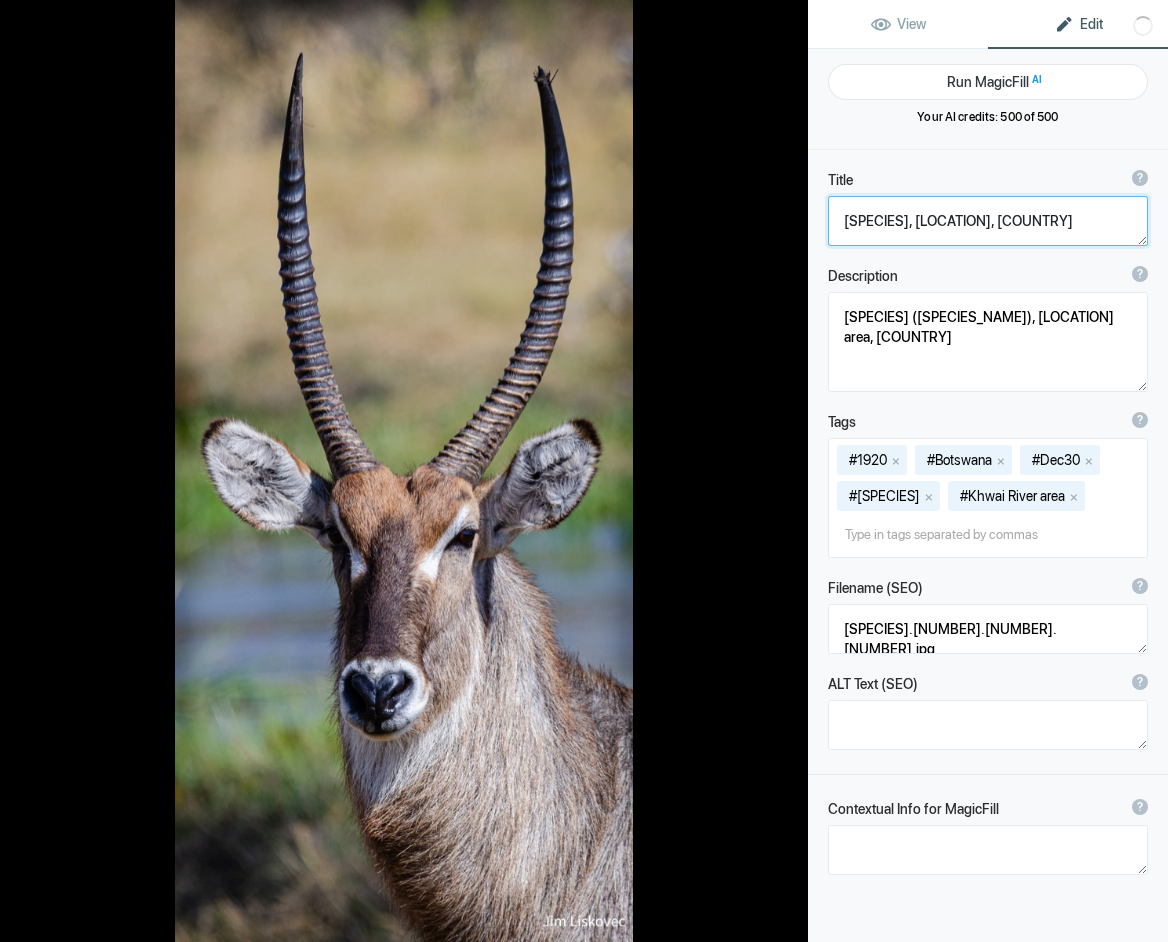 type on "[ANIMAL], [RIVER], [COUNTRY]" 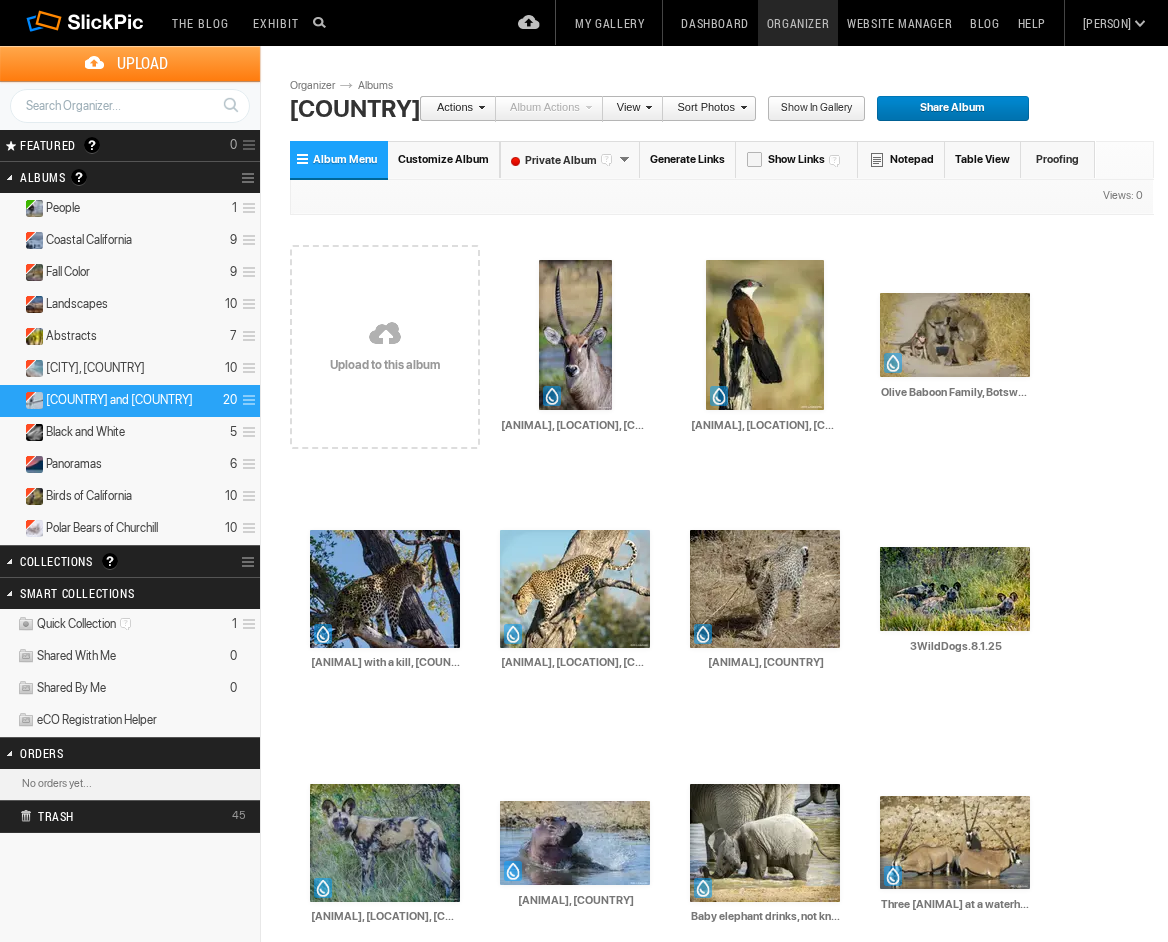 scroll, scrollTop: 0, scrollLeft: 0, axis: both 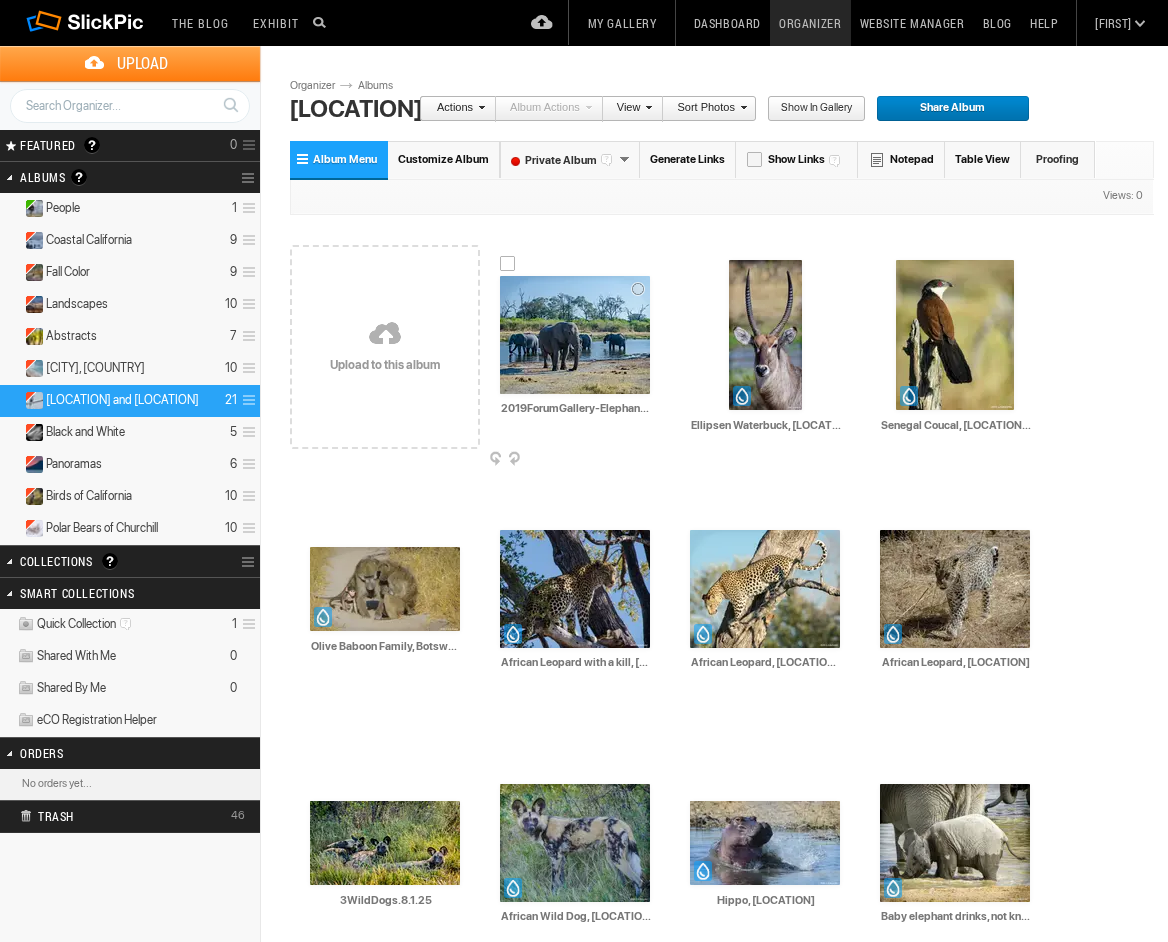 click at bounding box center [575, 335] 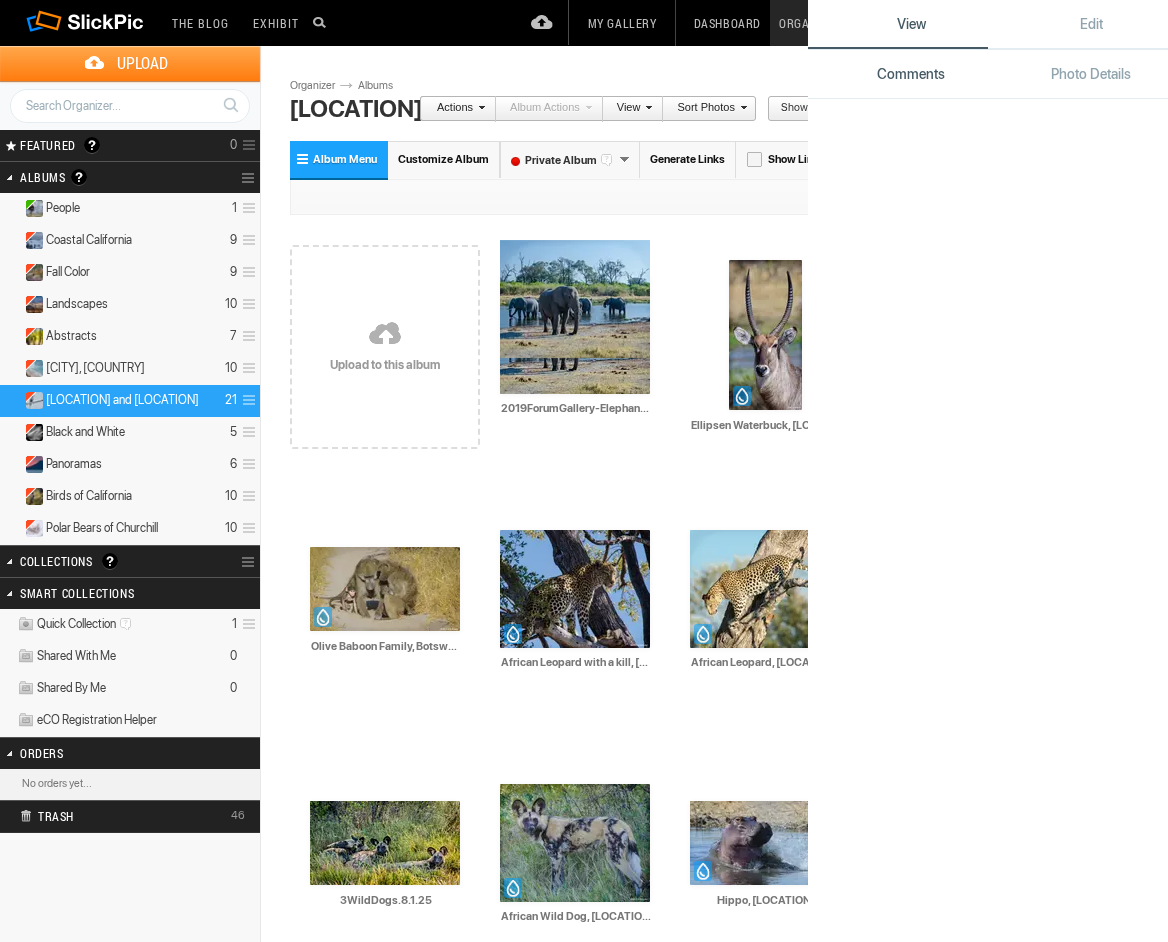 click 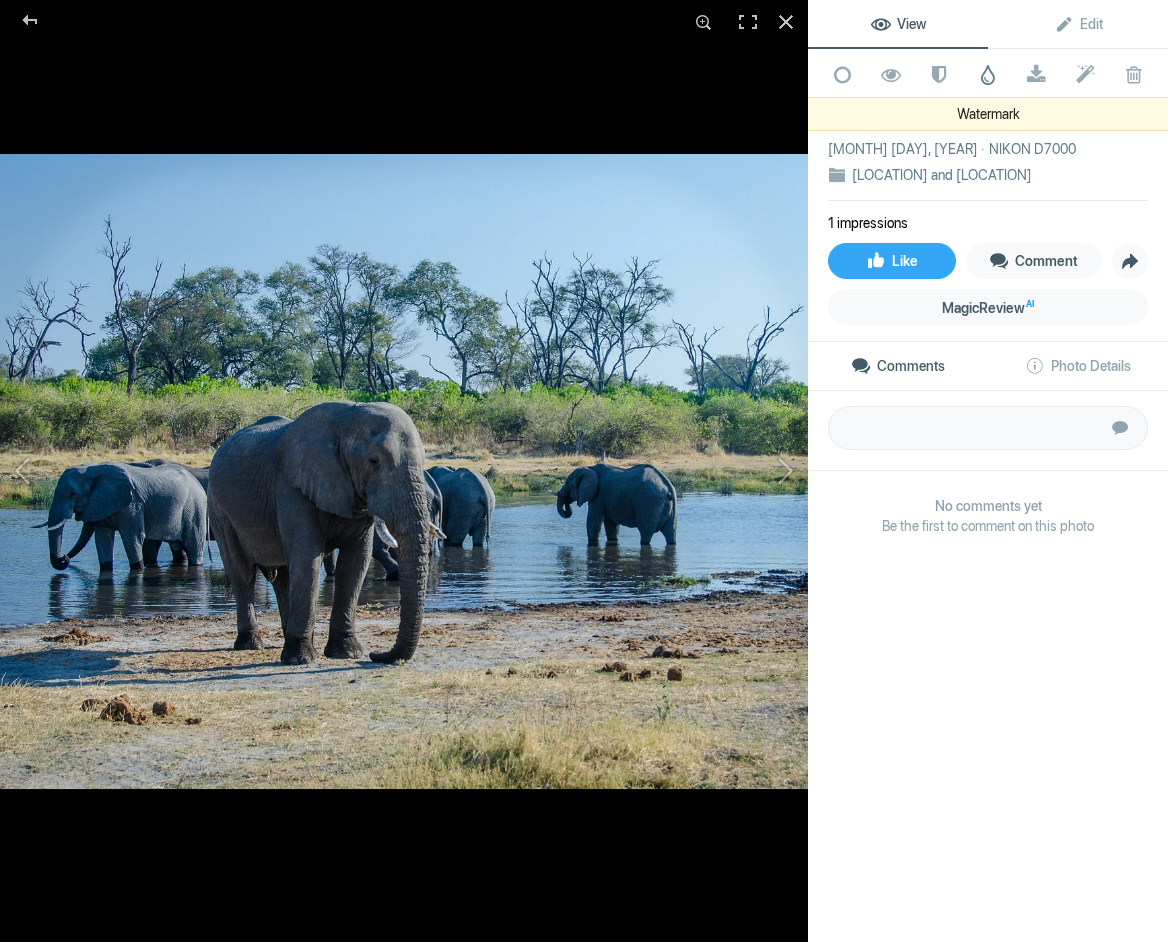 click 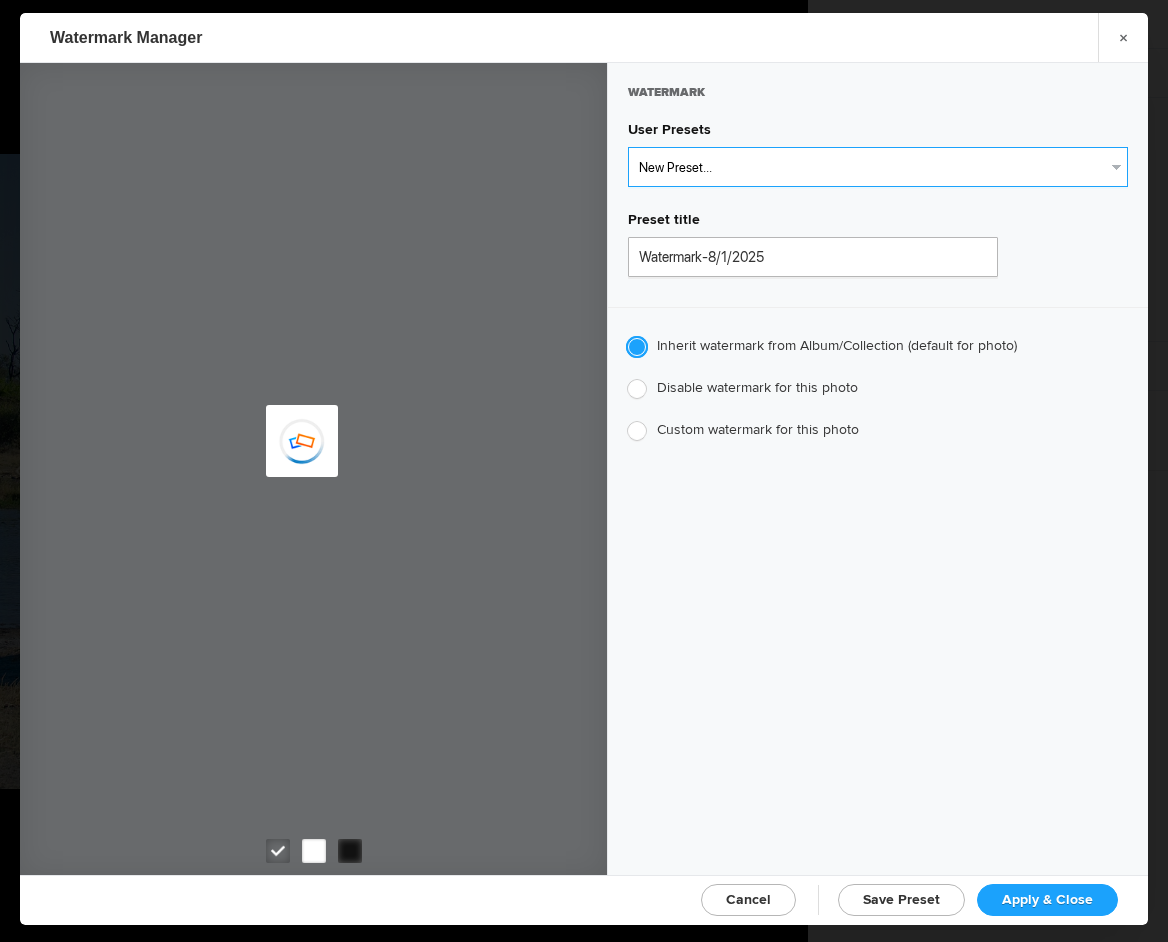 select on "1: Object" 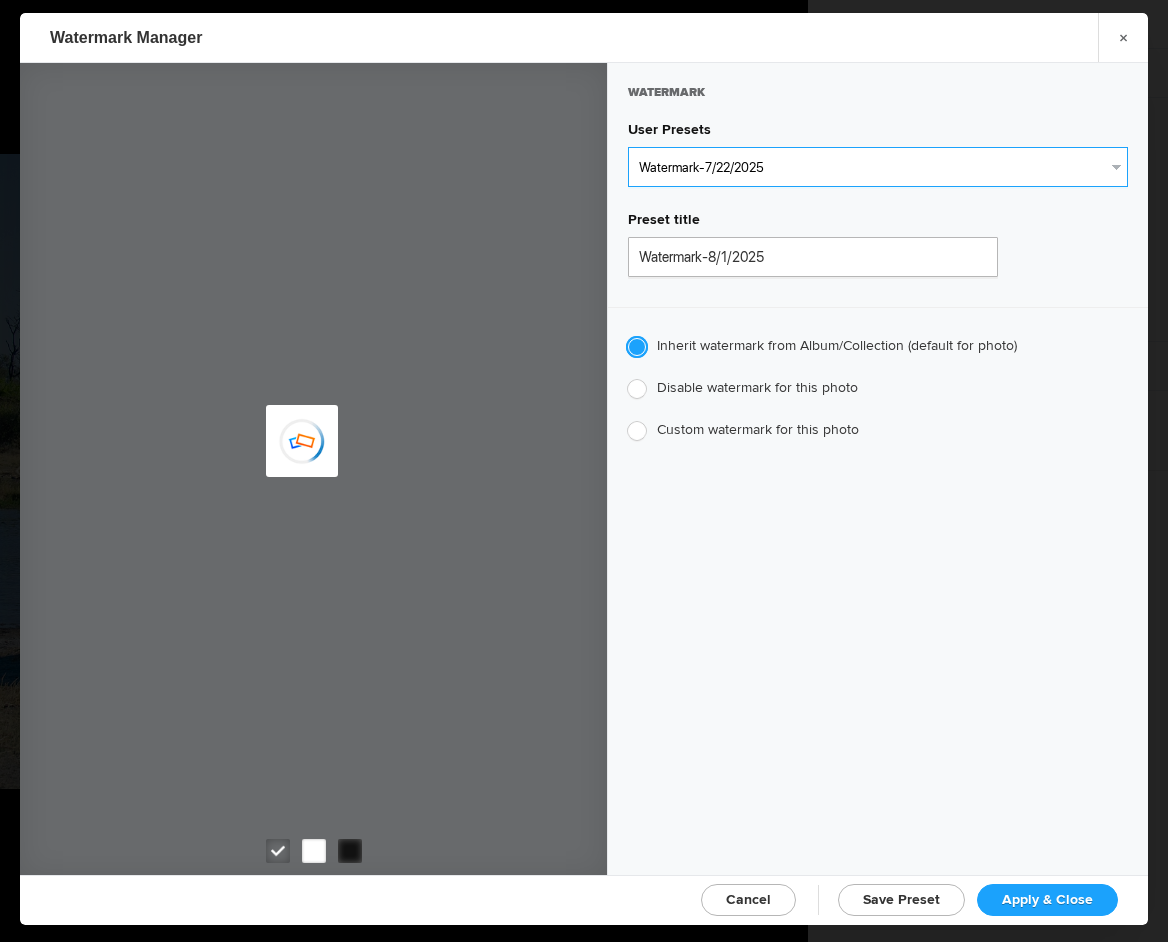 type on "Watermark-7/22/2025" 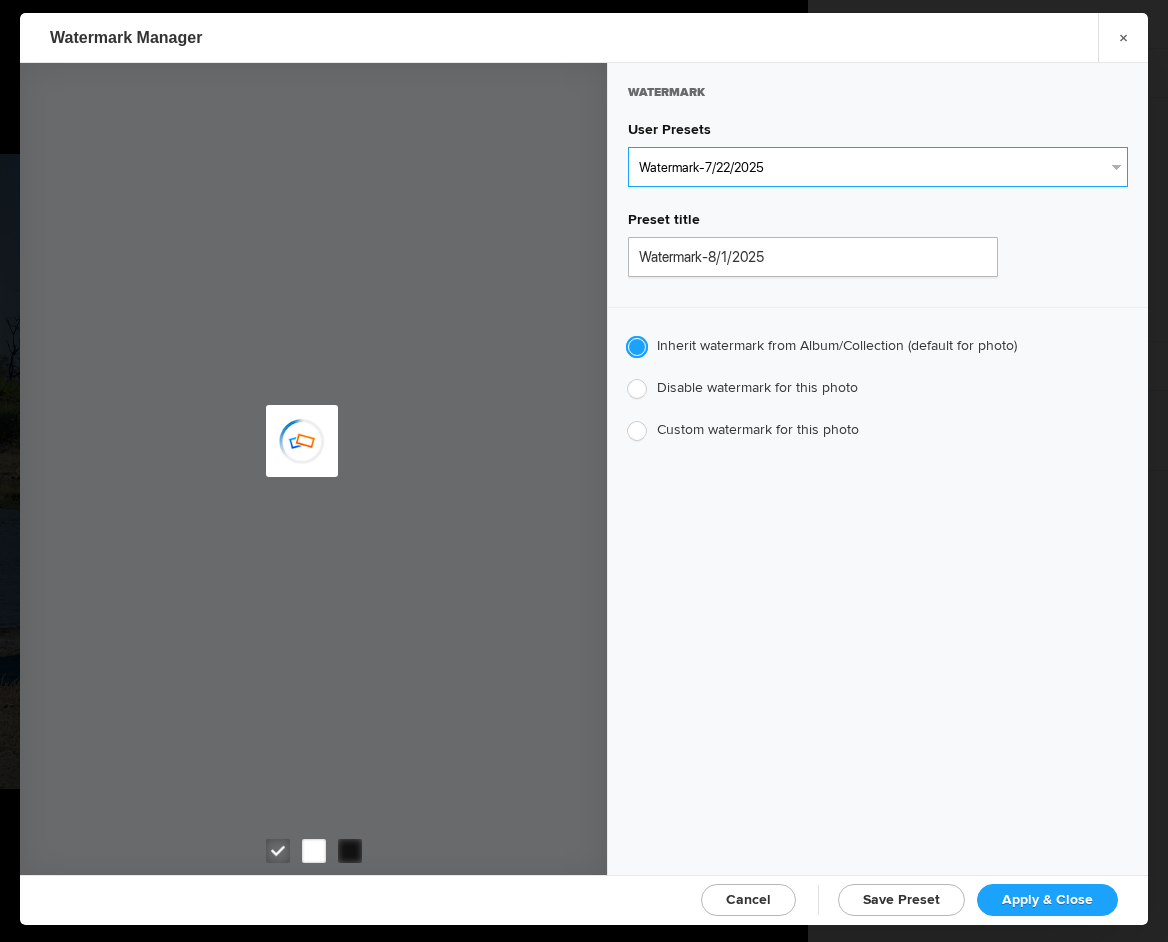 radio on "false" 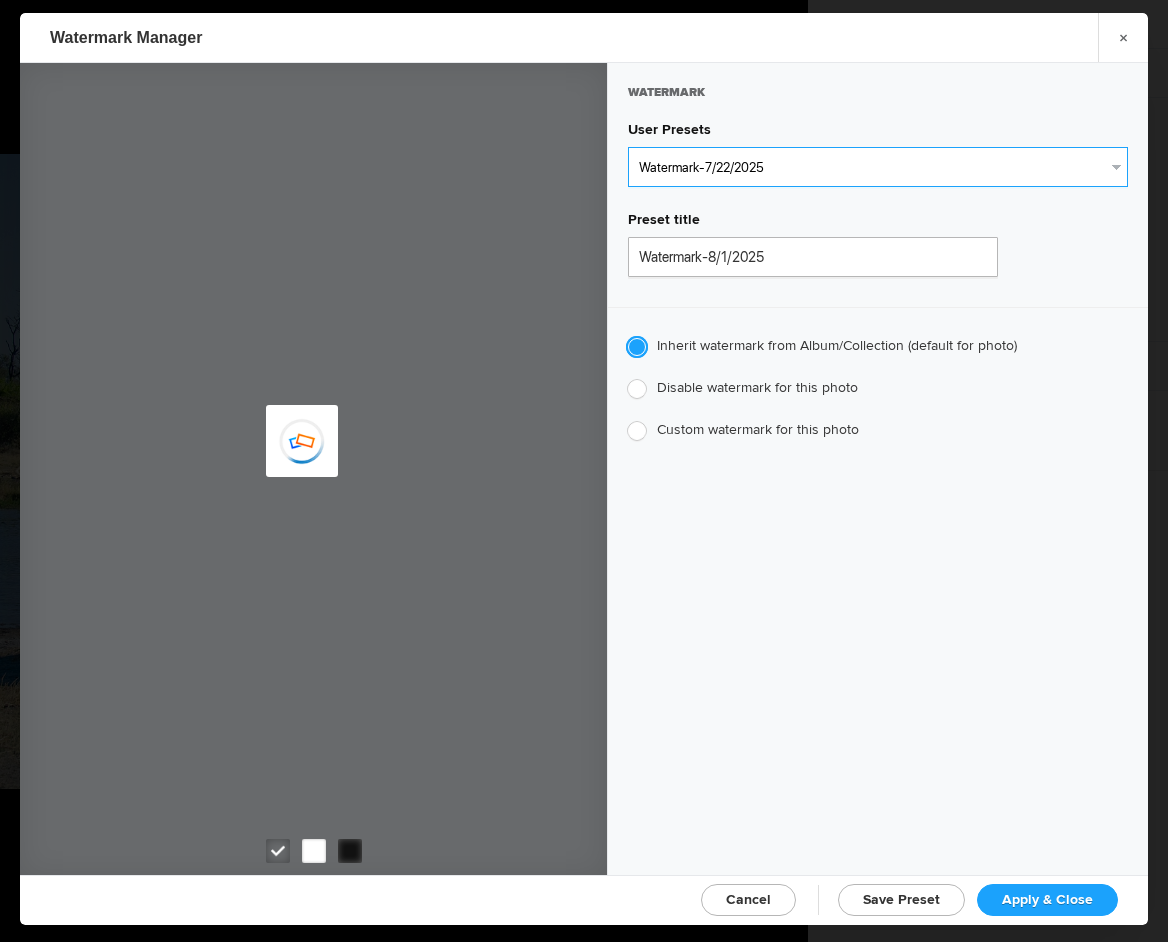 radio on "true" 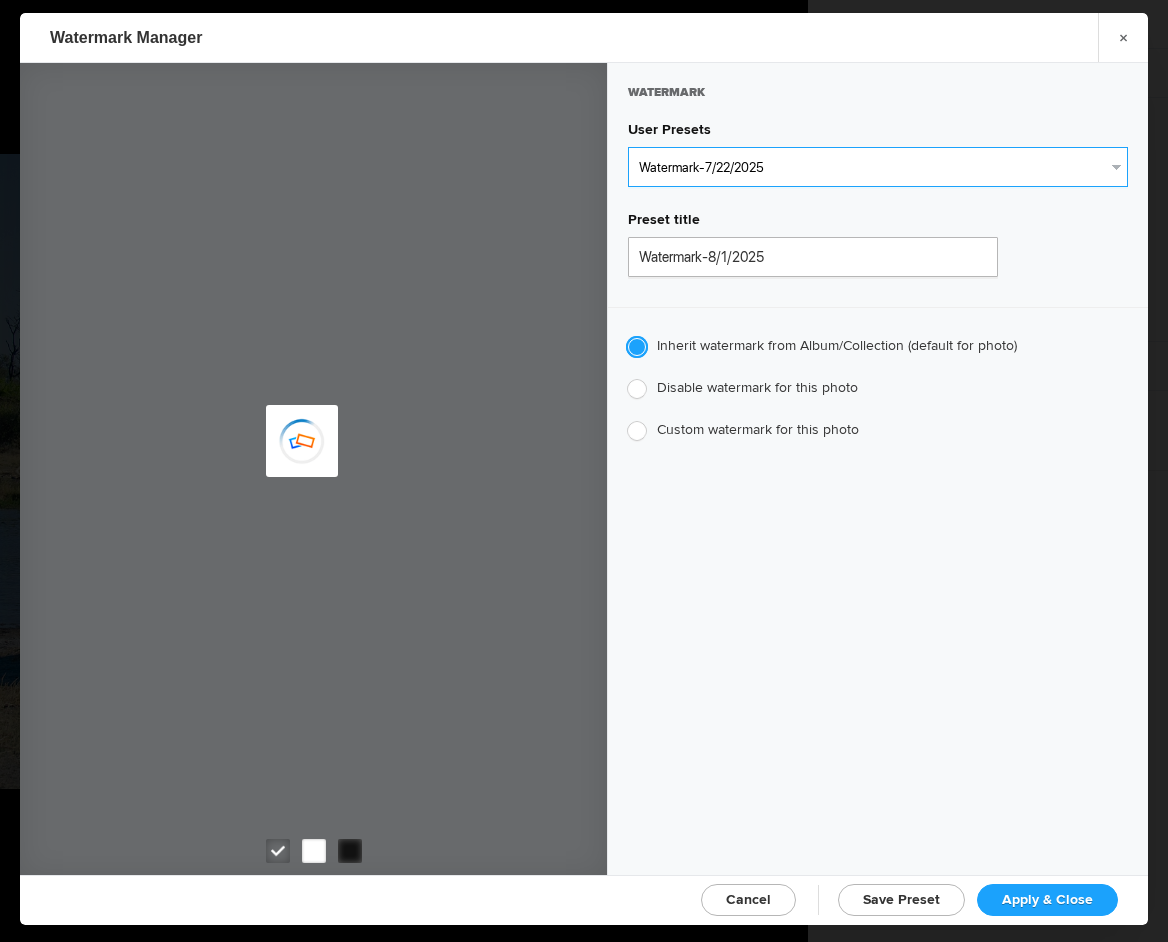 type on "Jim Liskovec" 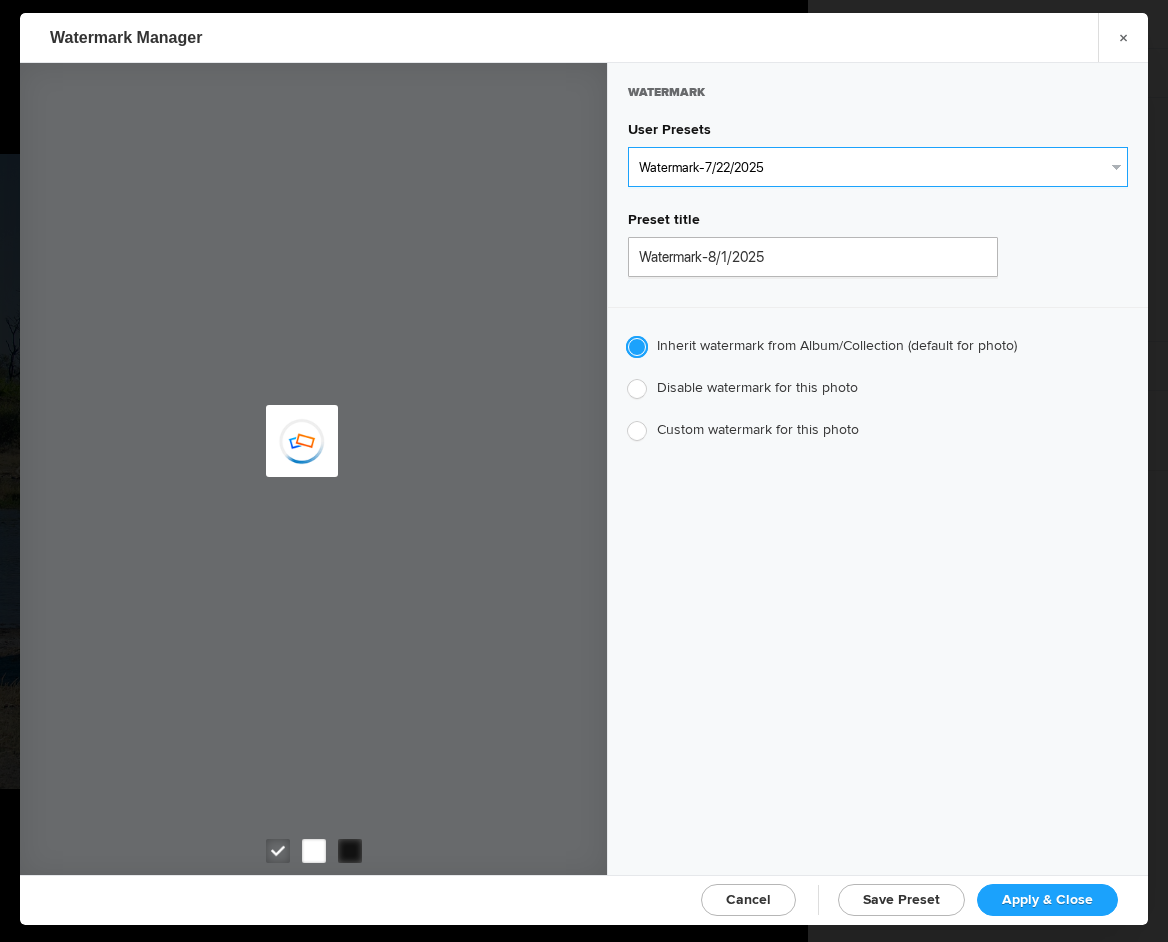 radio on "false" 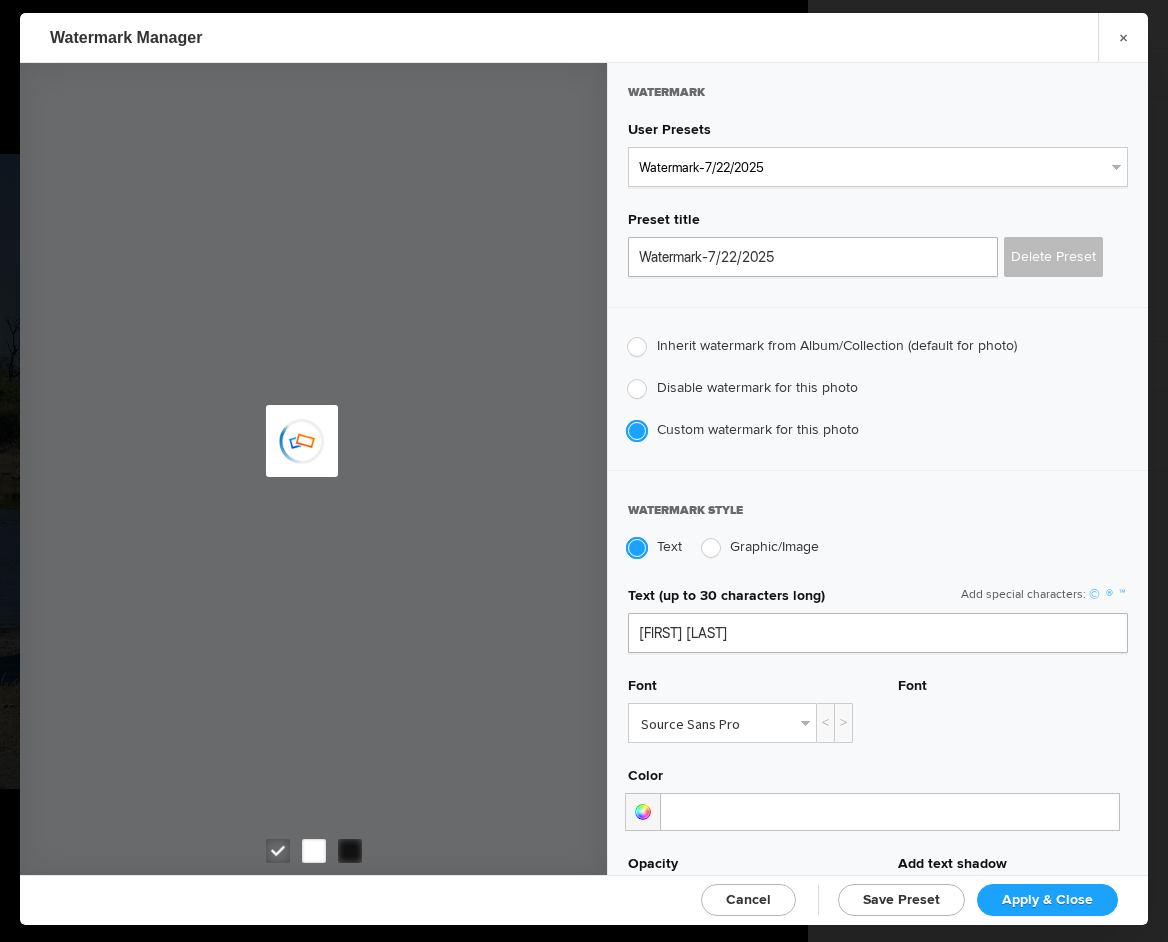 drag, startPoint x: 1028, startPoint y: 894, endPoint x: 1028, endPoint y: 876, distance: 18 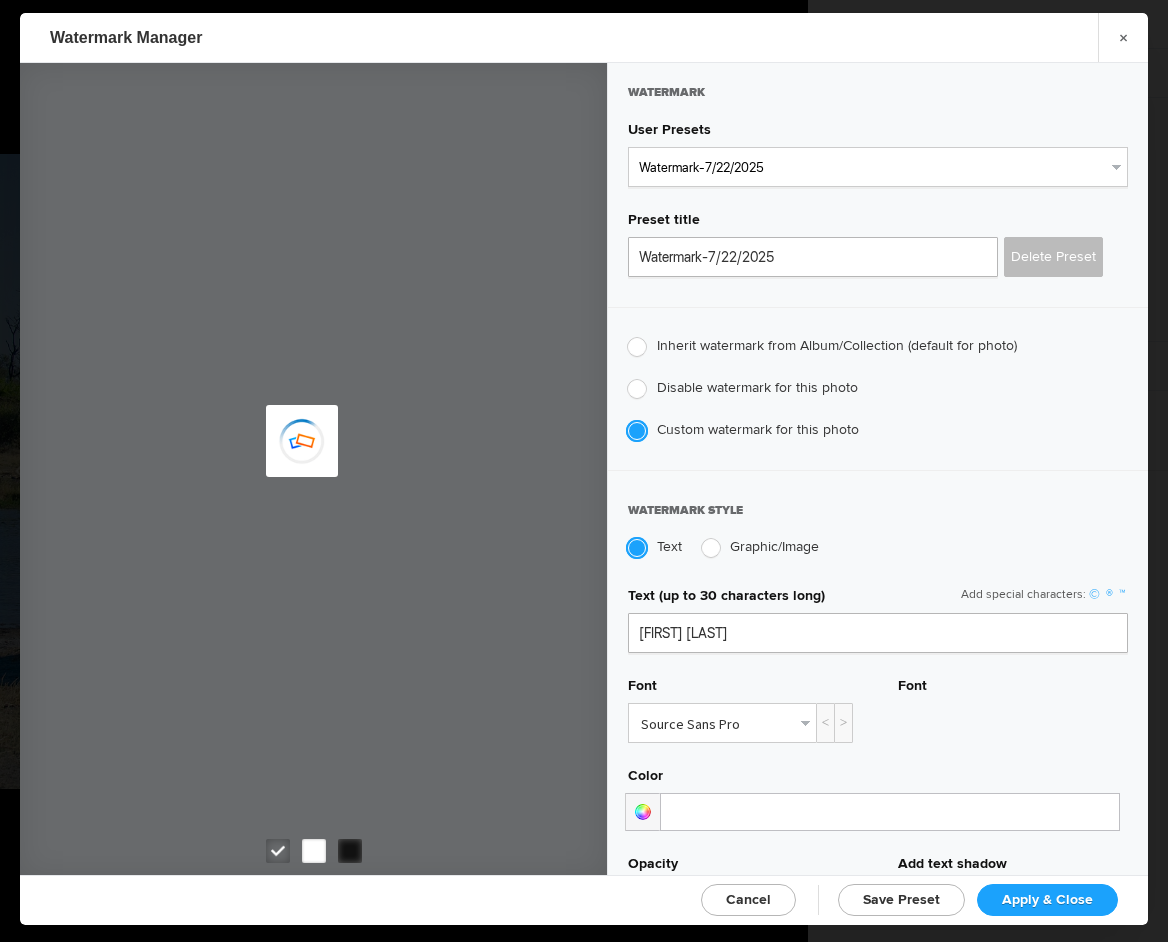 click on "Apply & Close" 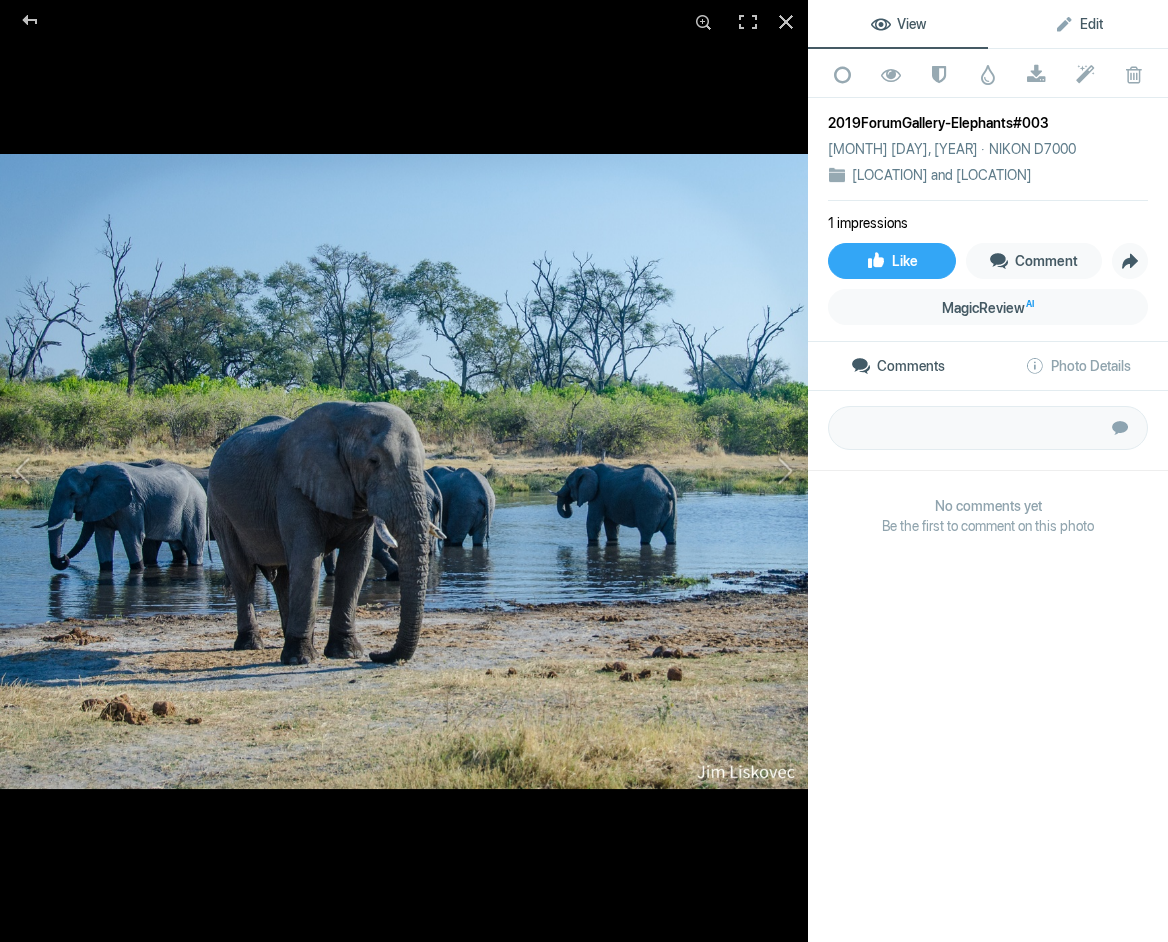 click on "Edit" 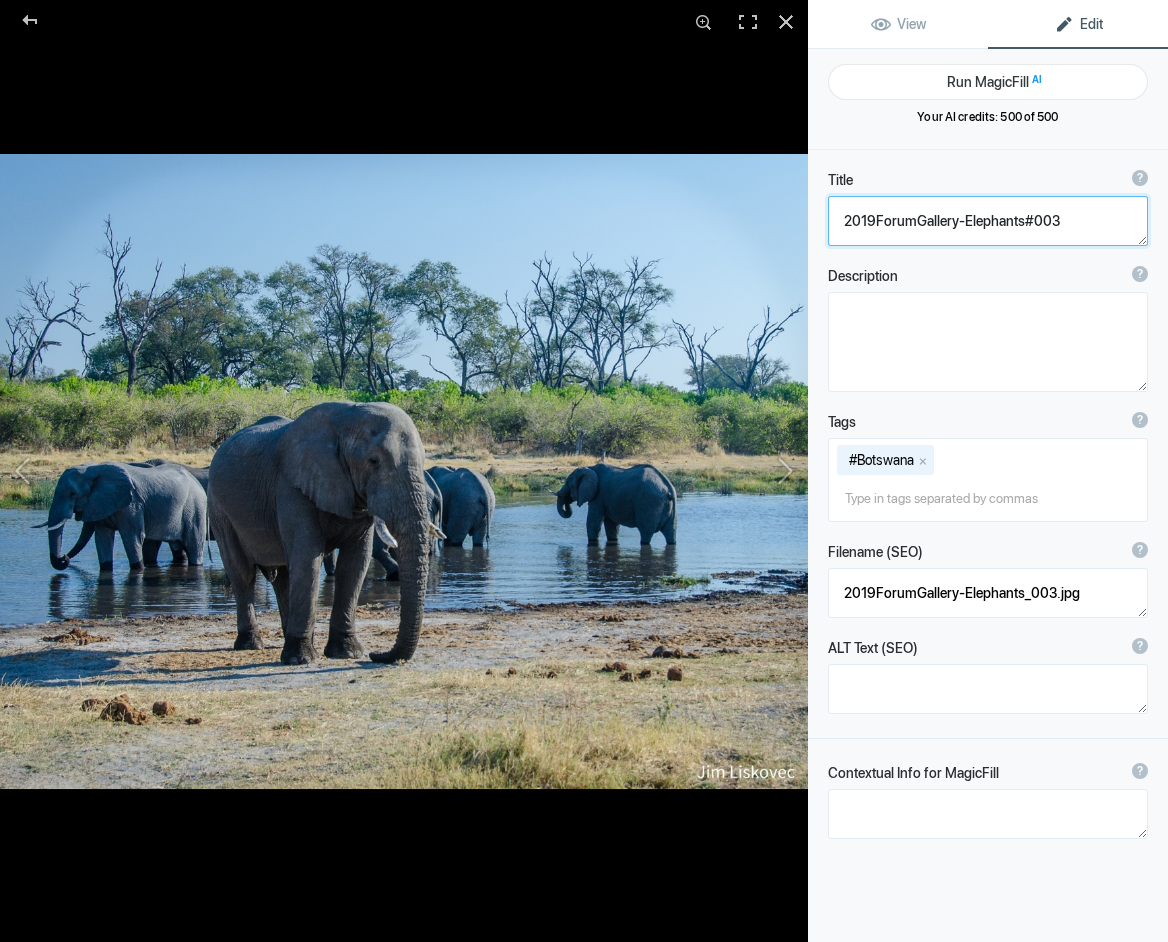 click 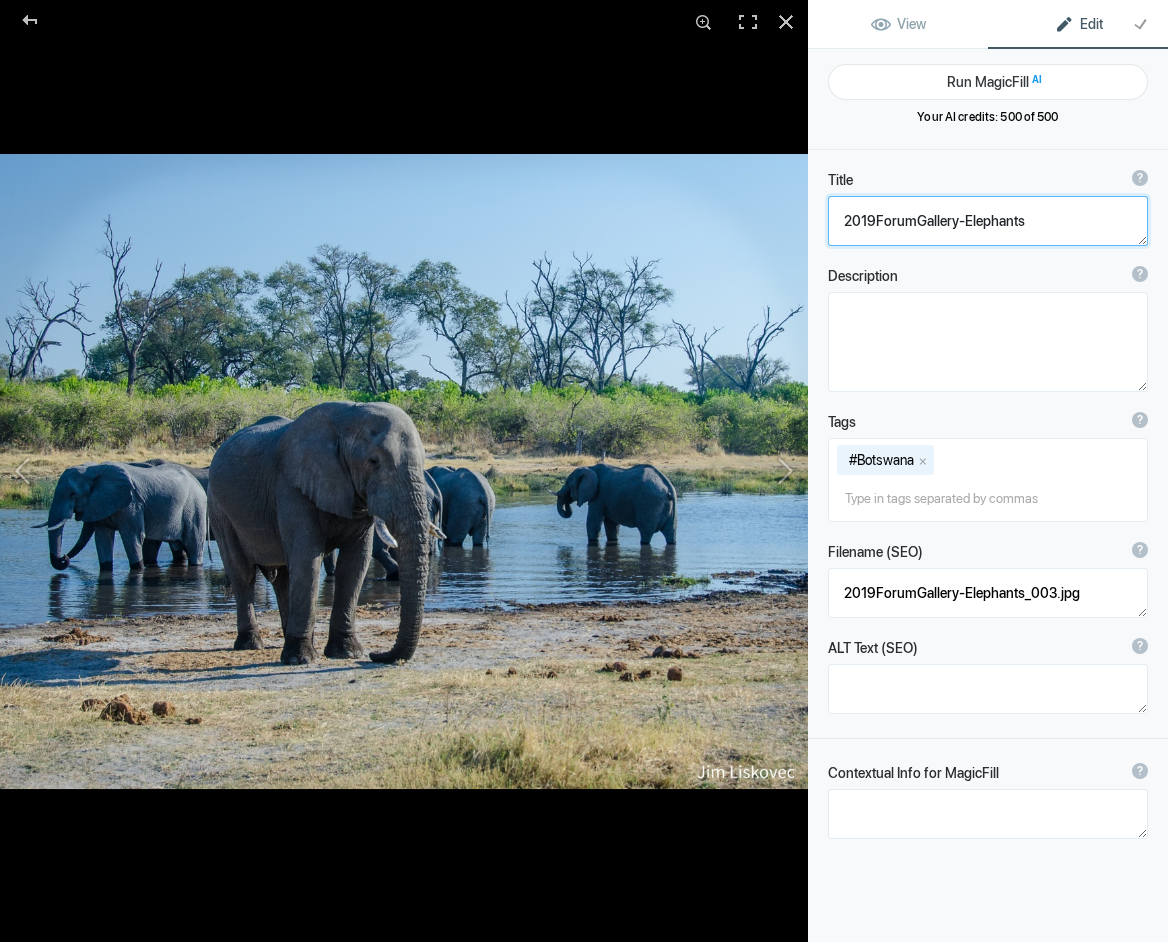 drag, startPoint x: 961, startPoint y: 222, endPoint x: 989, endPoint y: 225, distance: 28.160255 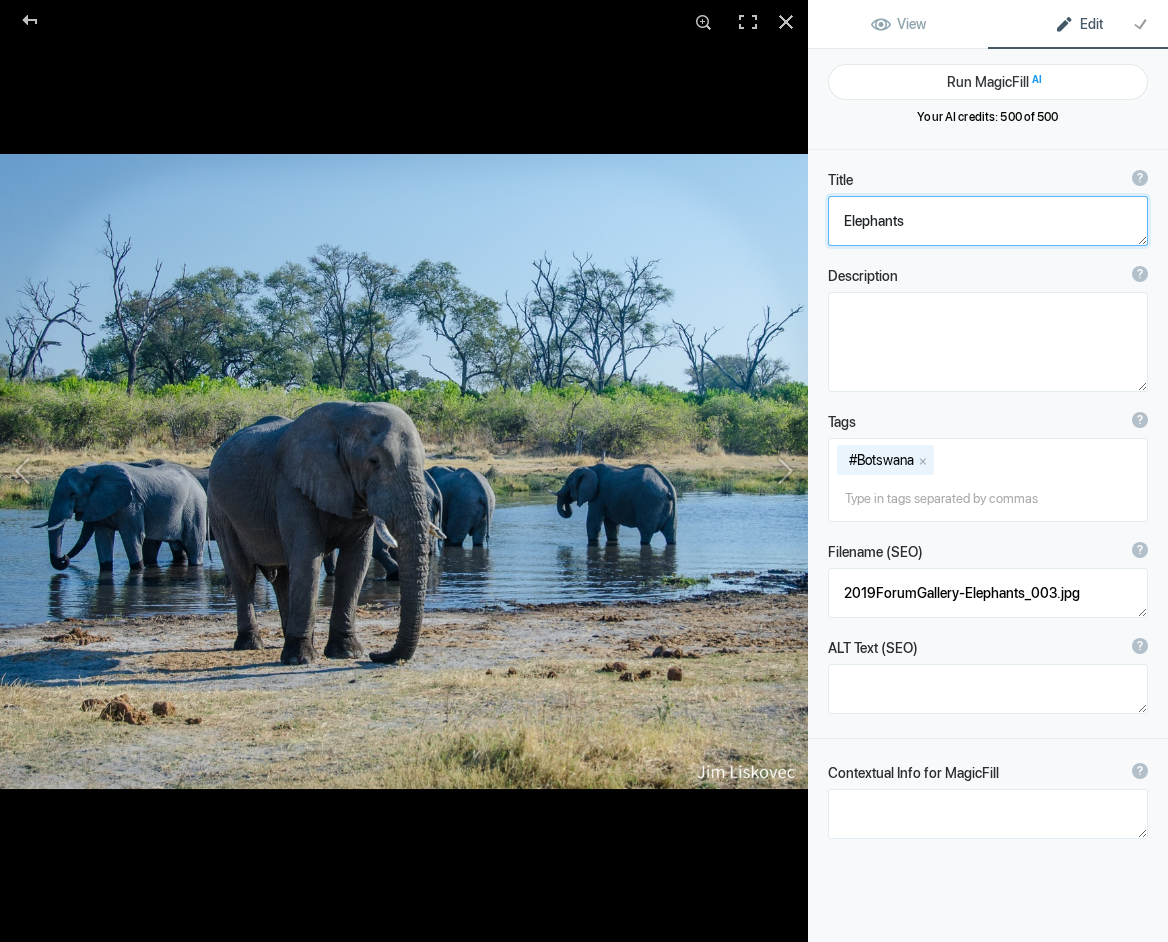 click 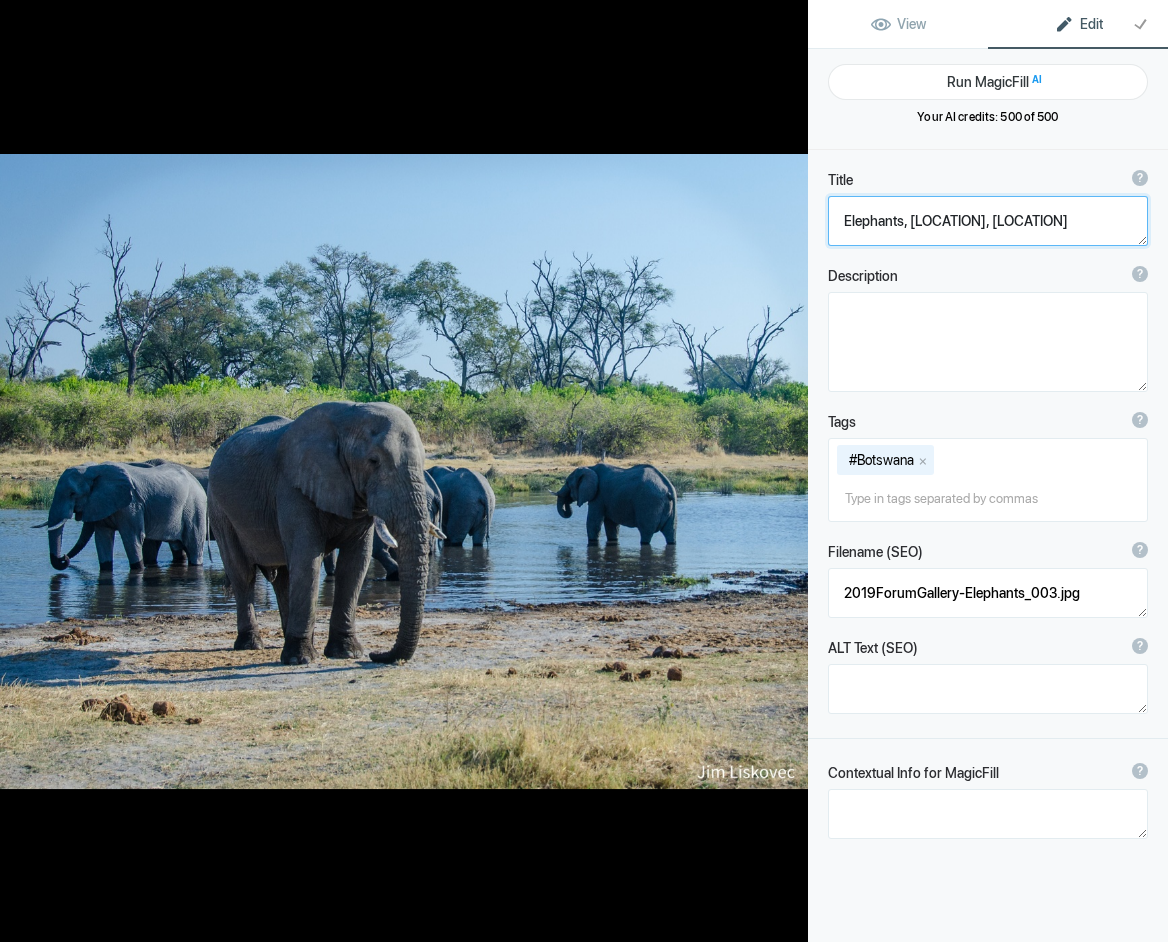 type on "[ANIMAL], [RIVER], [COUNTRY]" 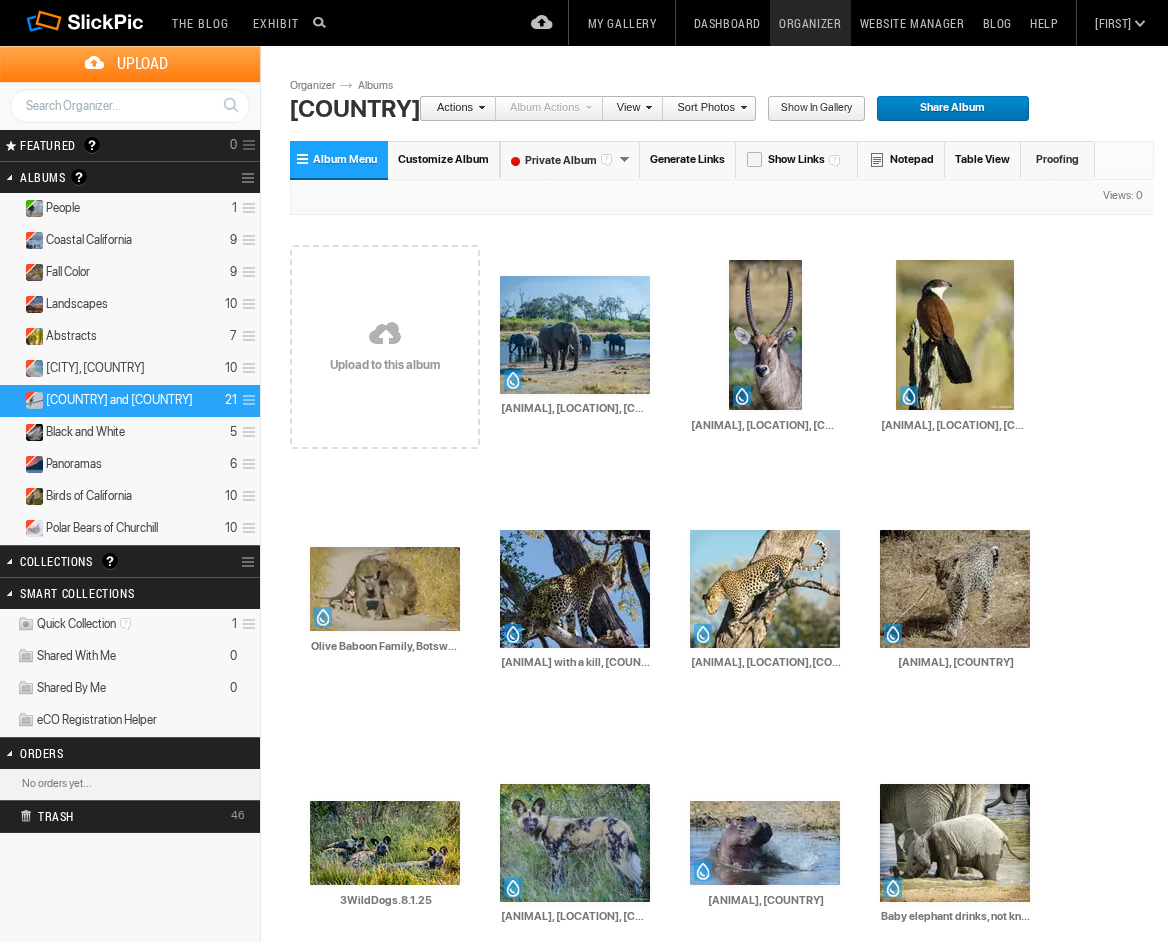 scroll, scrollTop: 3, scrollLeft: 0, axis: vertical 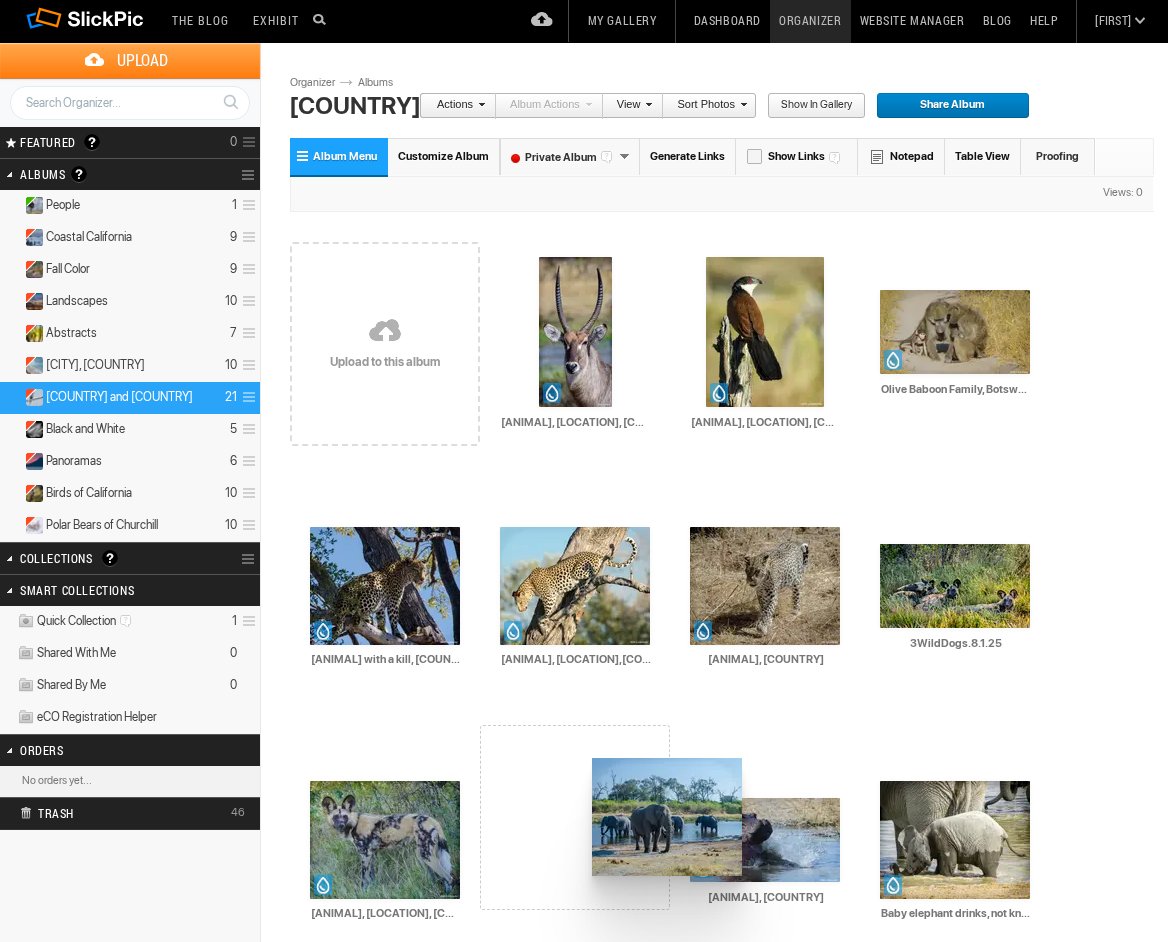drag, startPoint x: 563, startPoint y: 291, endPoint x: 591, endPoint y: 752, distance: 461.84955 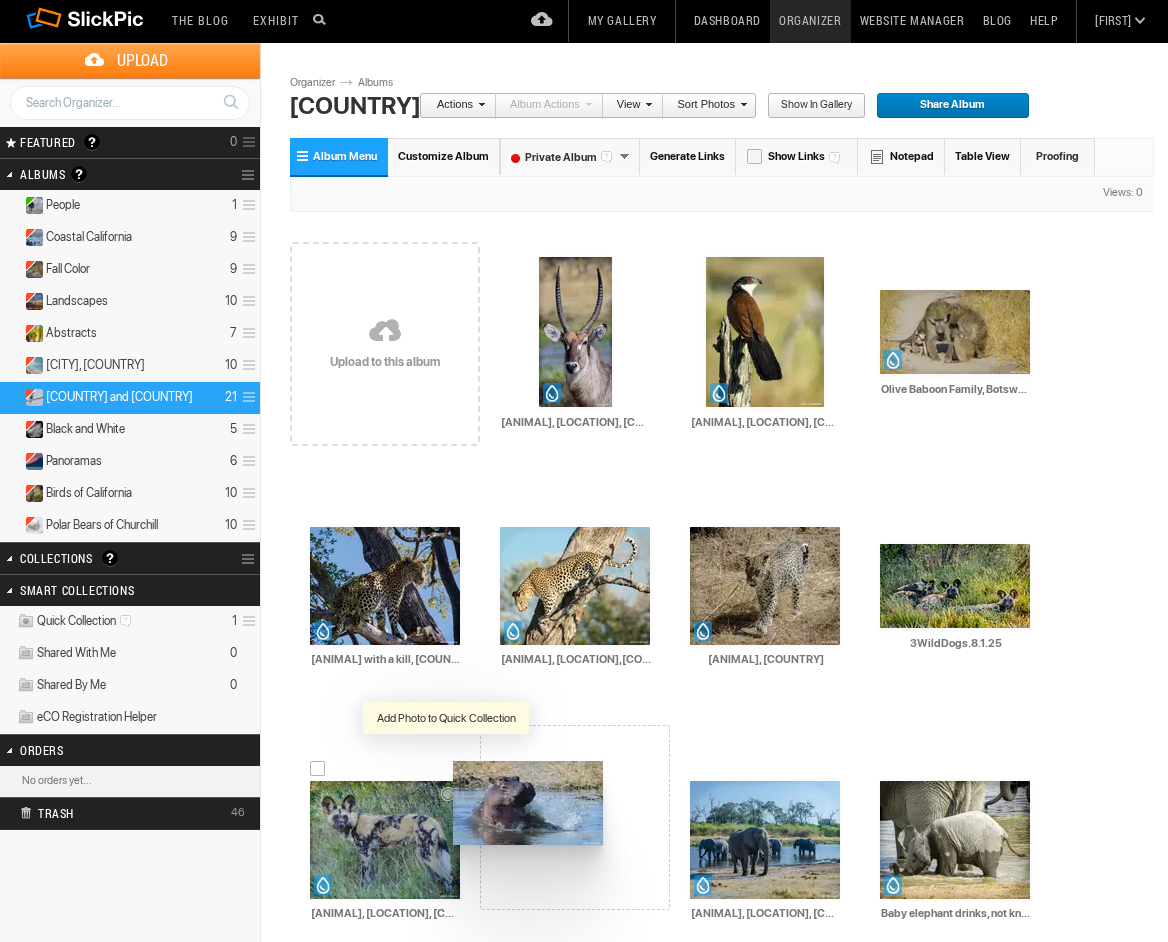 drag, startPoint x: 765, startPoint y: 805, endPoint x: 451, endPoint y: 761, distance: 317.0678 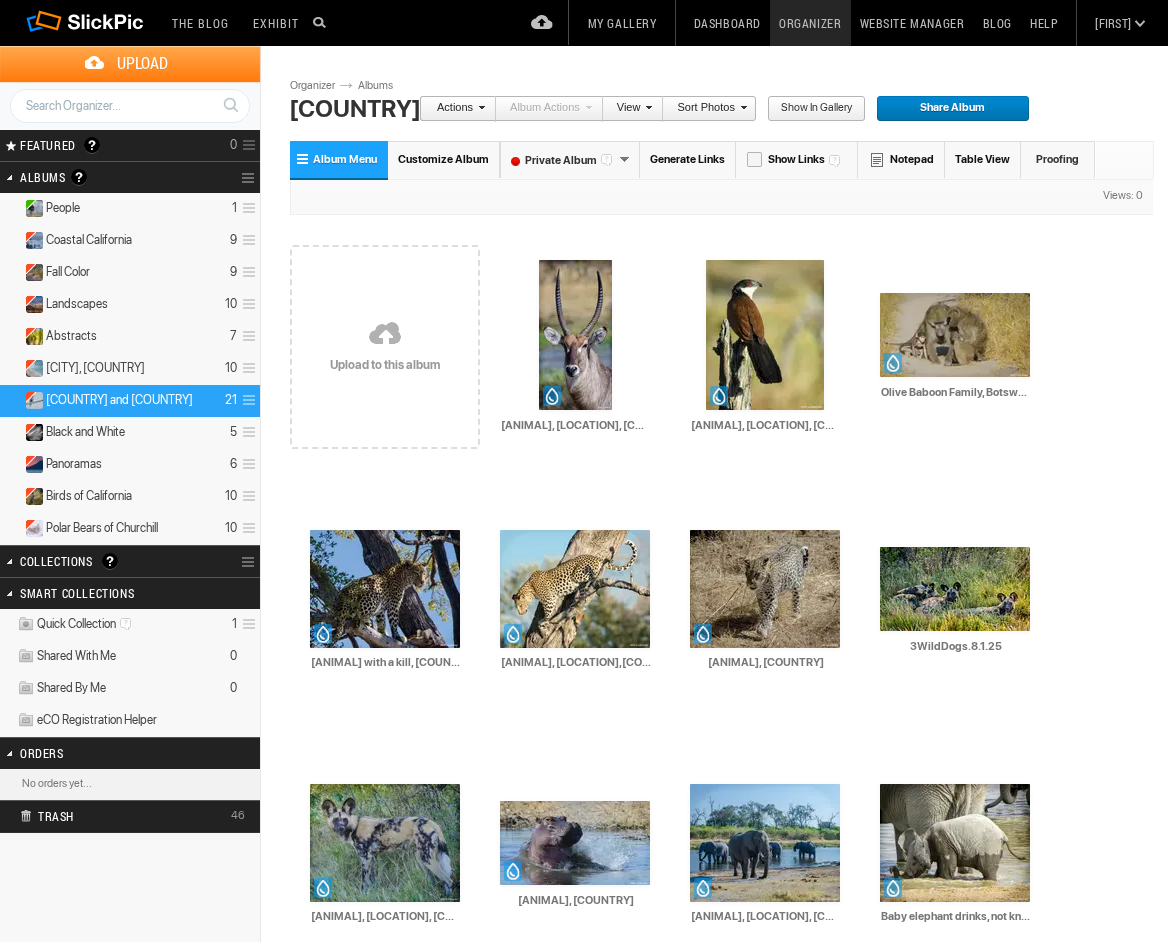 scroll, scrollTop: 0, scrollLeft: 0, axis: both 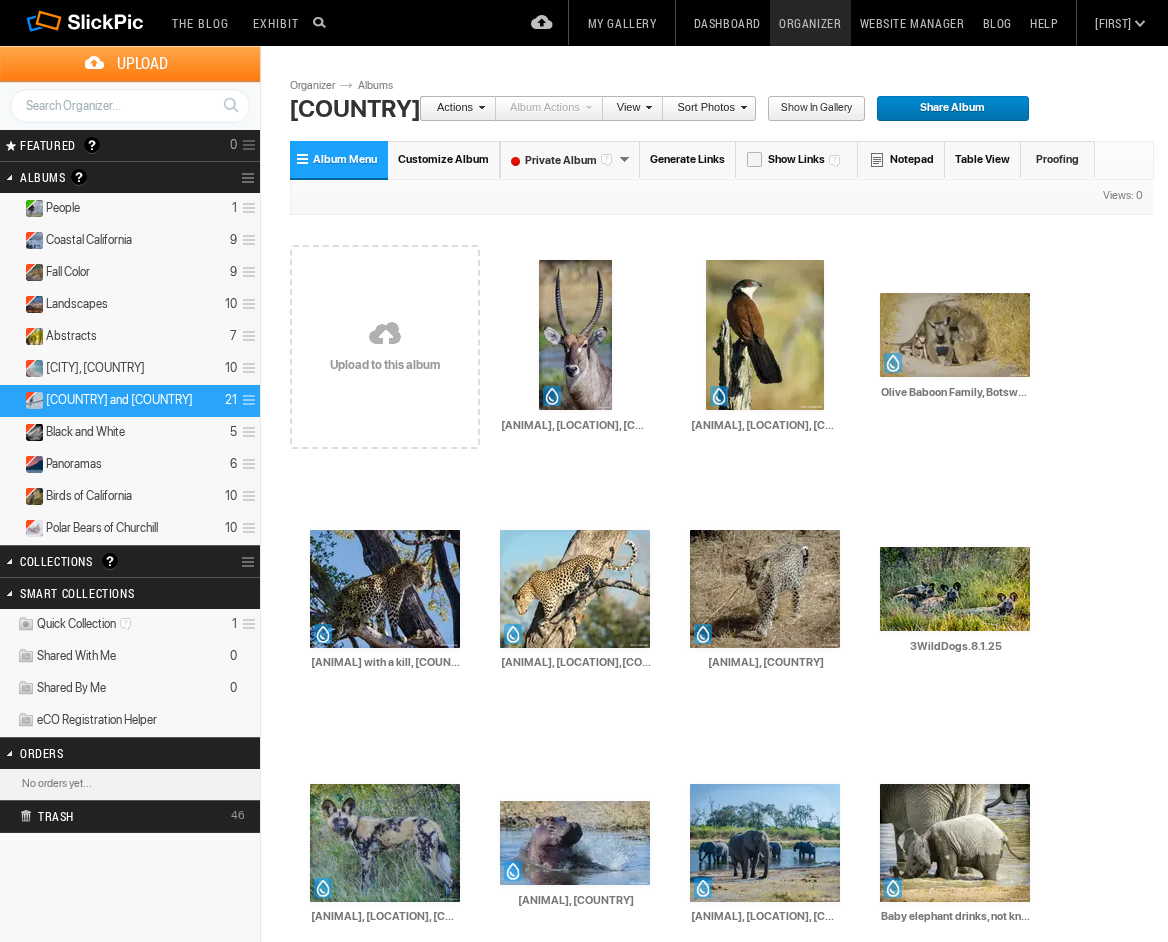 click on "Upload" at bounding box center (142, 63) 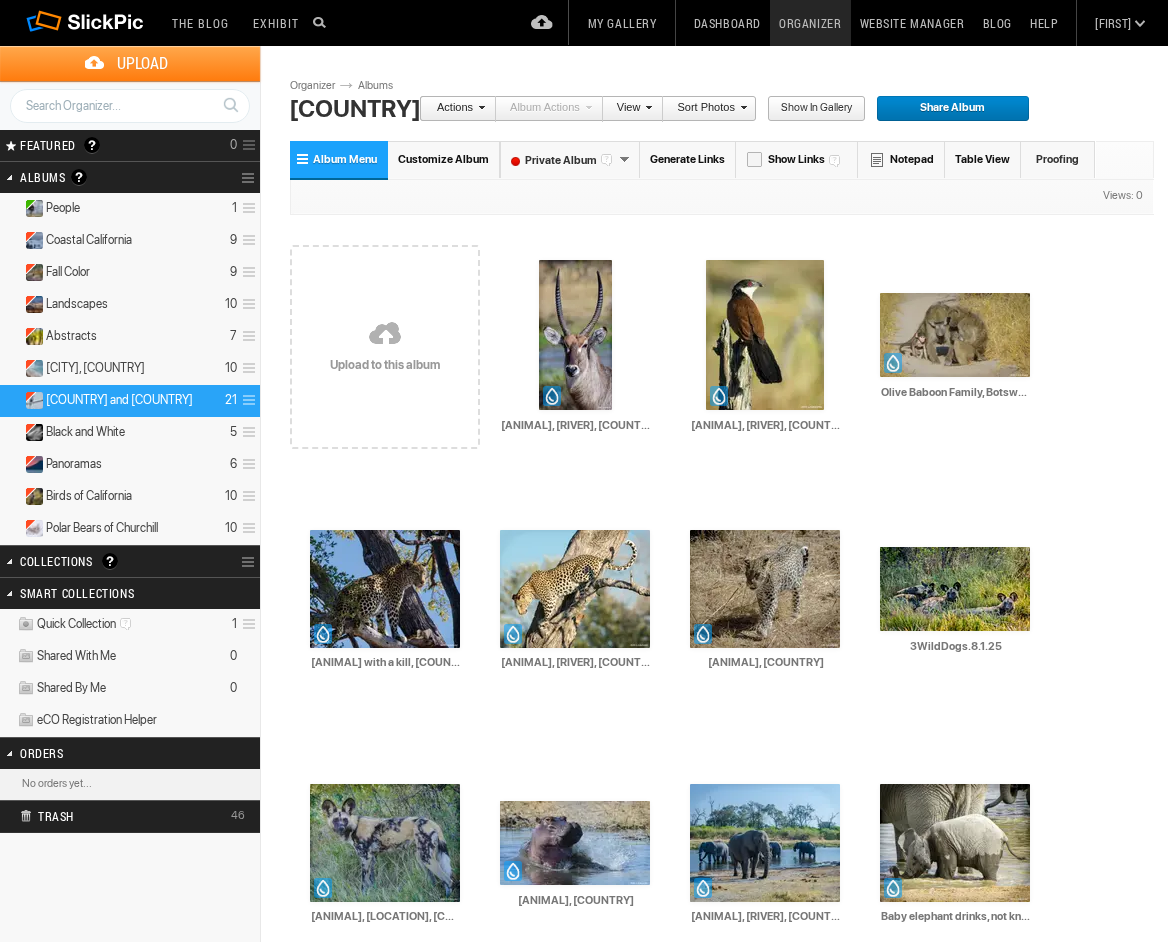 scroll, scrollTop: 0, scrollLeft: 0, axis: both 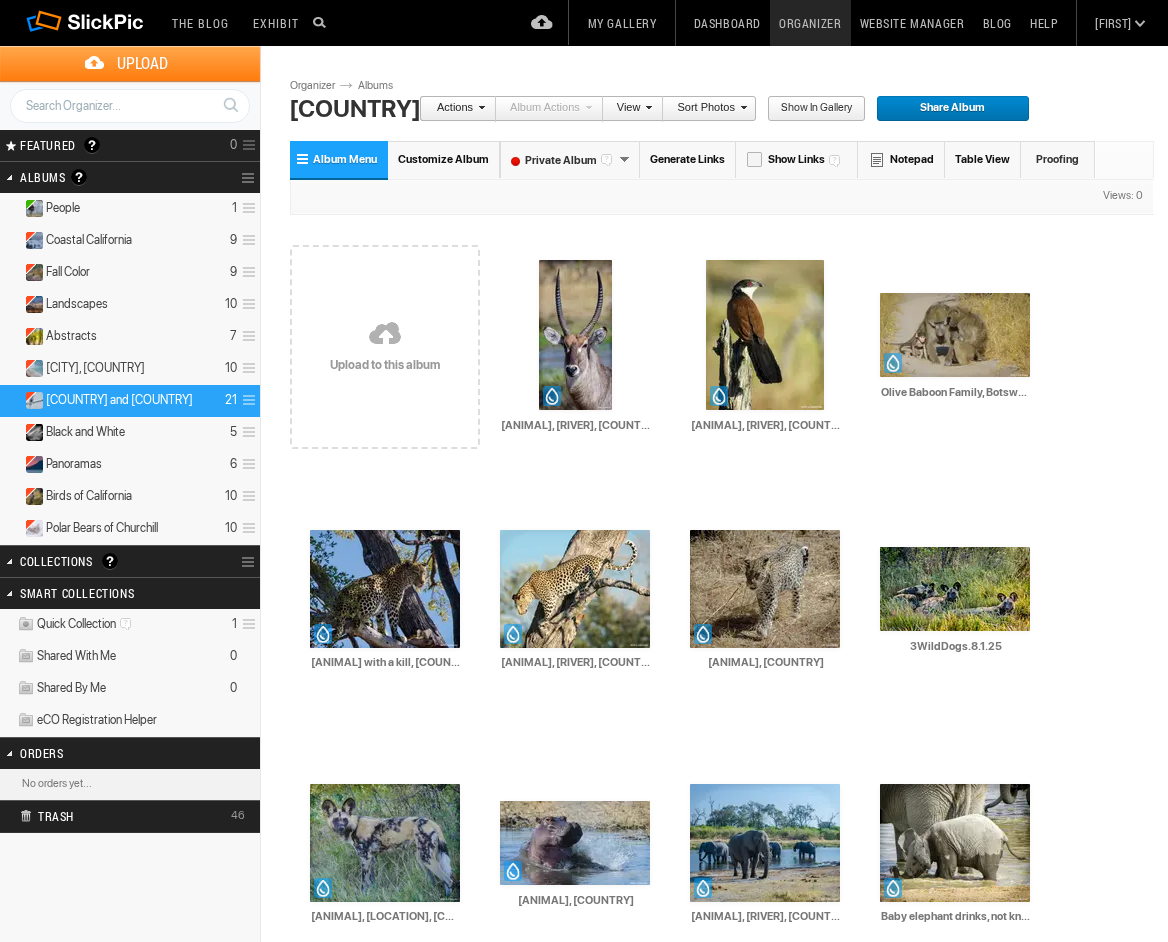 click on "Upload" at bounding box center (142, 63) 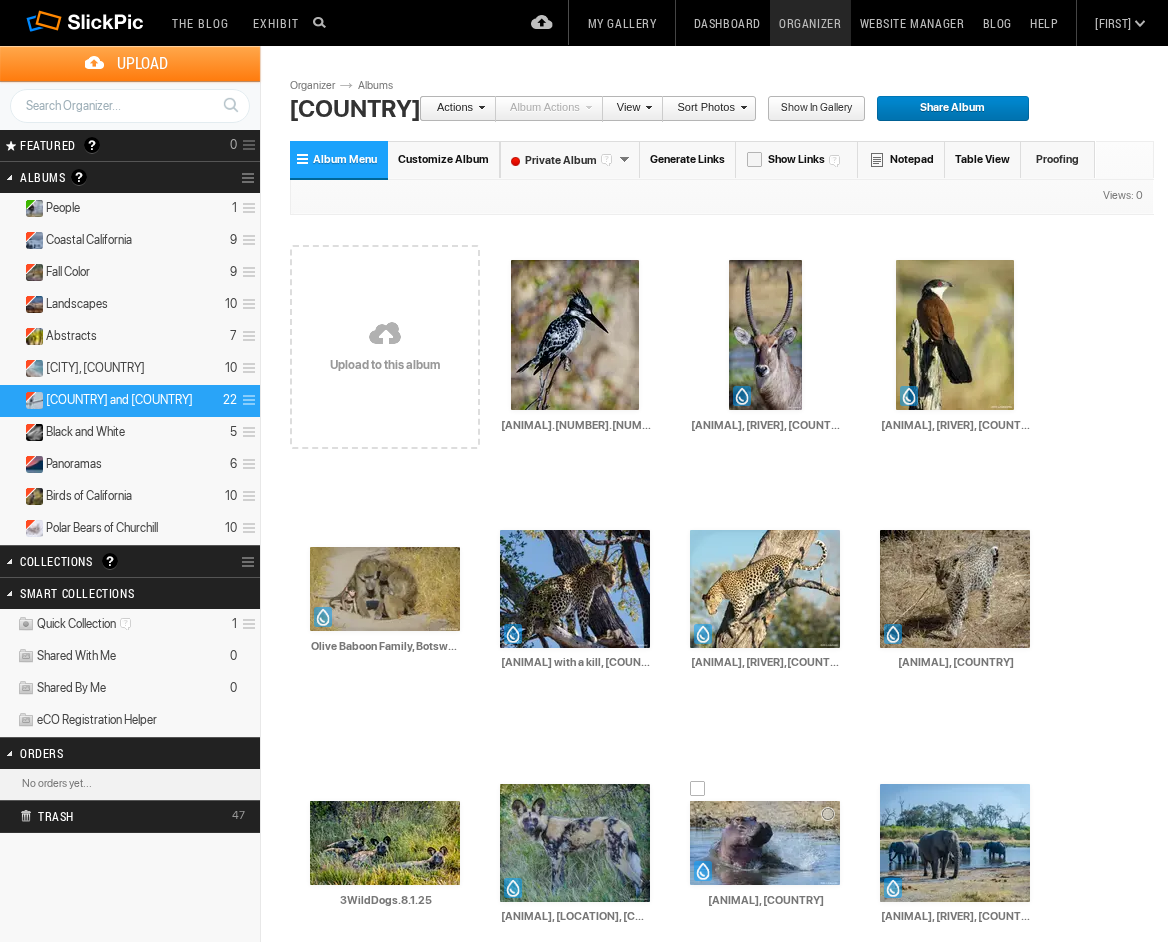 scroll, scrollTop: 0, scrollLeft: 0, axis: both 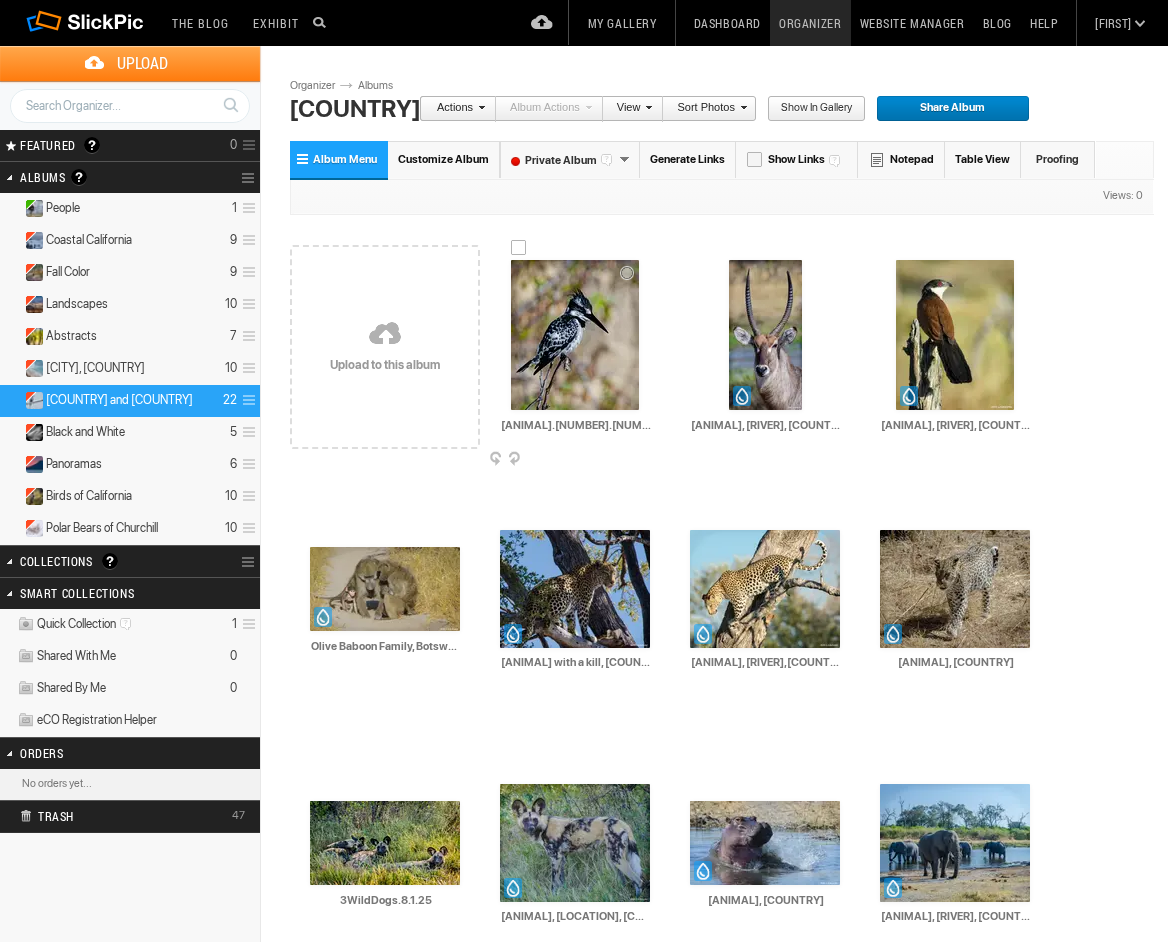 click at bounding box center (575, 335) 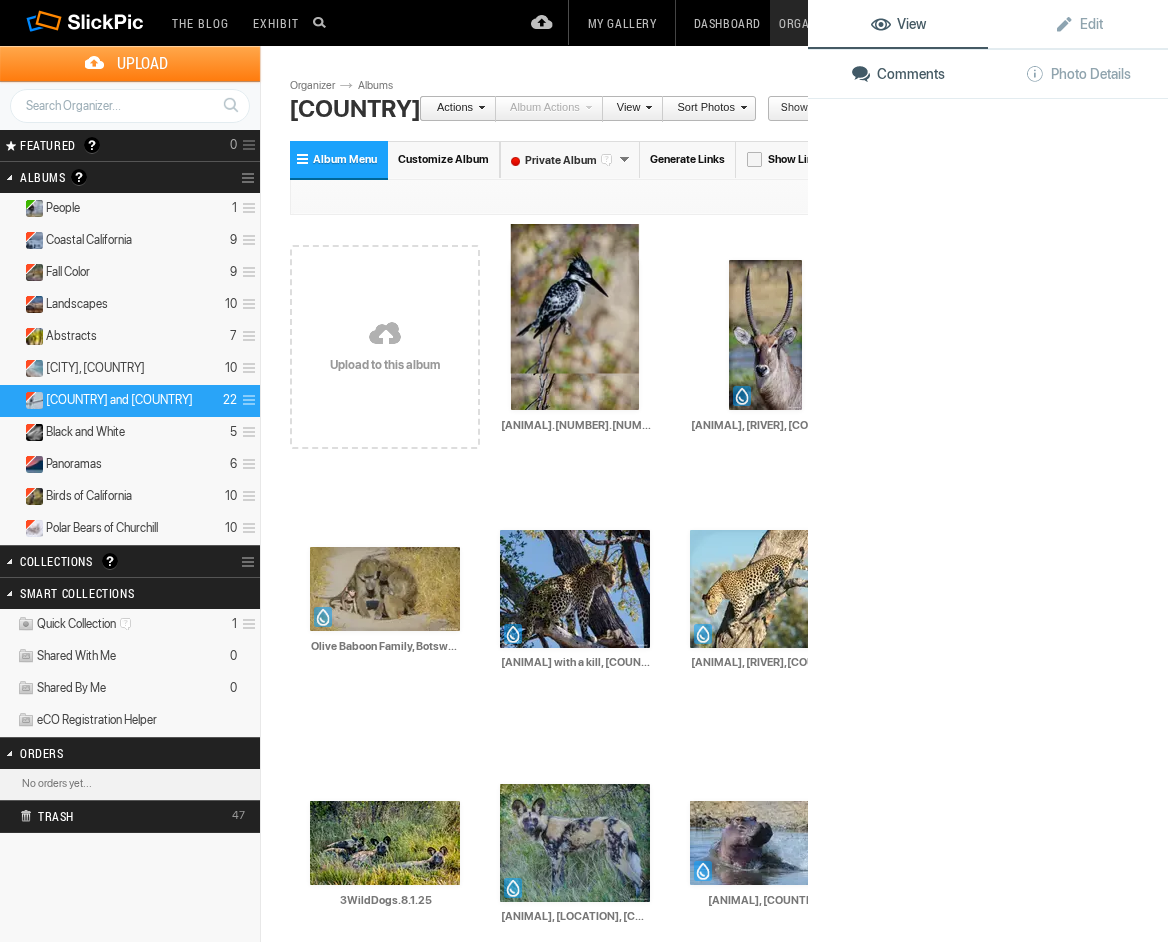 click 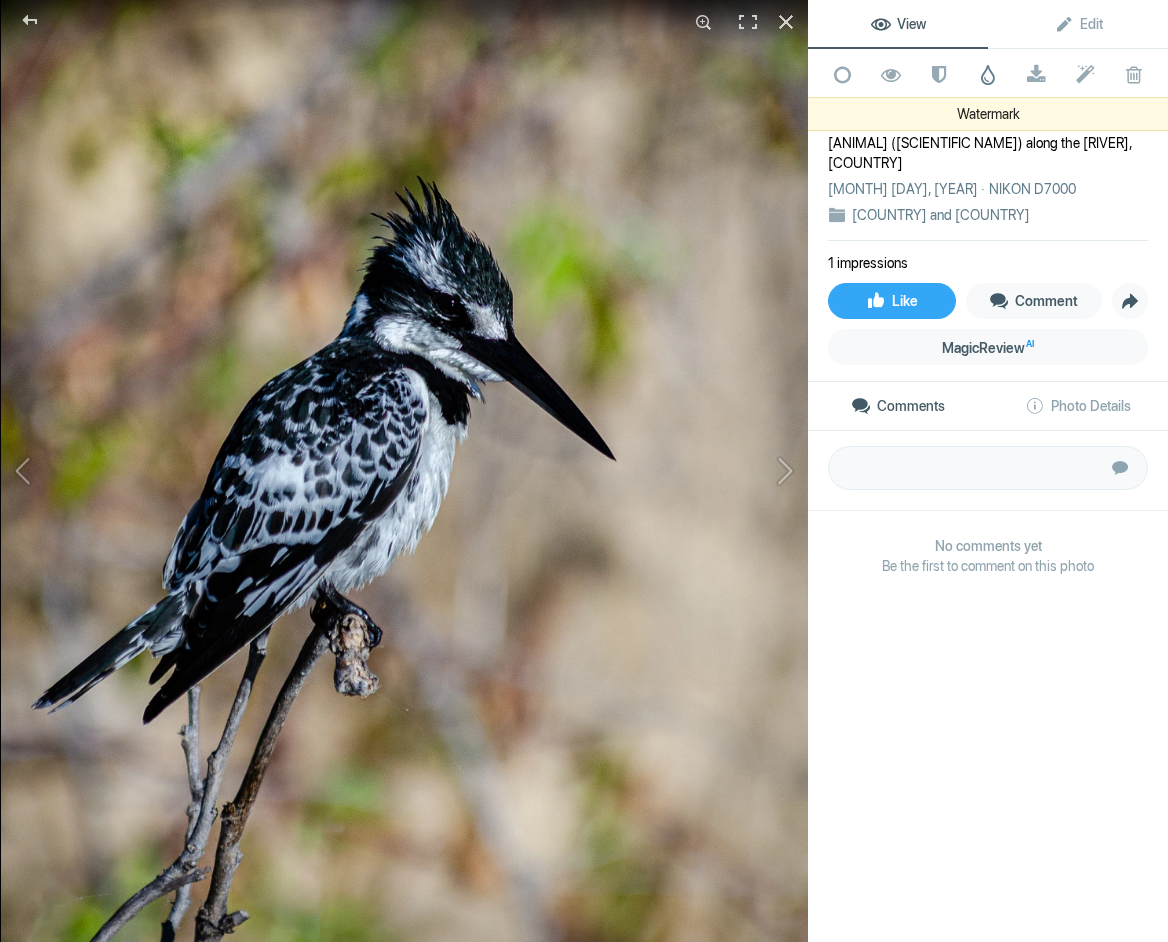click 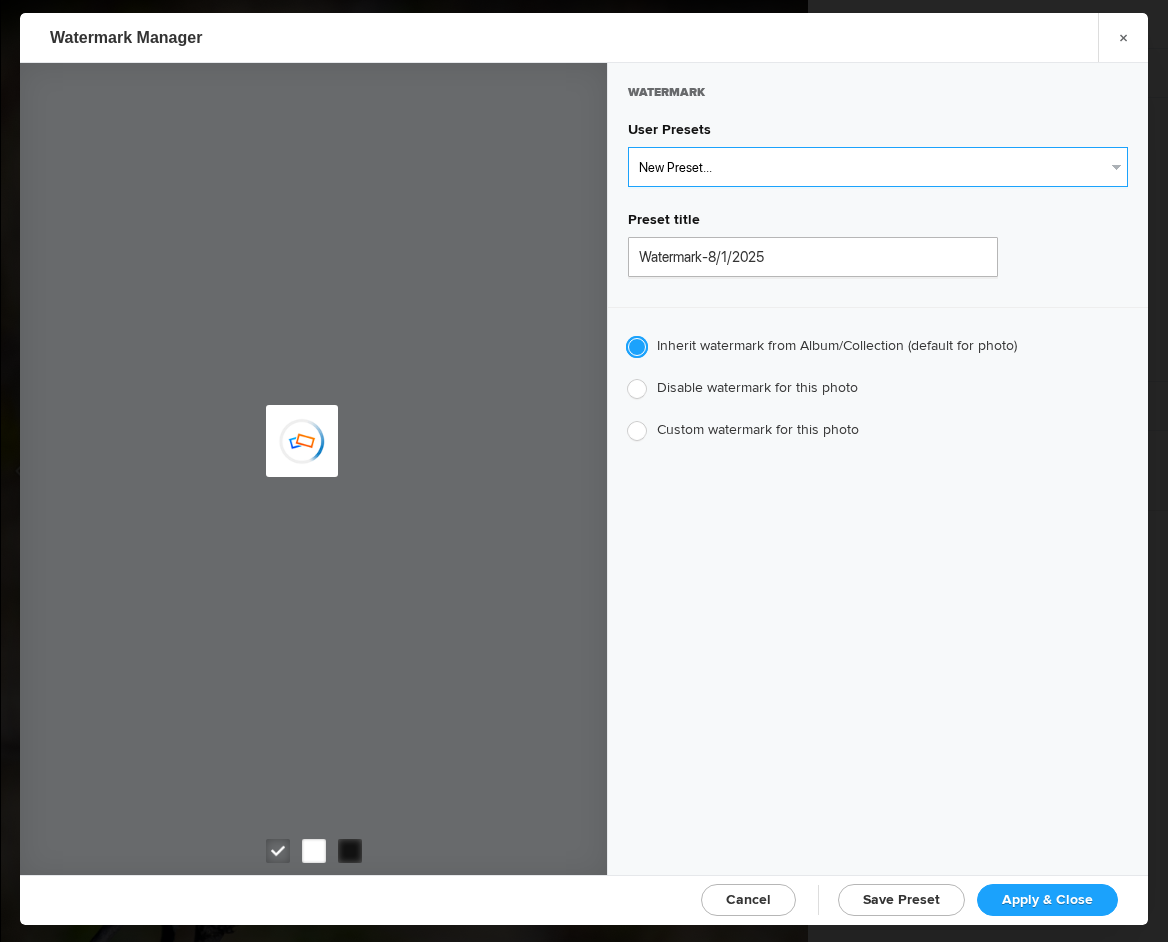 select on "1: Object" 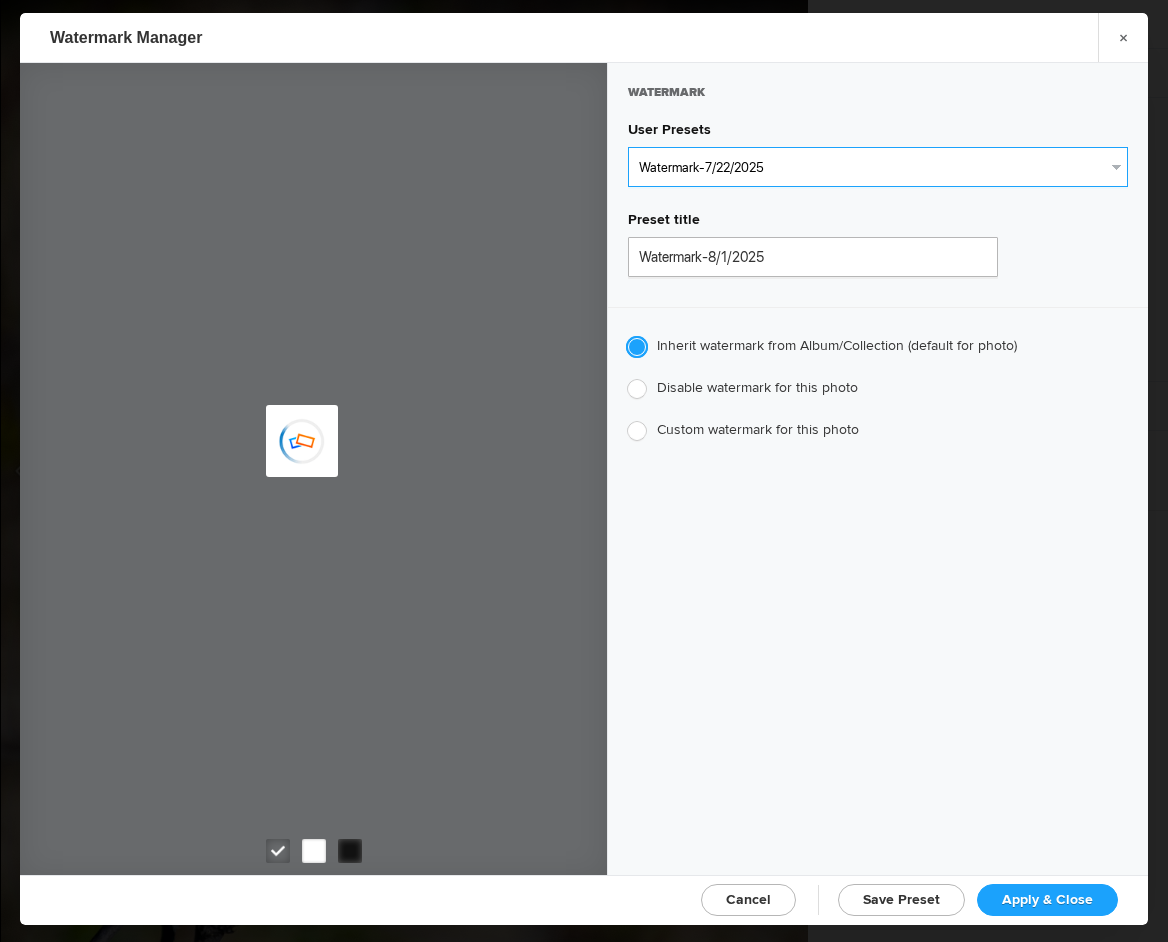 type on "Watermark-7/22/2025" 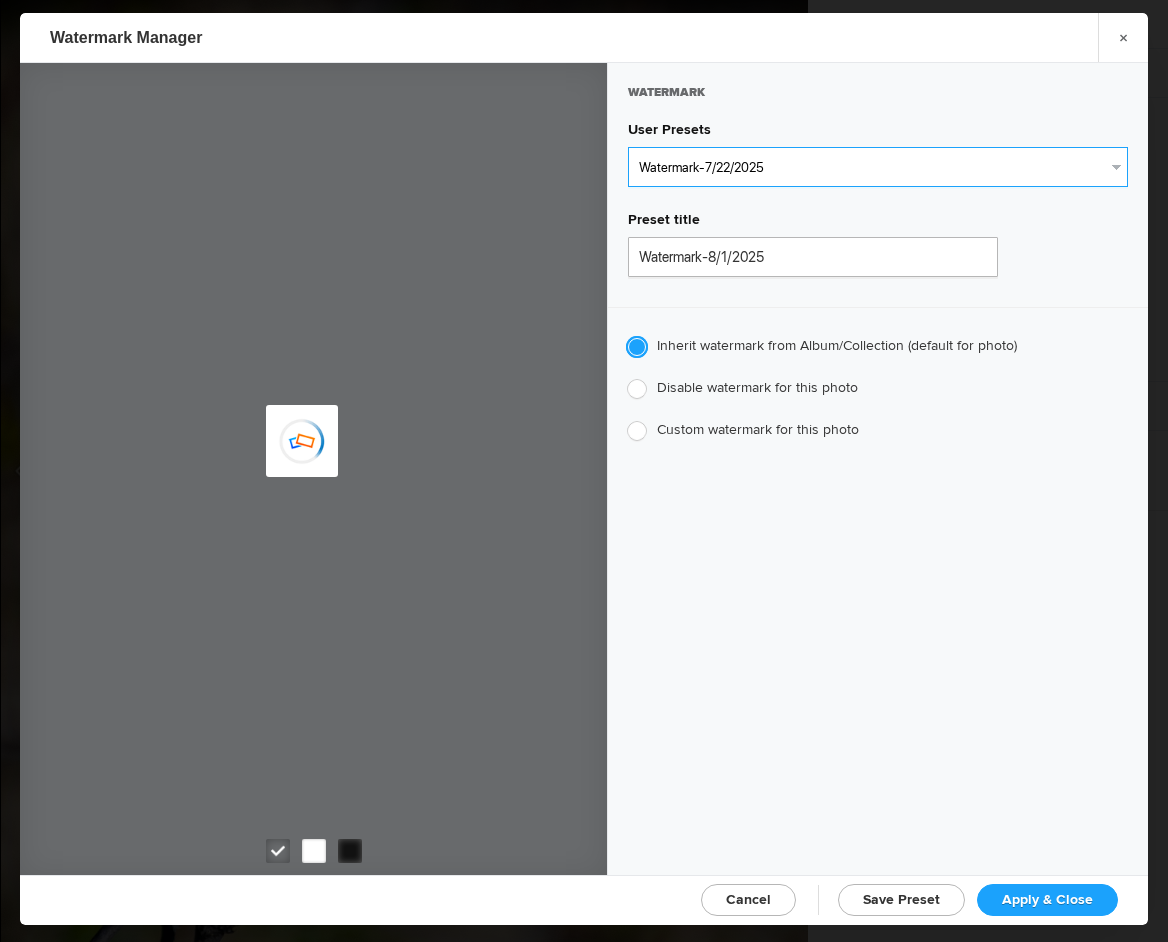radio on "false" 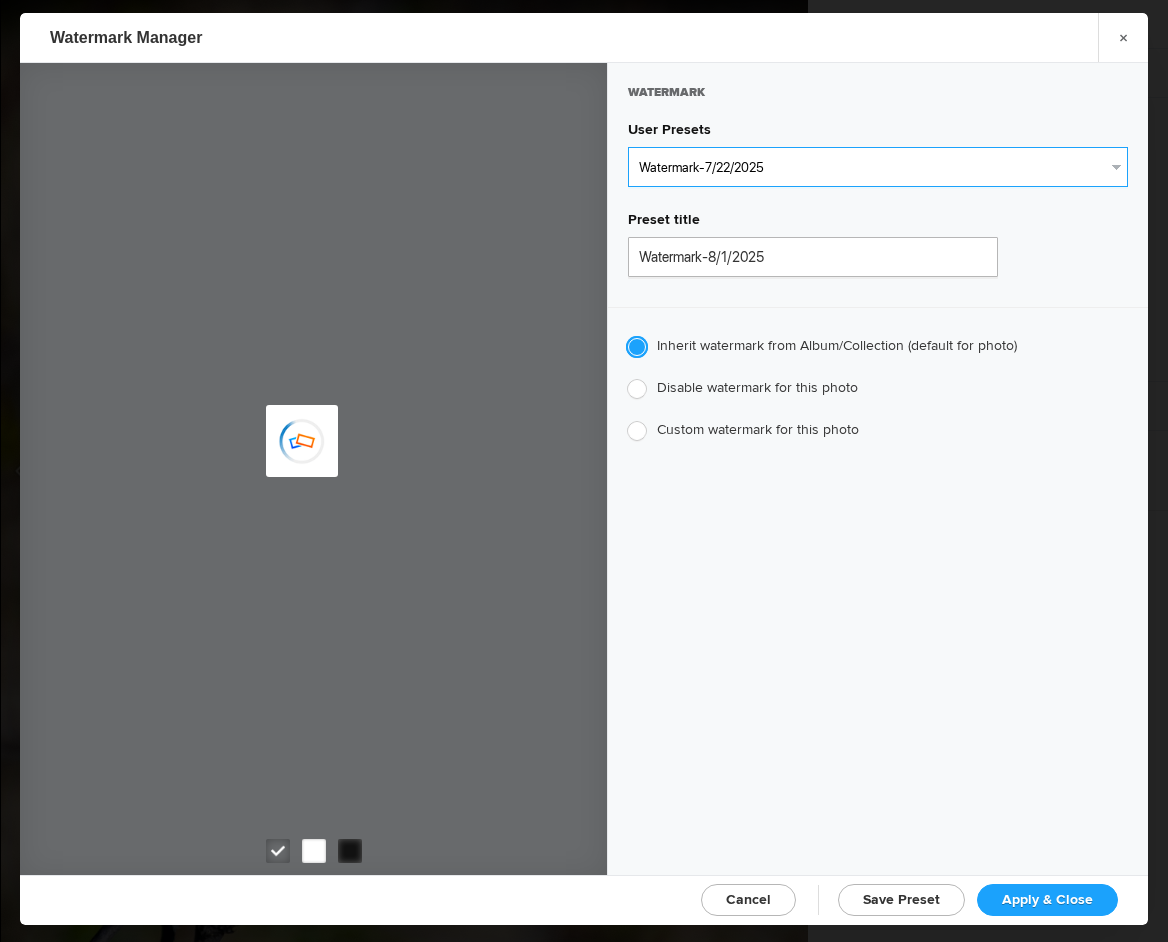 radio on "true" 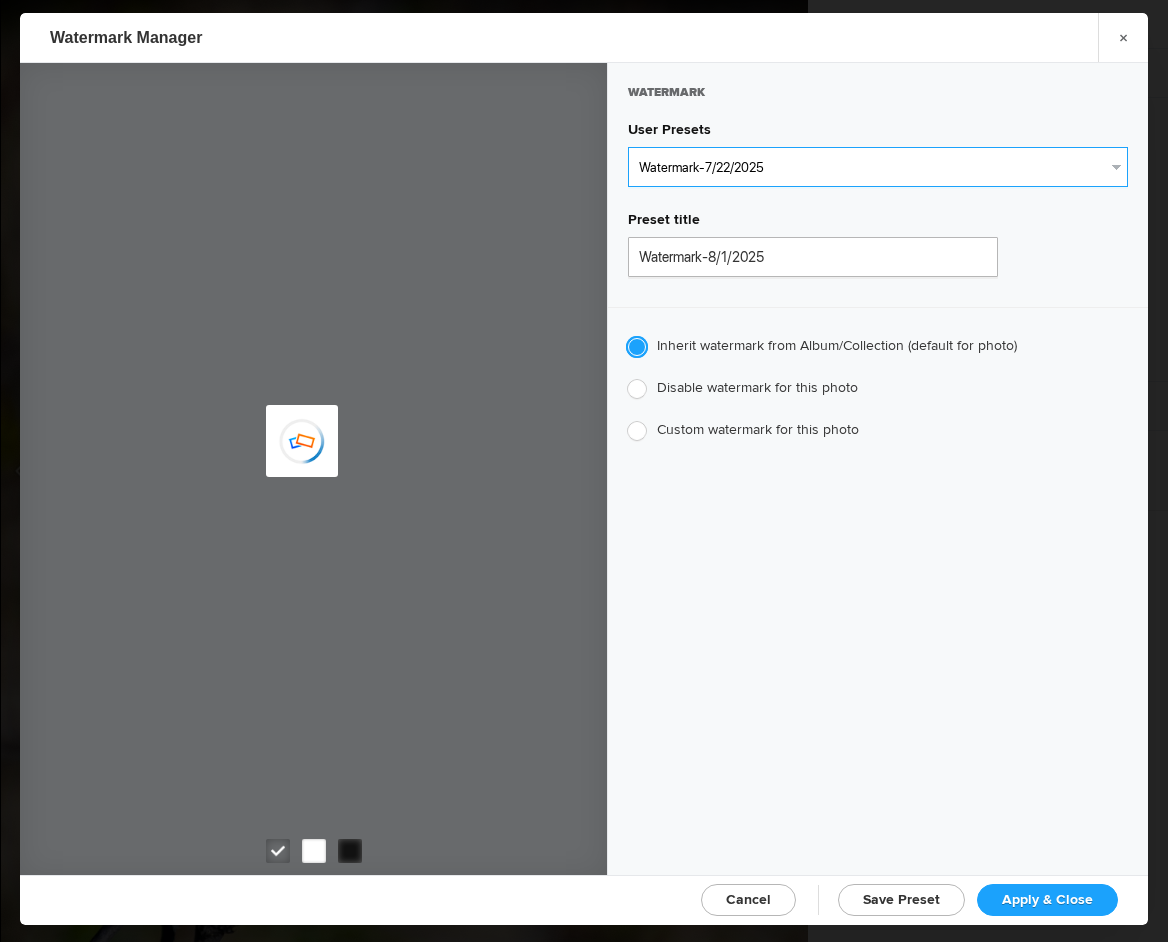 type on "[FIRST] [LAST]" 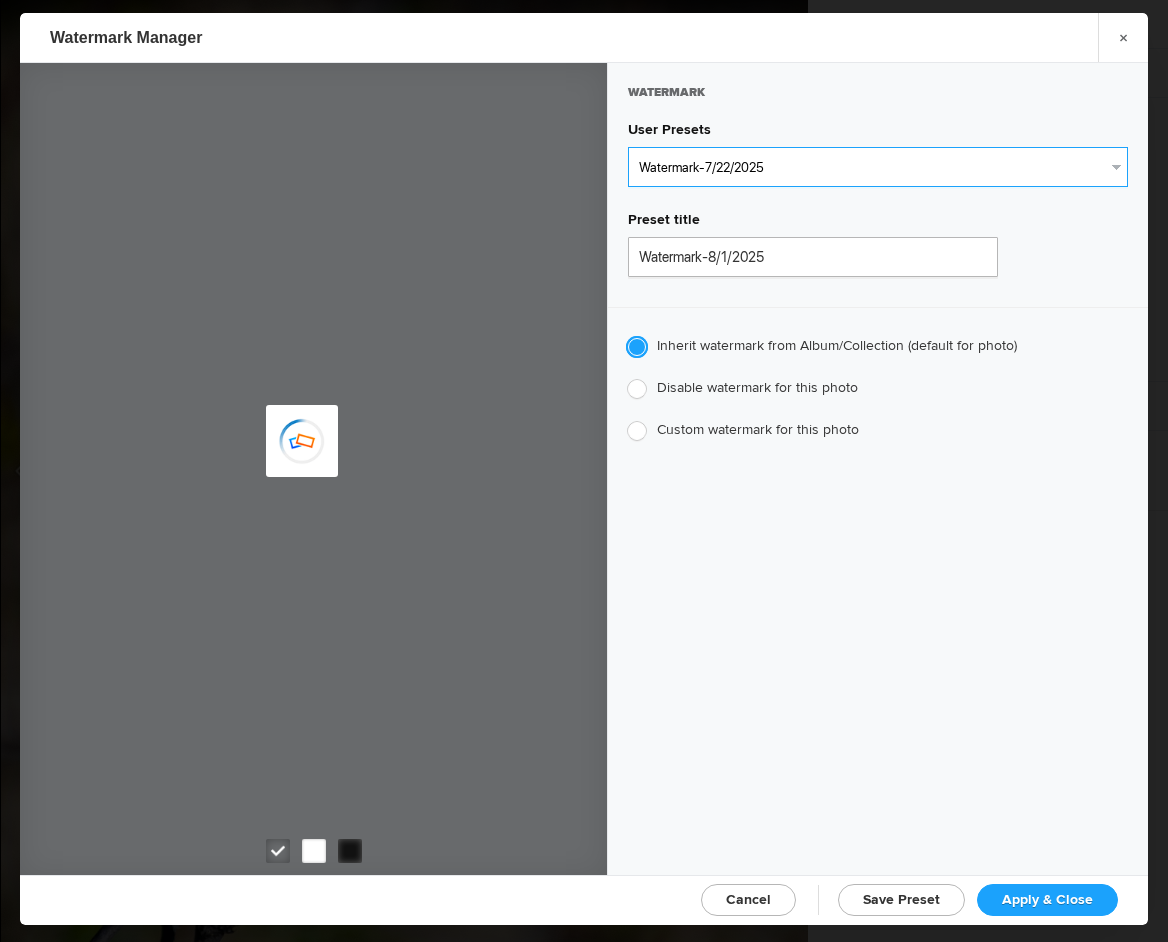 radio on "false" 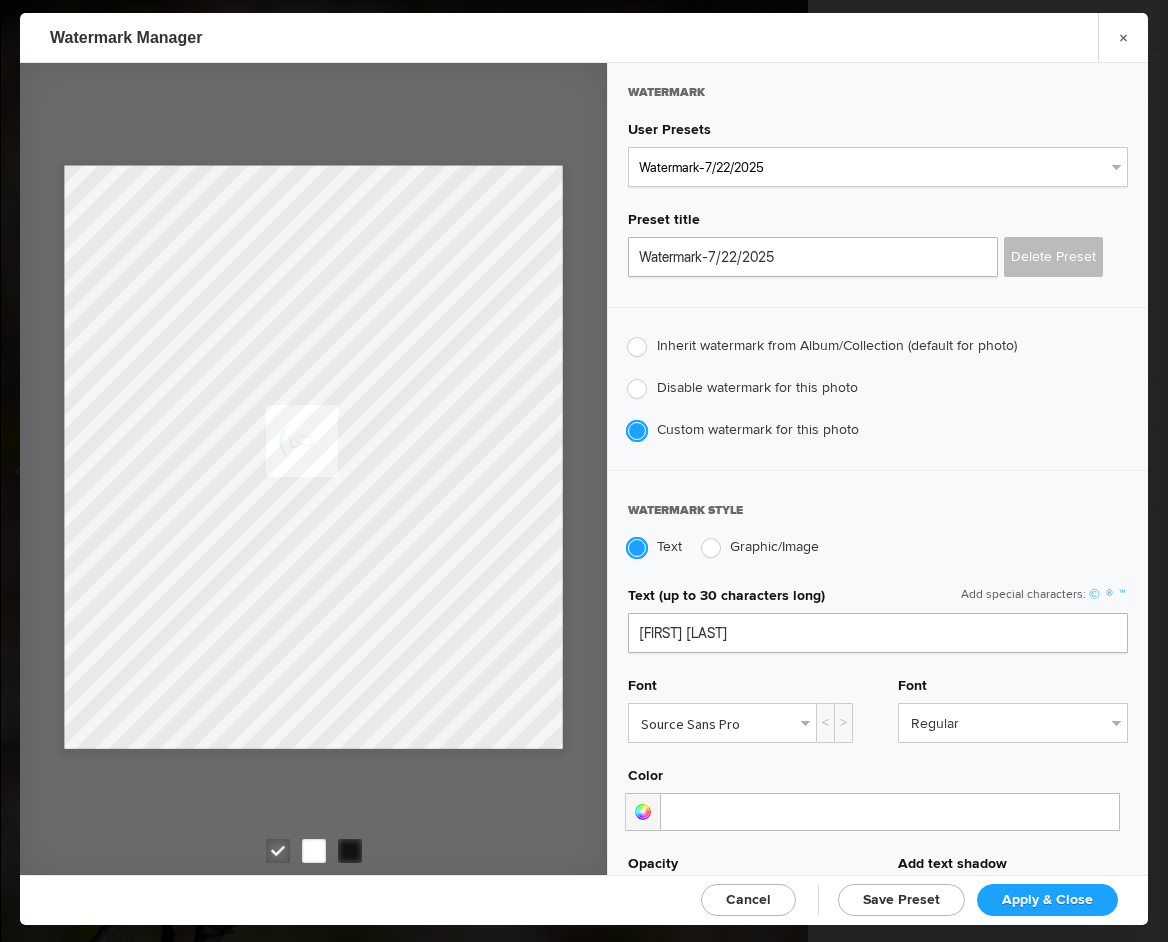 click on "Apply & Close" 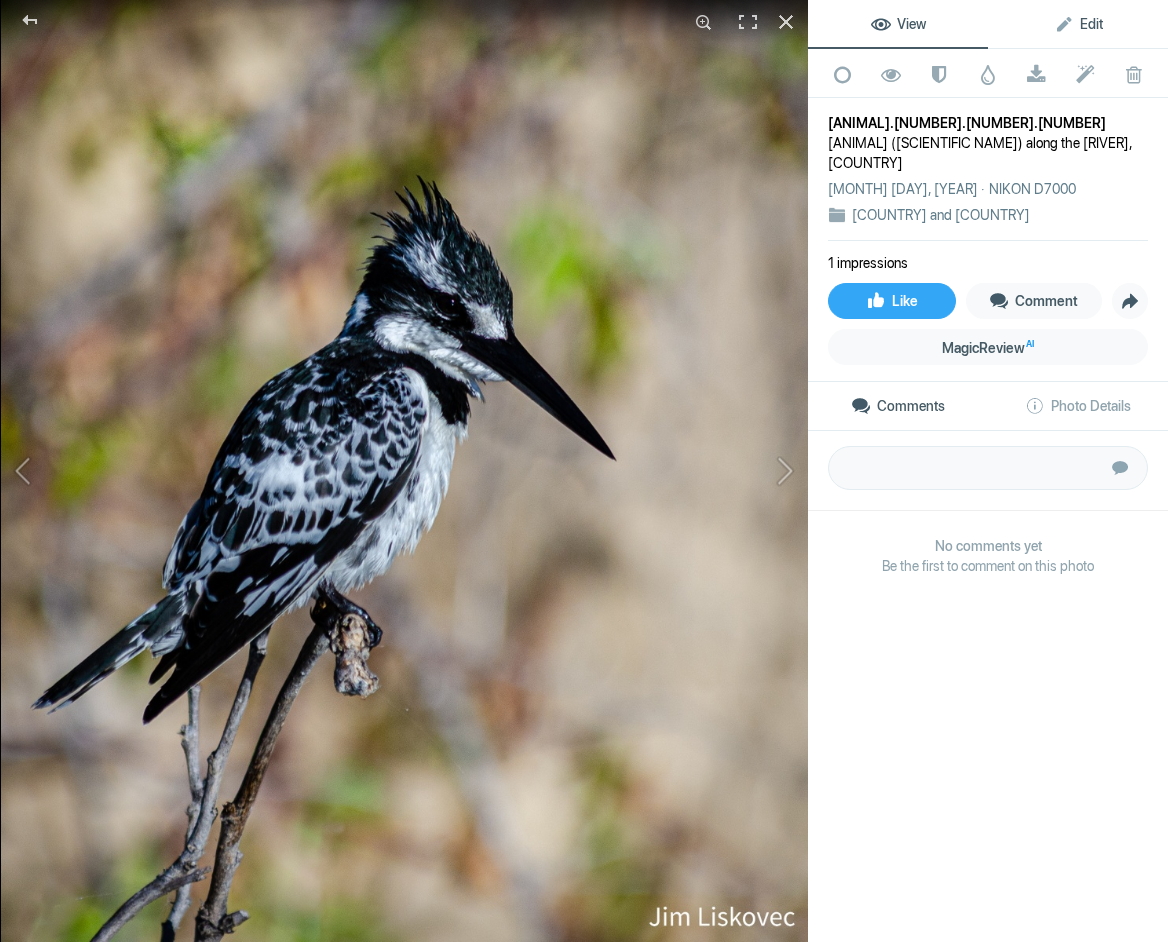 click on "Edit" 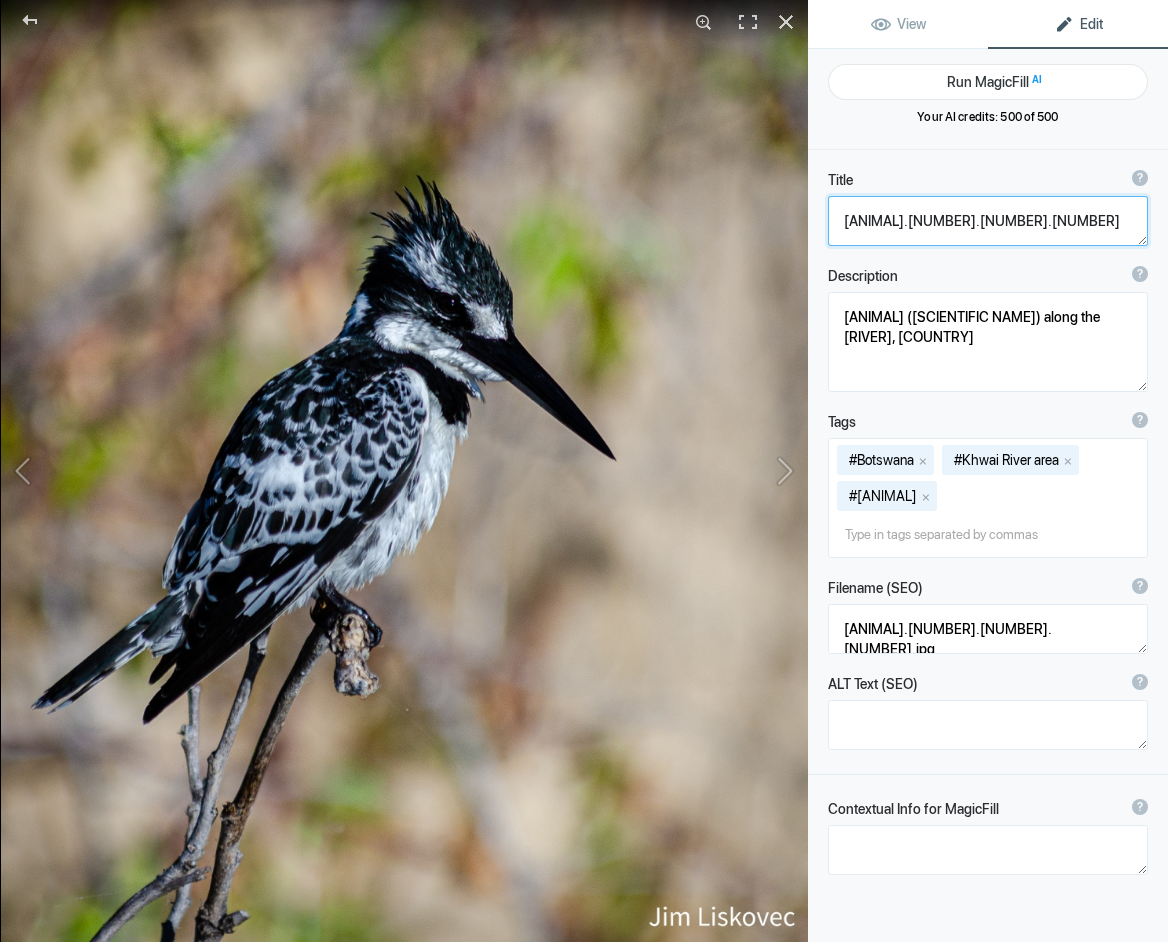 click 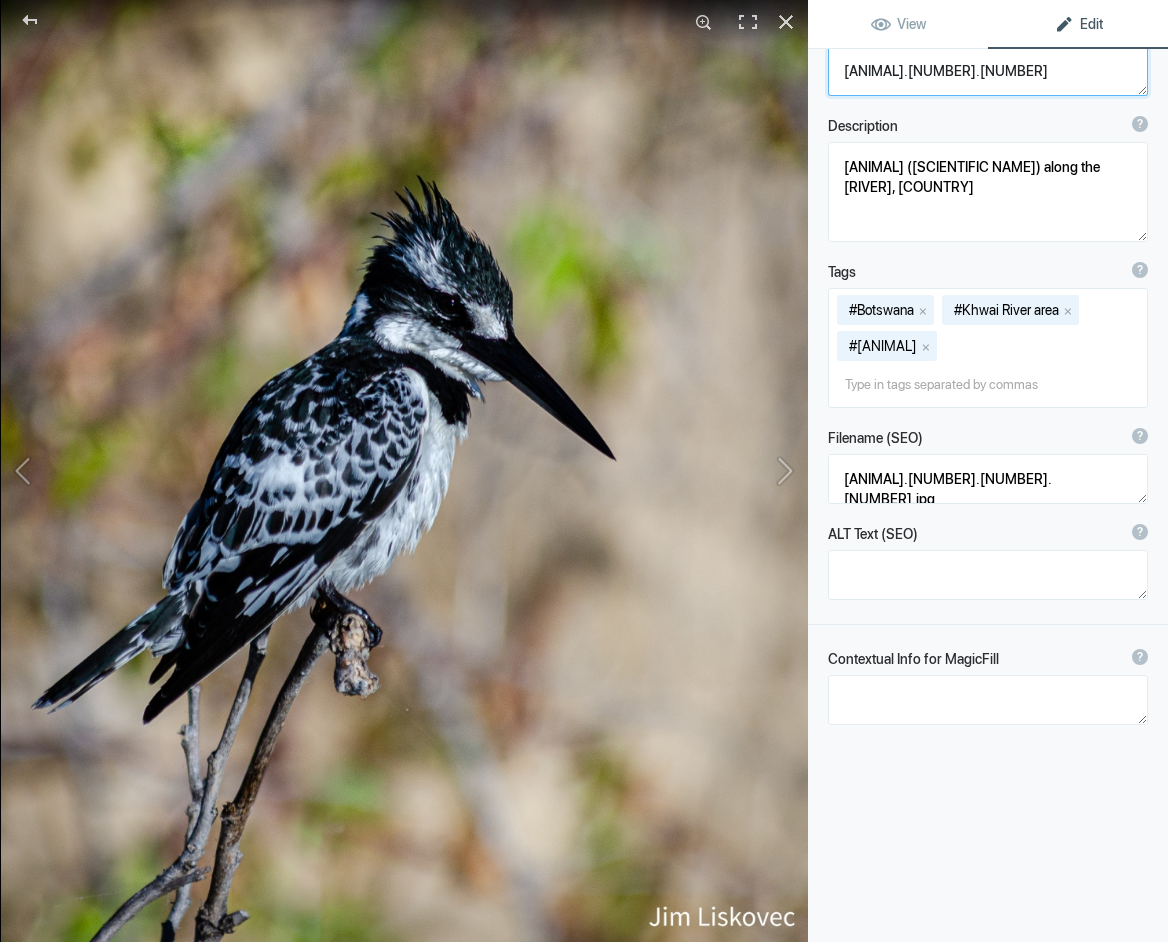 scroll, scrollTop: 150, scrollLeft: 0, axis: vertical 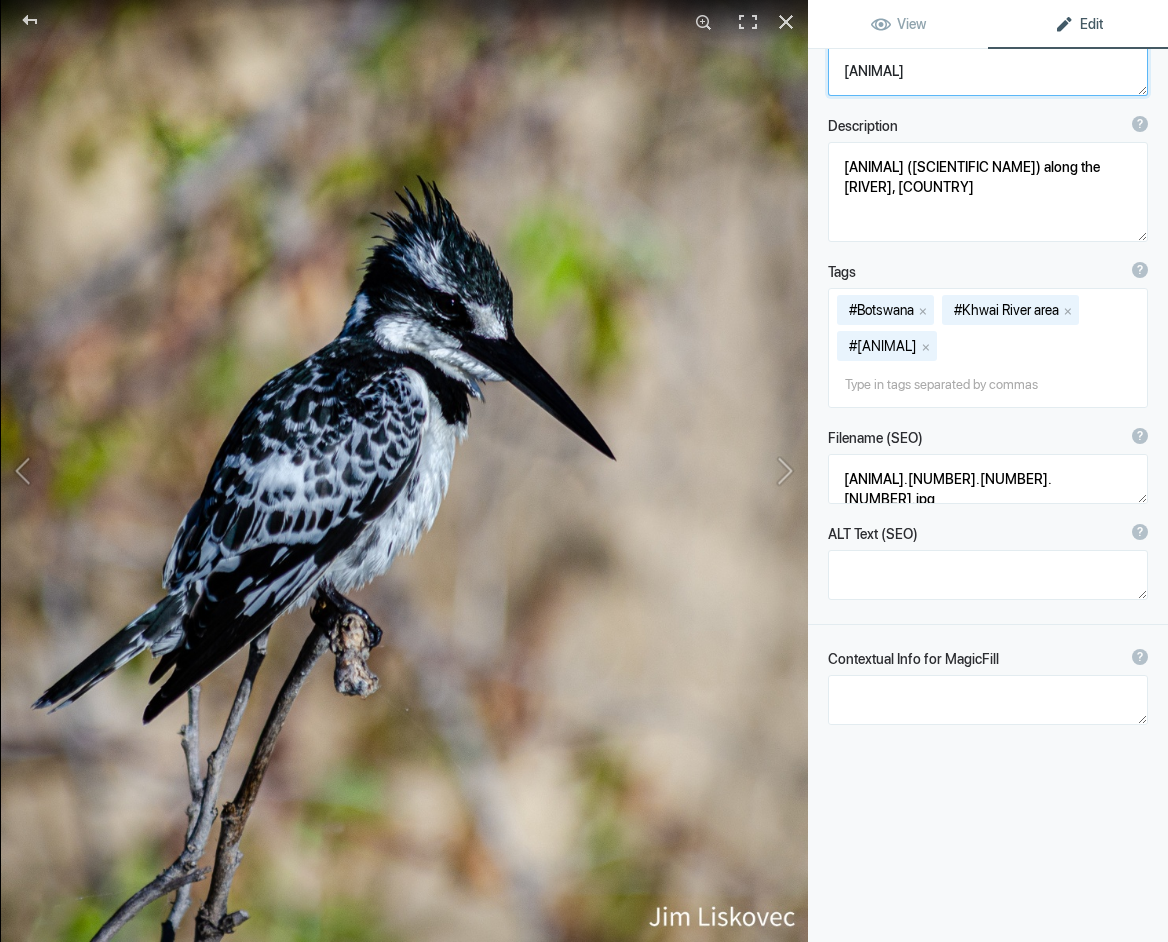 click 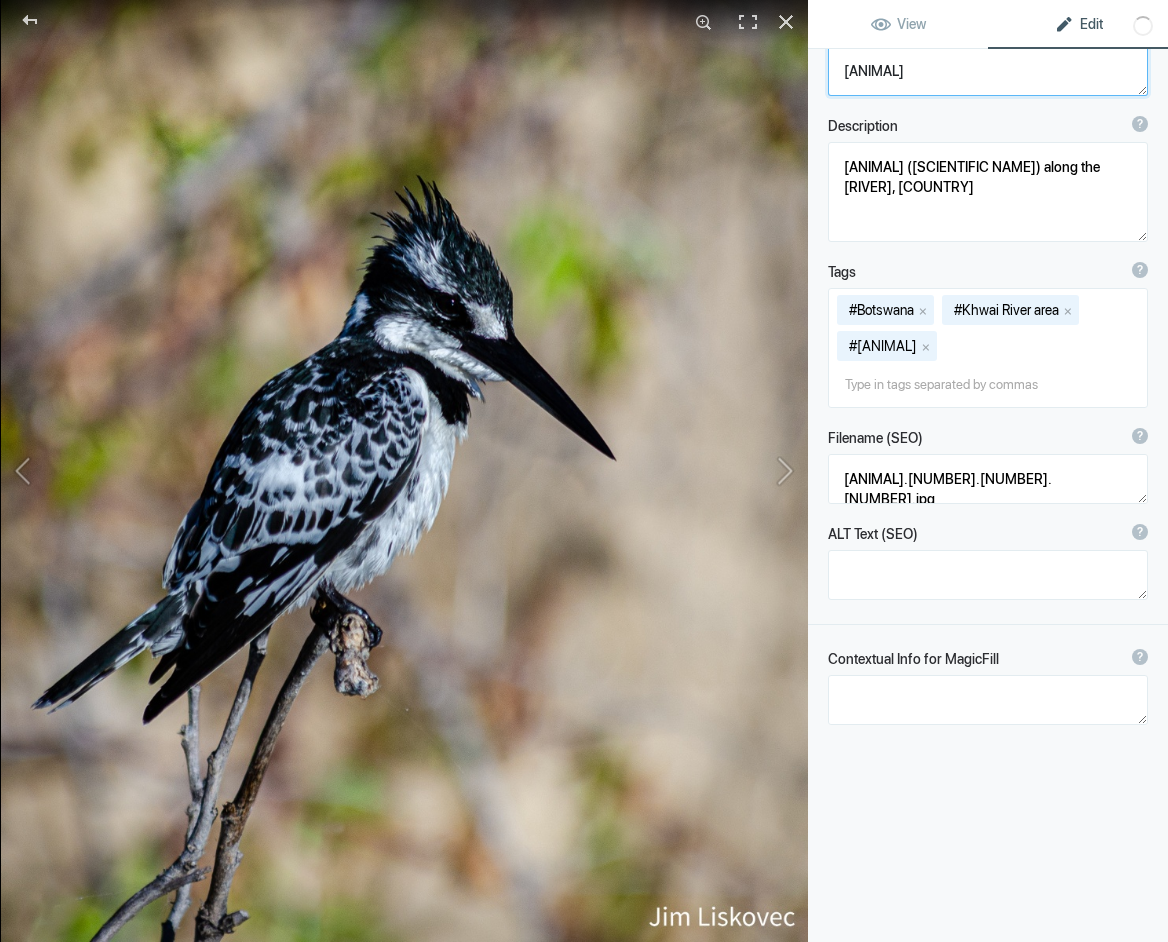 click 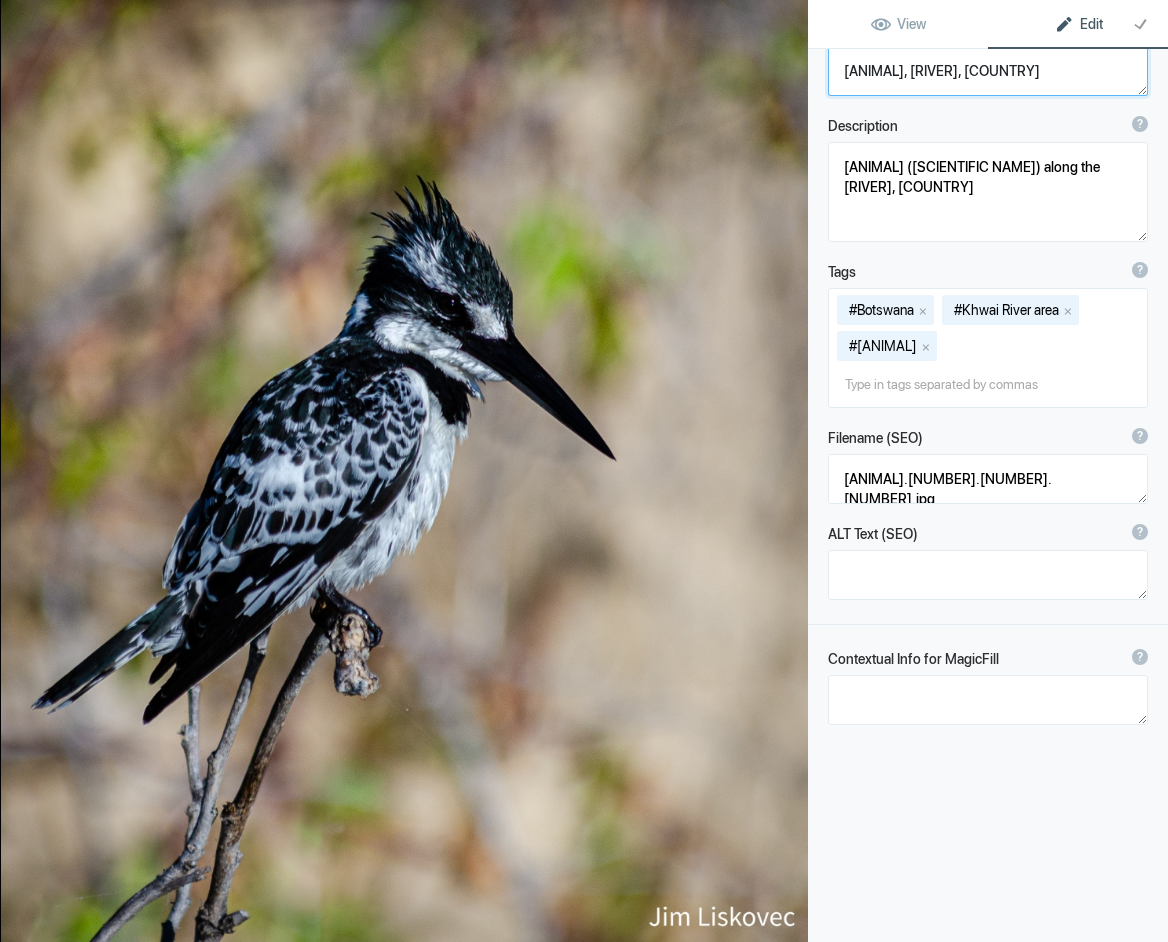 type on "[ANIMAL], [RIVER], [COUNTRY]" 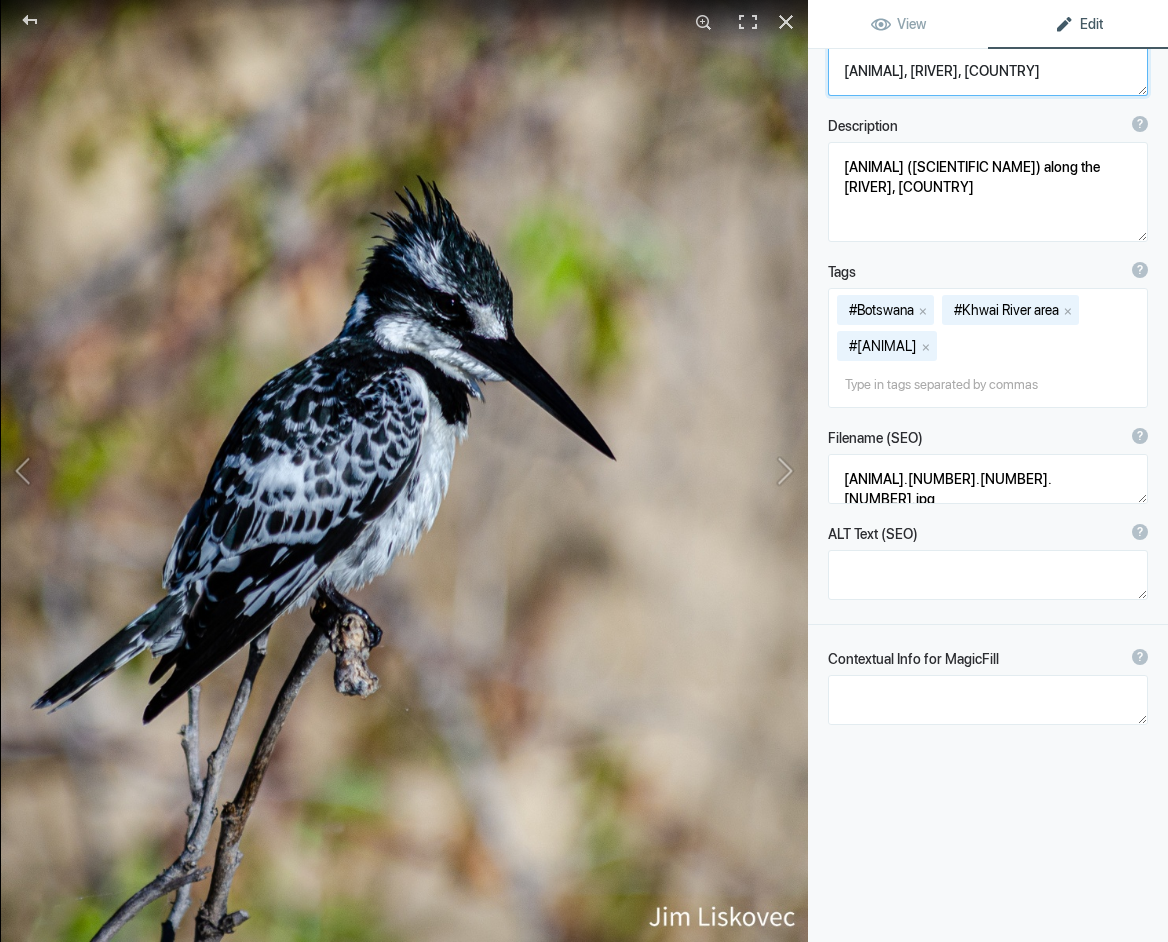 click 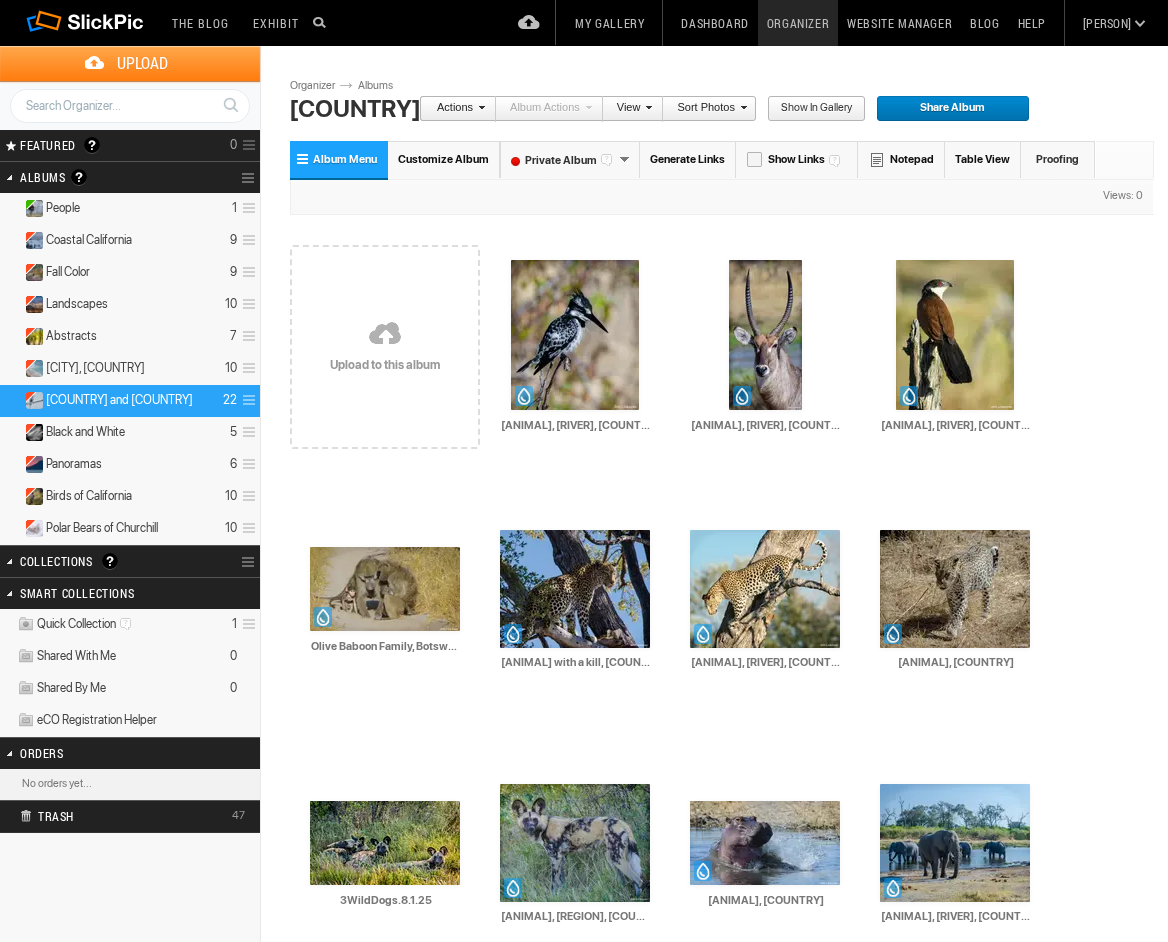 scroll, scrollTop: 0, scrollLeft: 0, axis: both 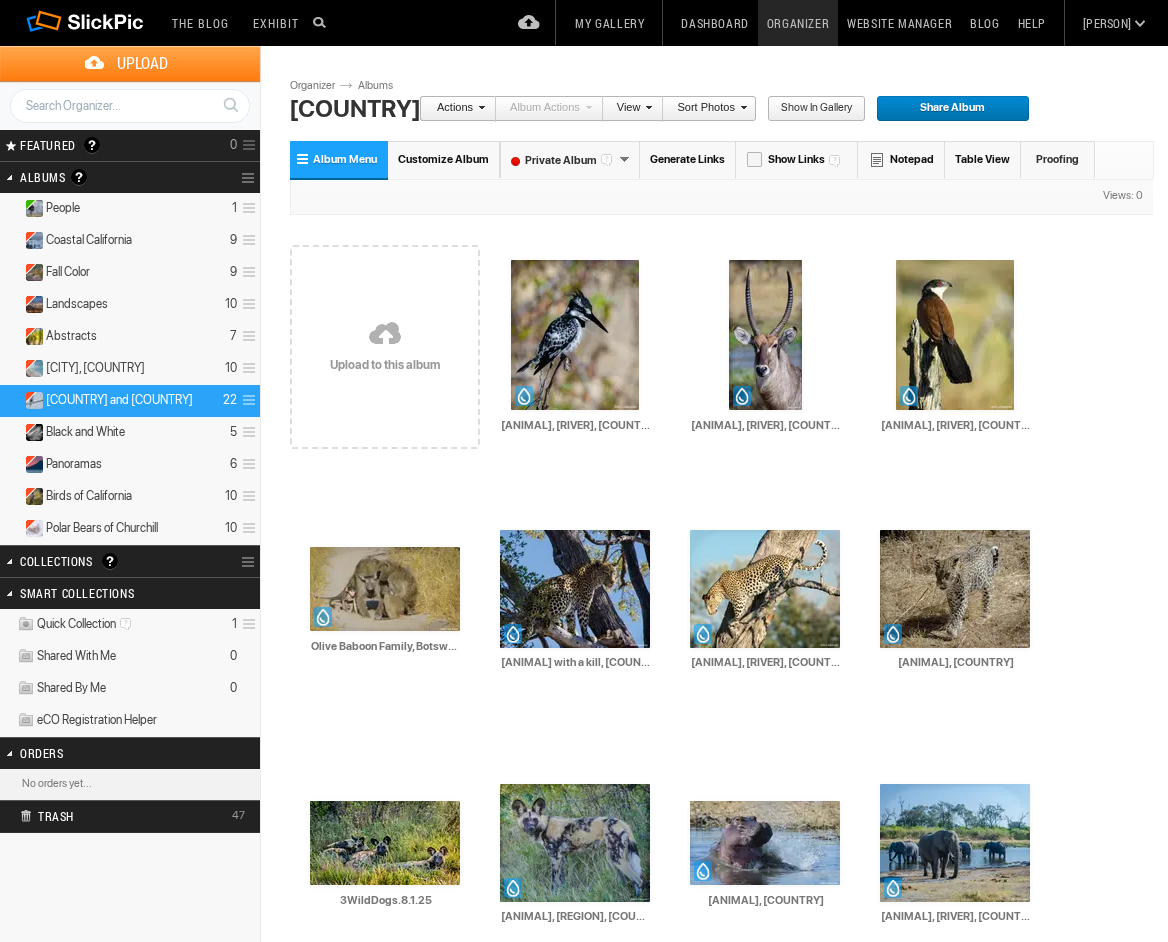 click on "Sign Out" at bounding box center [1087, -20] 